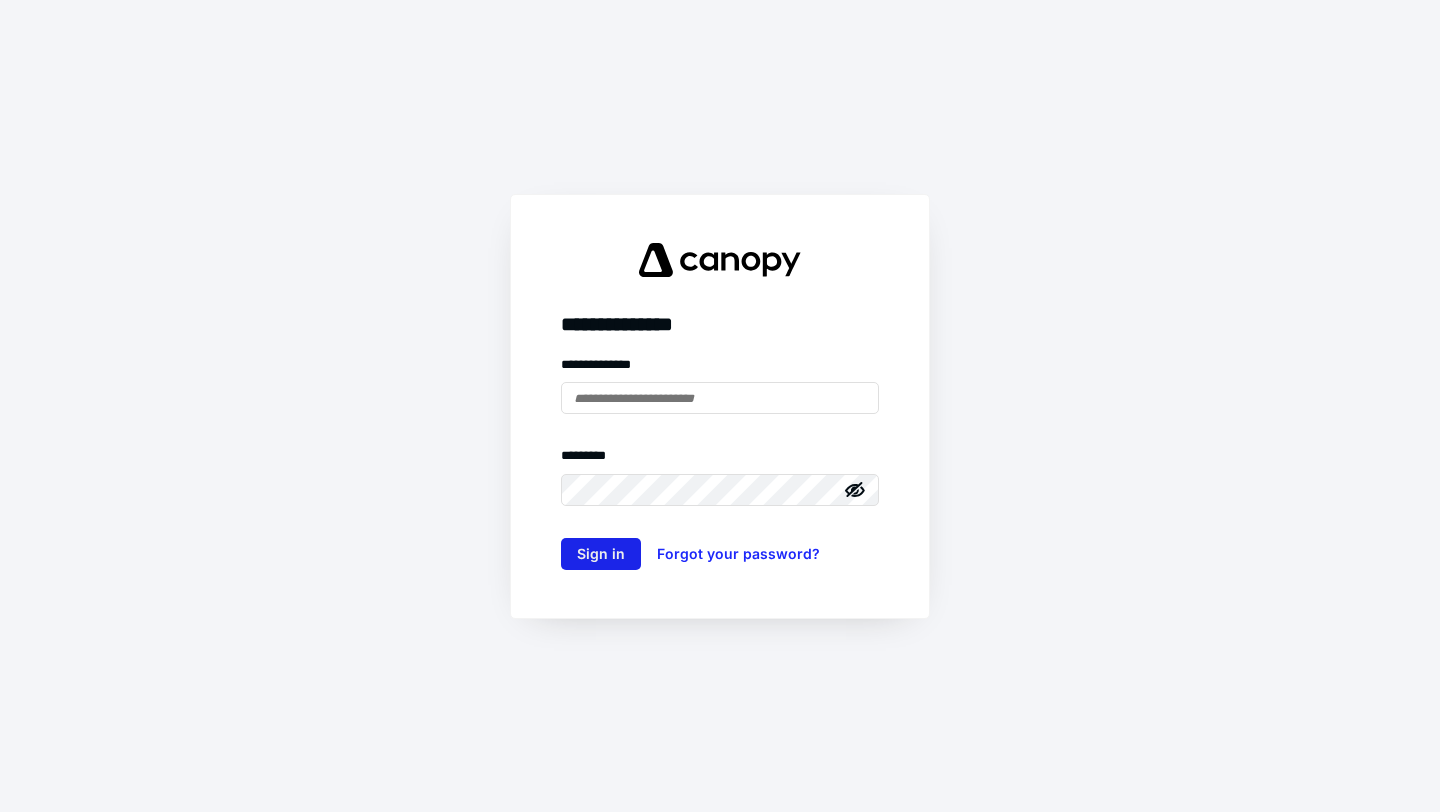 scroll, scrollTop: 0, scrollLeft: 0, axis: both 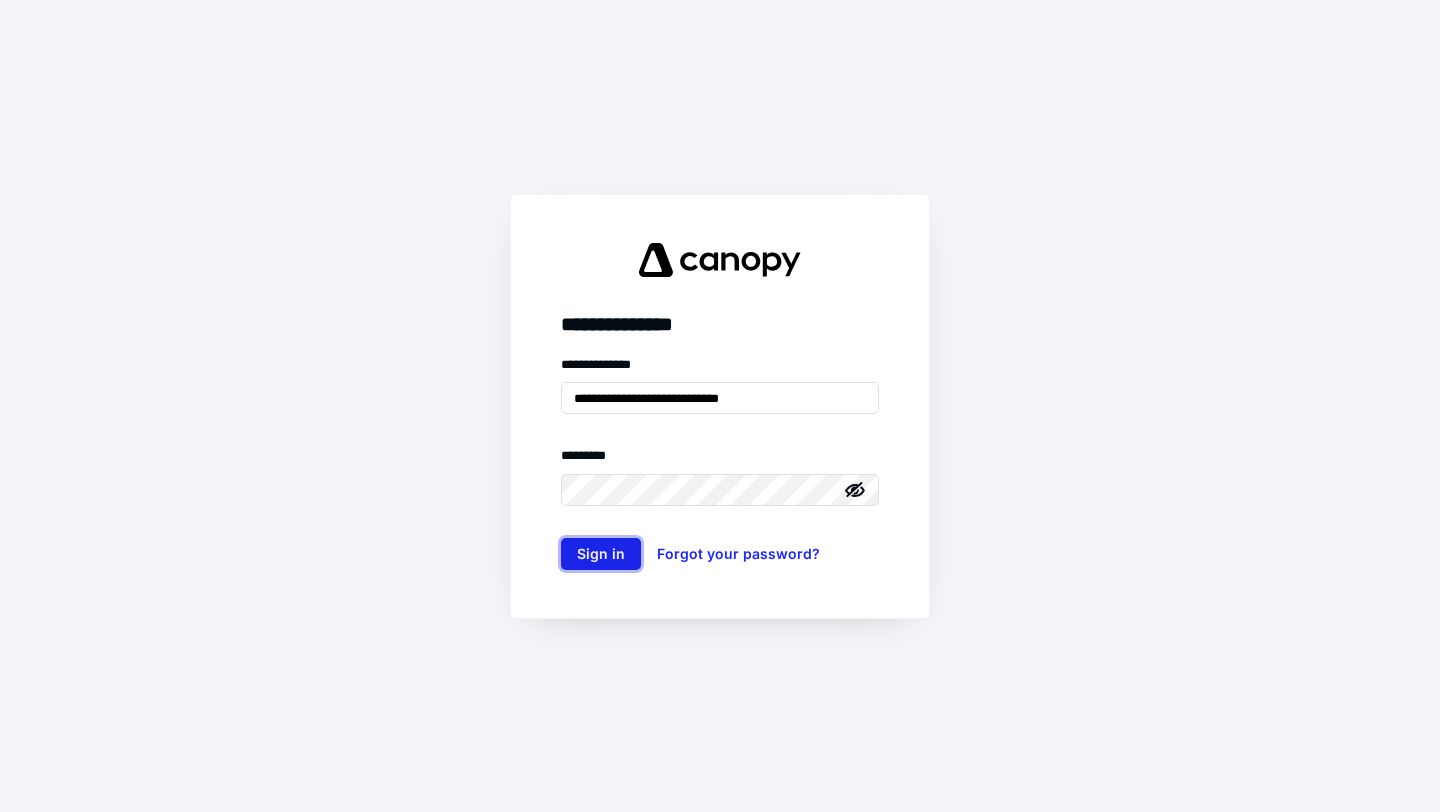 click on "Sign in" at bounding box center [601, 554] 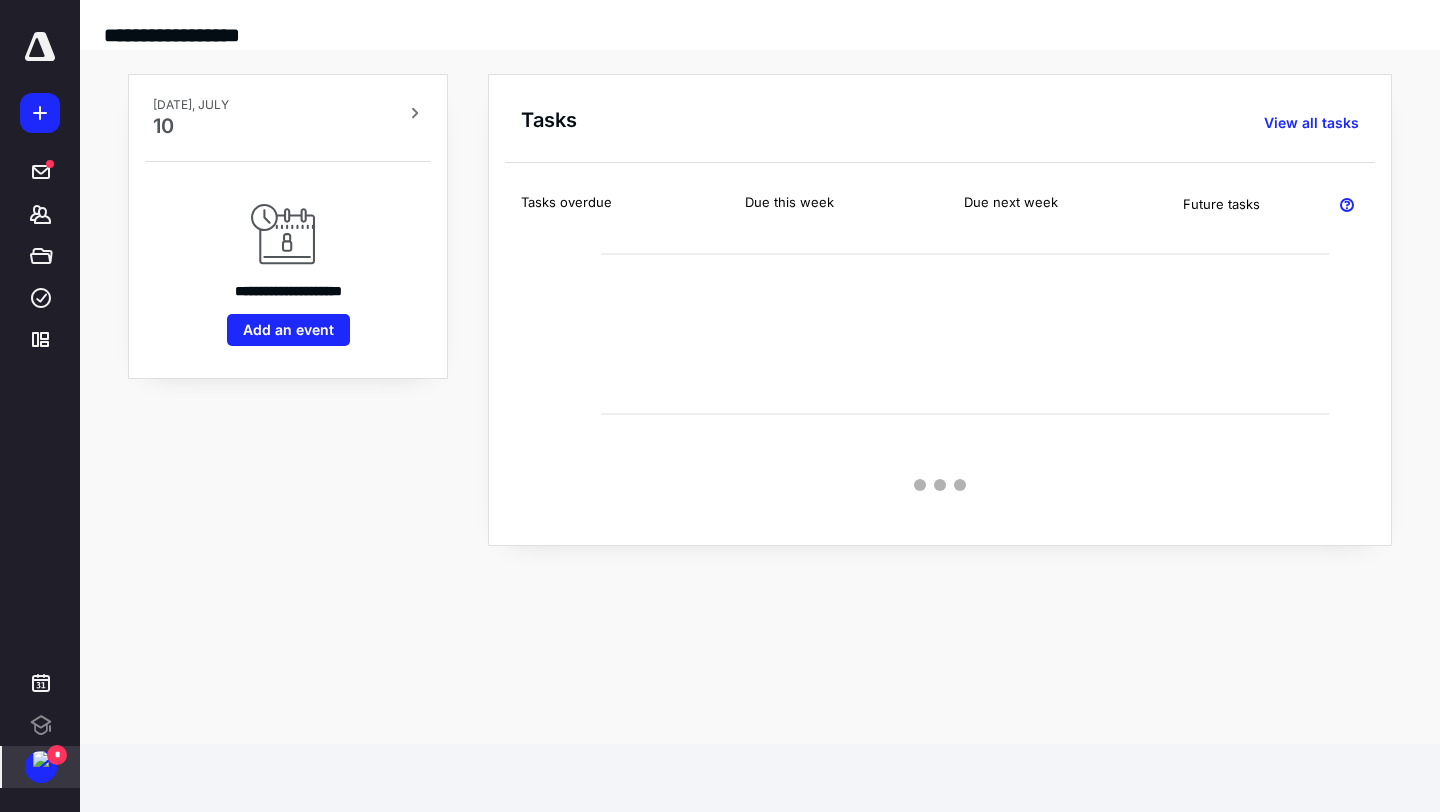 click on "*" at bounding box center [57, 755] 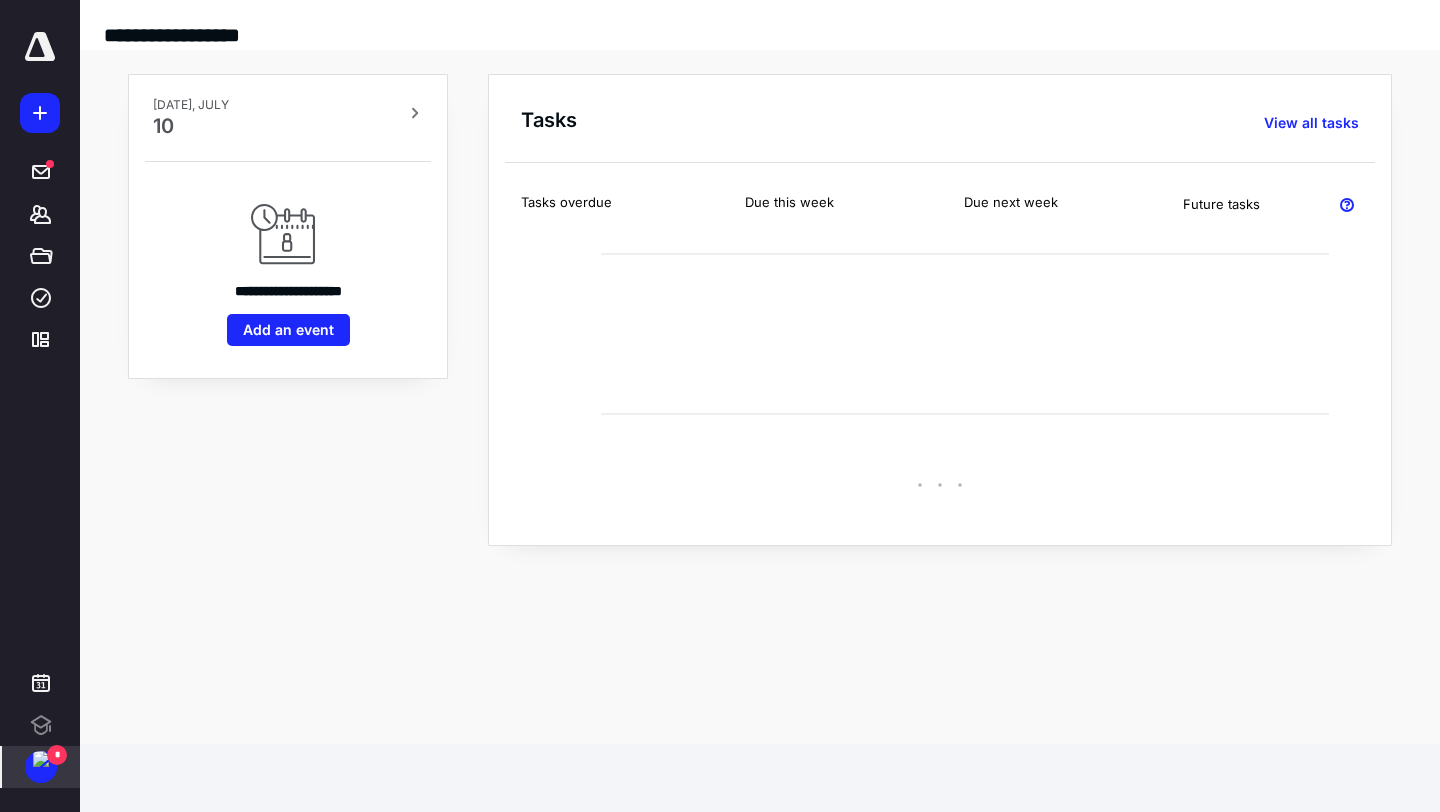 scroll, scrollTop: 0, scrollLeft: 0, axis: both 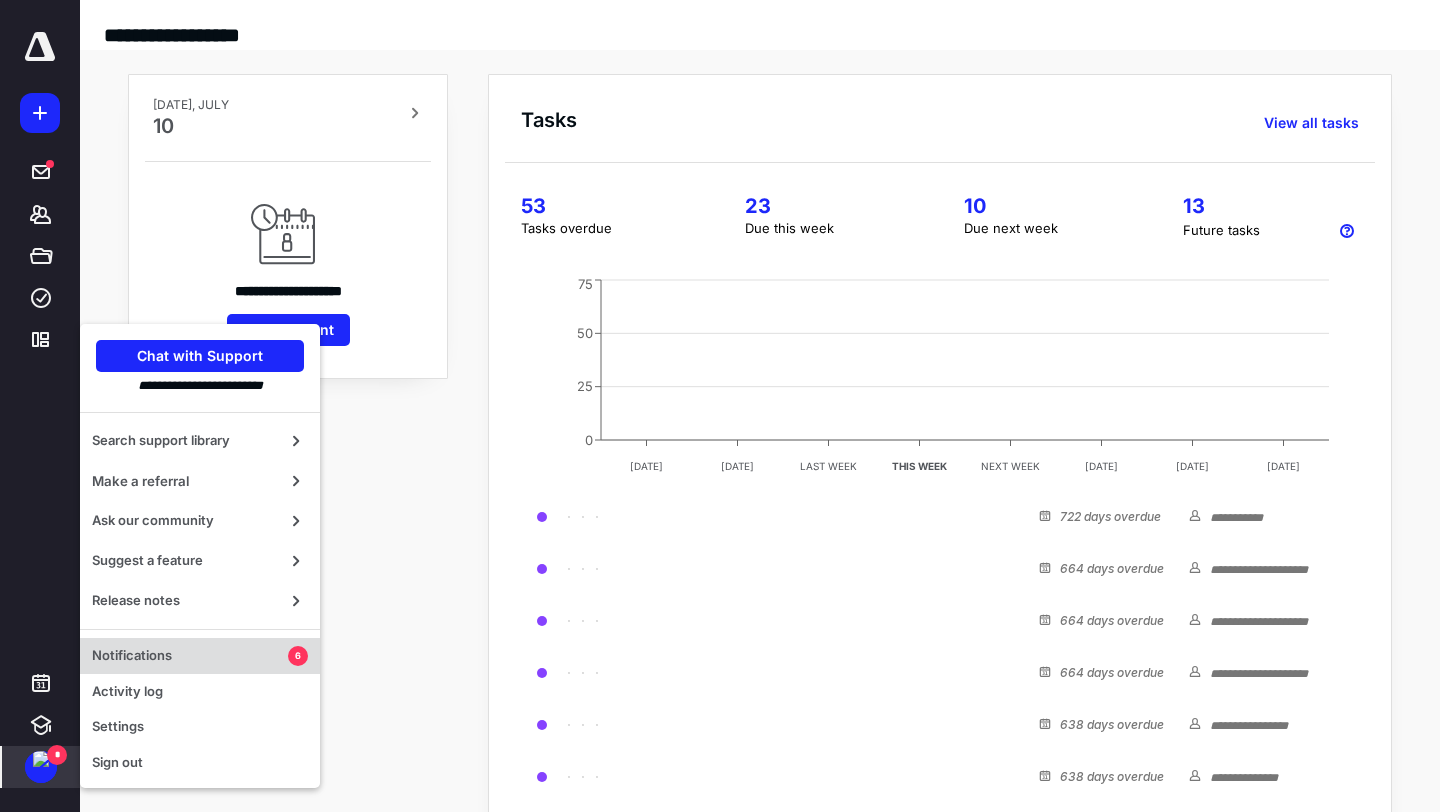 click on "Notifications" at bounding box center [190, 656] 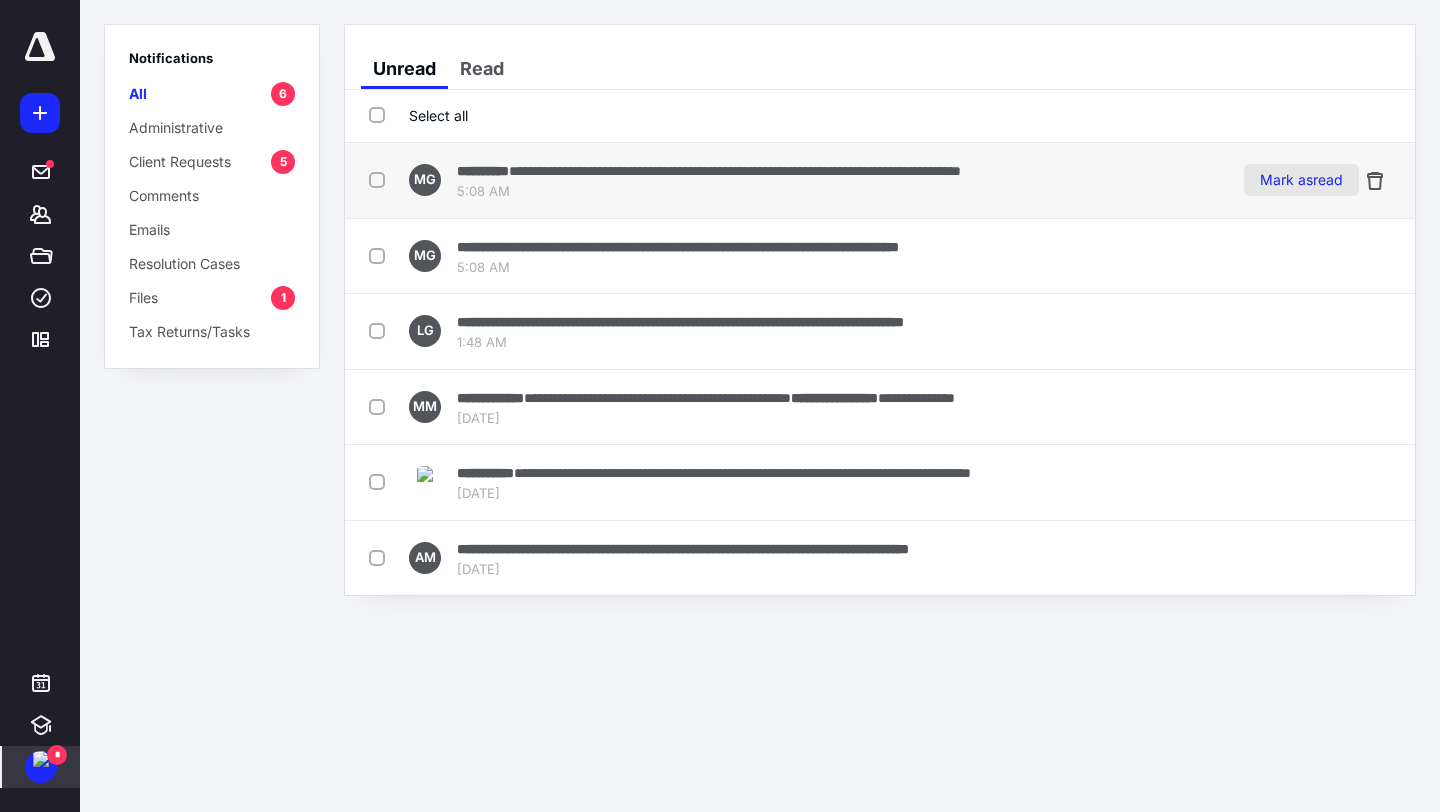 click on "Mark as  read" at bounding box center (1301, 180) 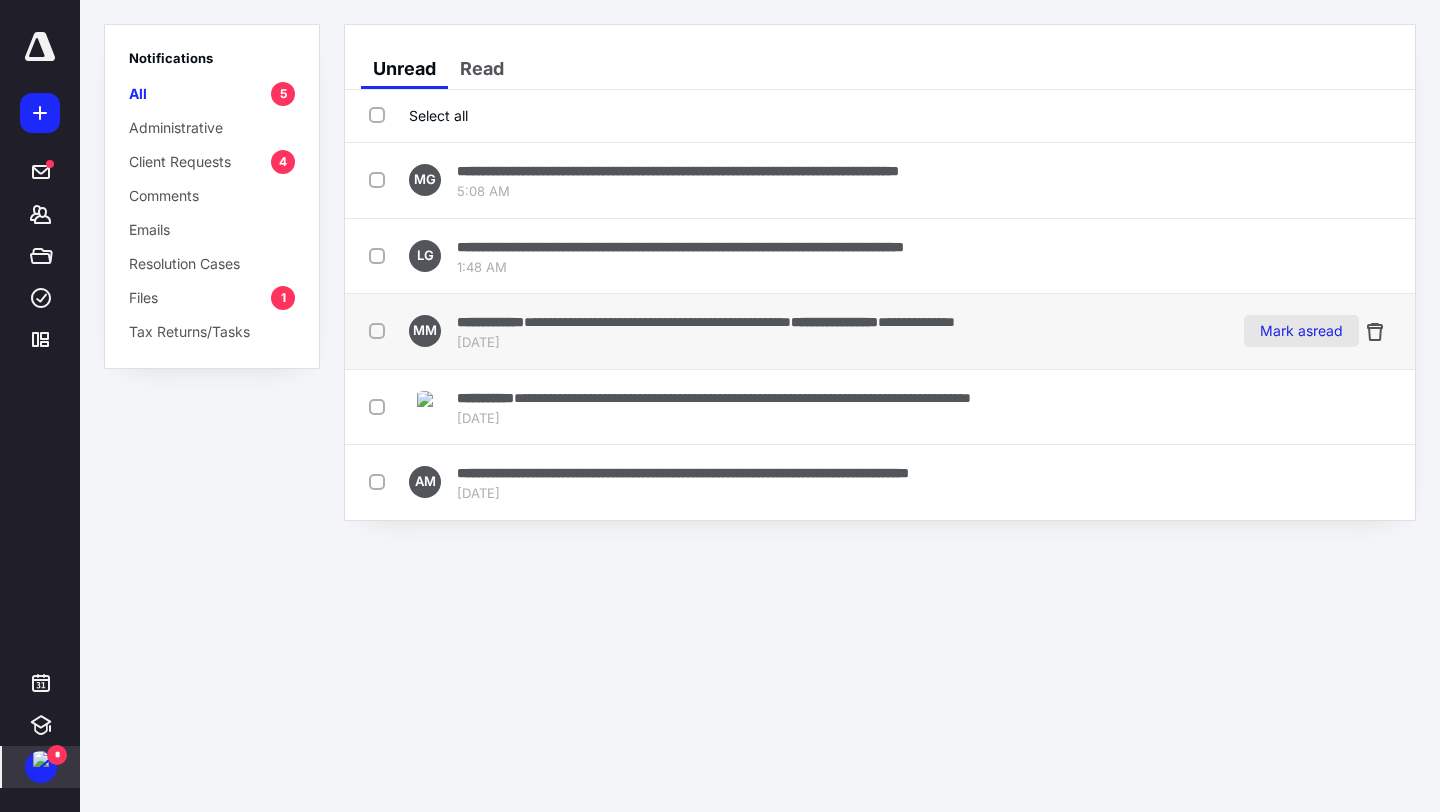 click on "Mark as  read" at bounding box center (1301, 331) 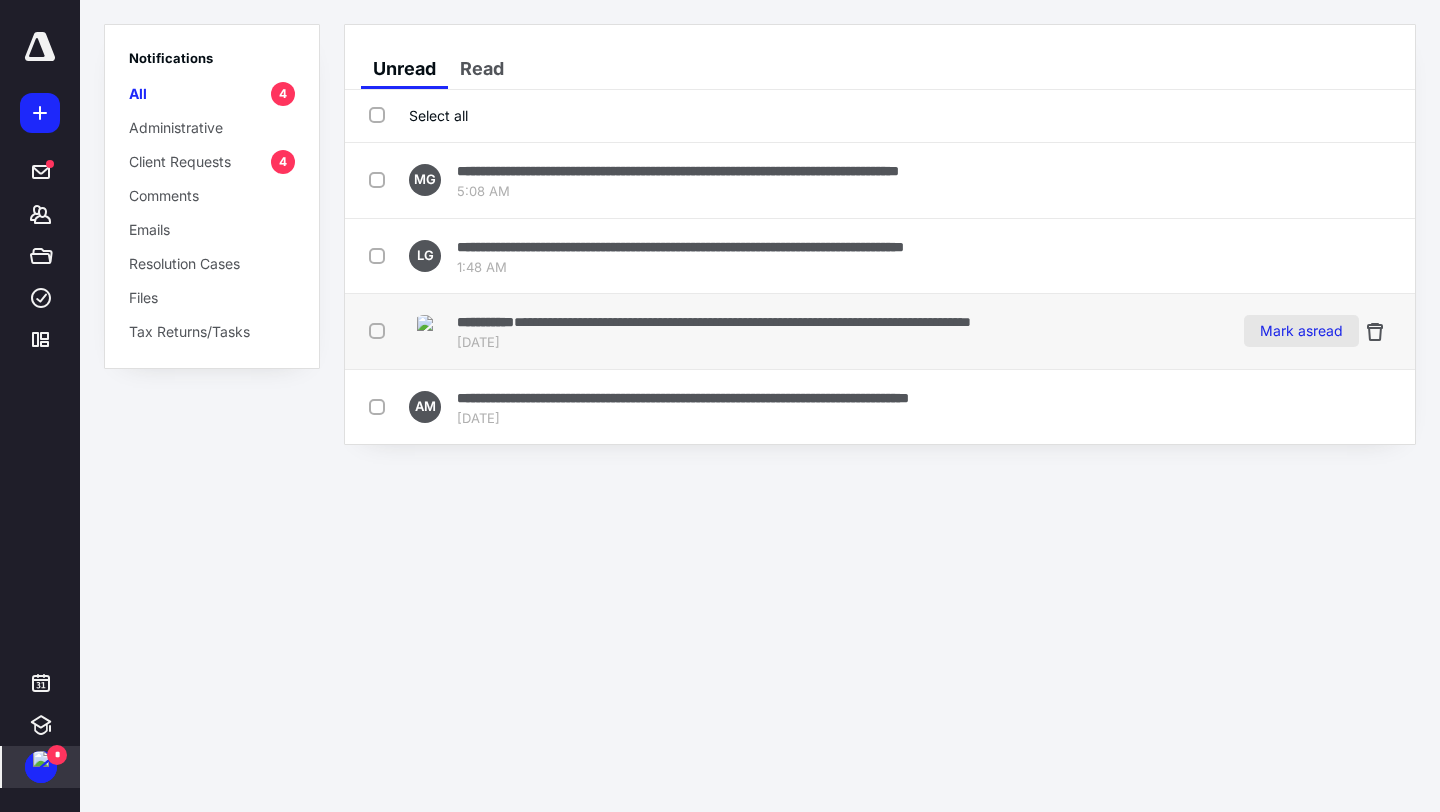 click on "Mark as  read" at bounding box center [1301, 331] 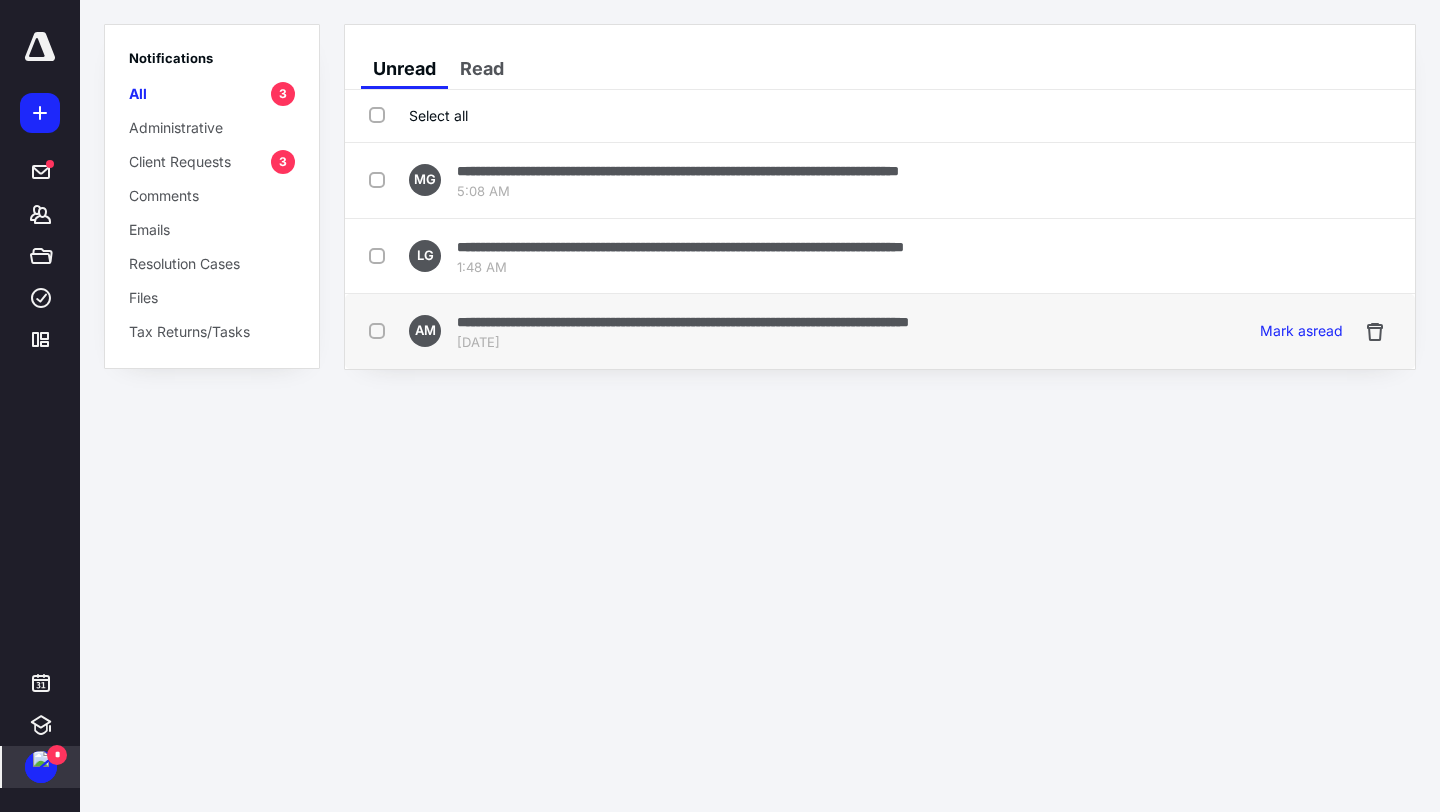 click on "**********" at bounding box center [683, 322] 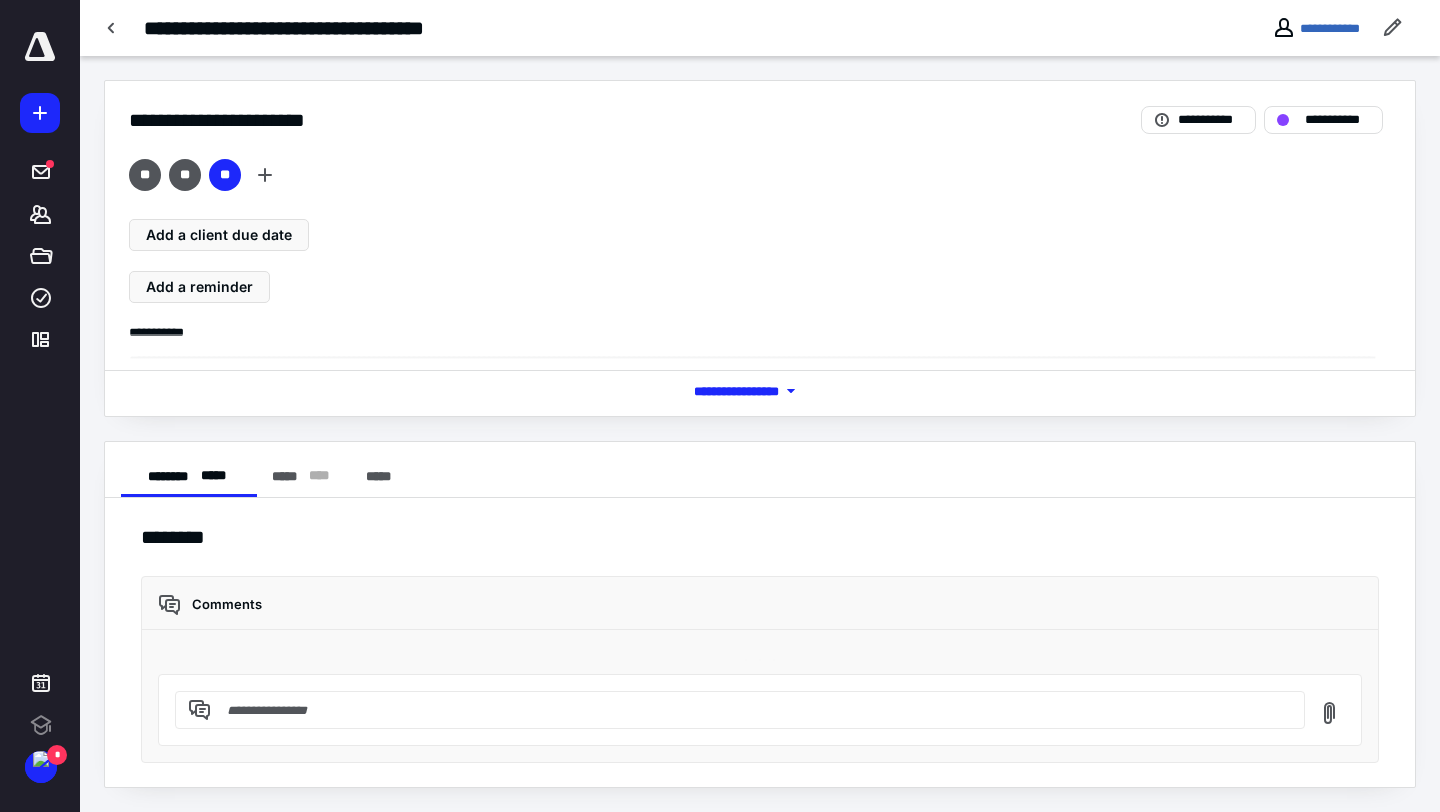 scroll, scrollTop: 0, scrollLeft: 0, axis: both 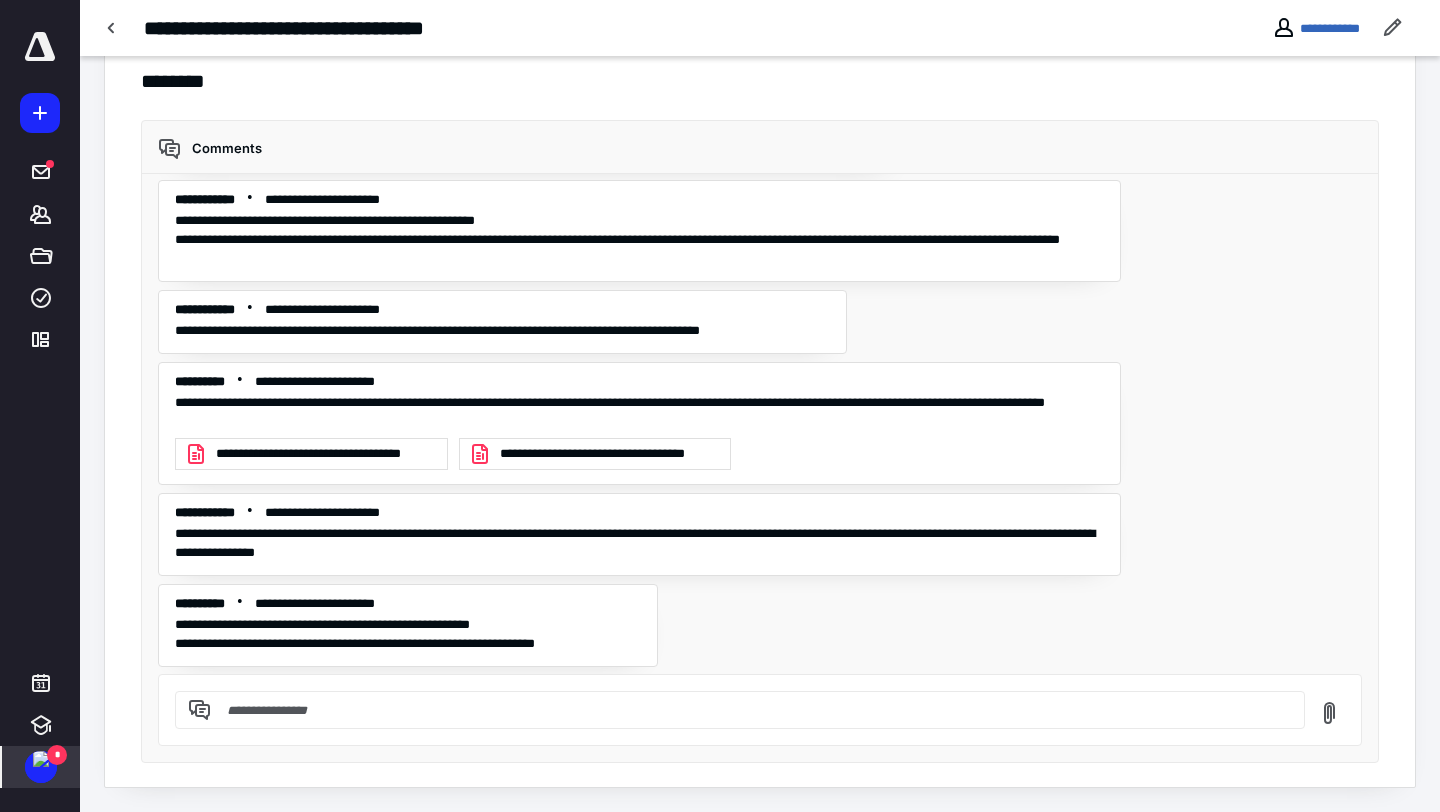 click on "*" at bounding box center (57, 755) 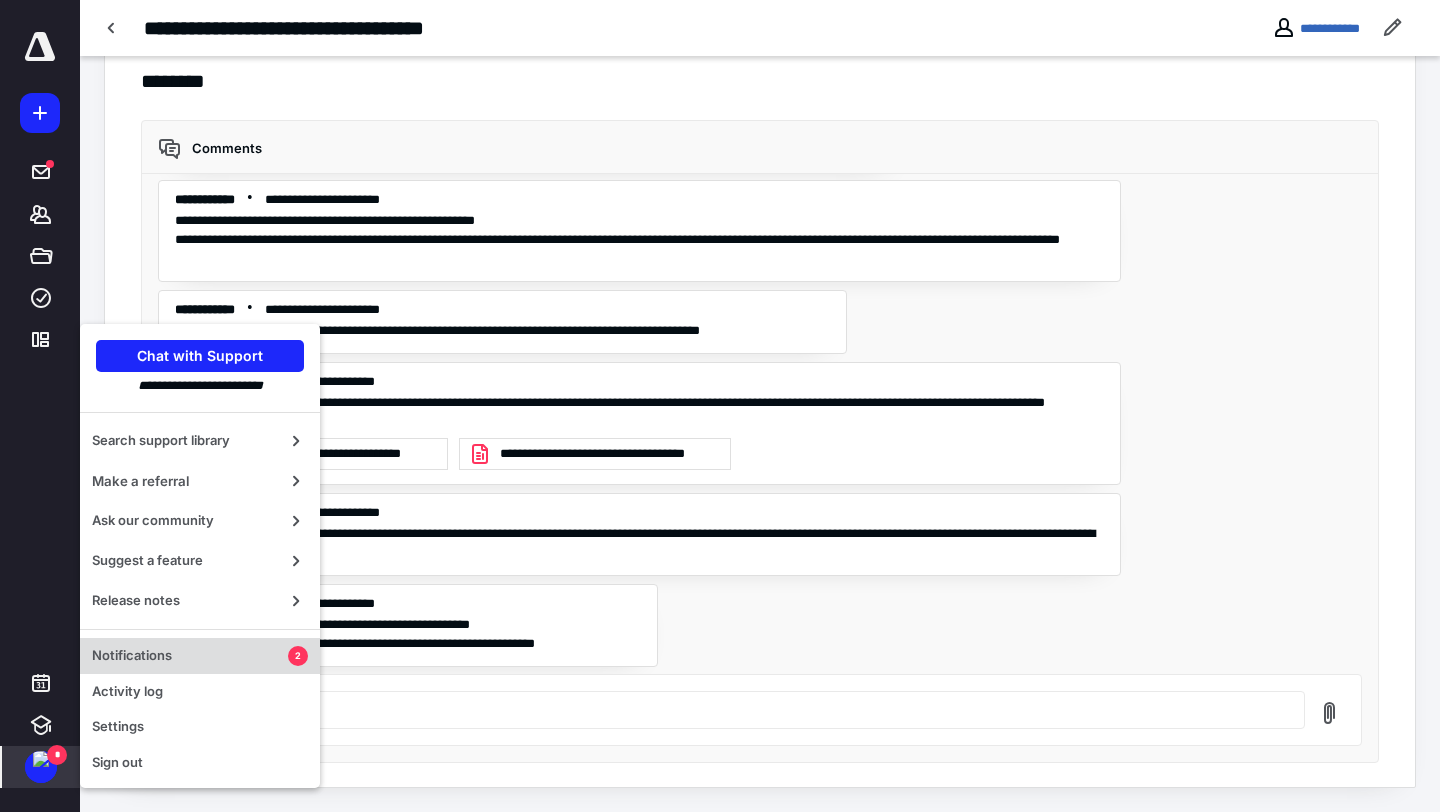 click on "Notifications 2" at bounding box center [200, 656] 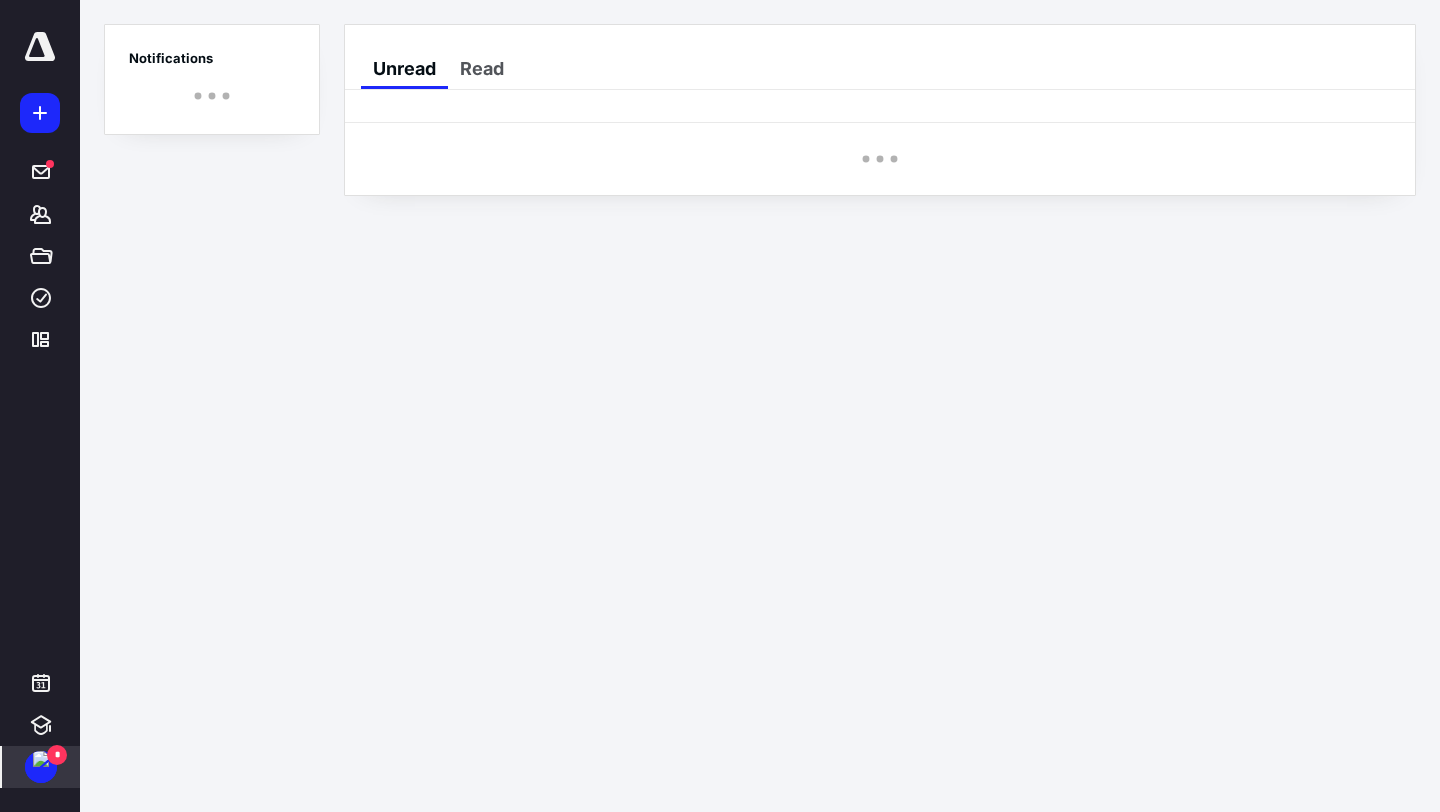 scroll, scrollTop: 0, scrollLeft: 0, axis: both 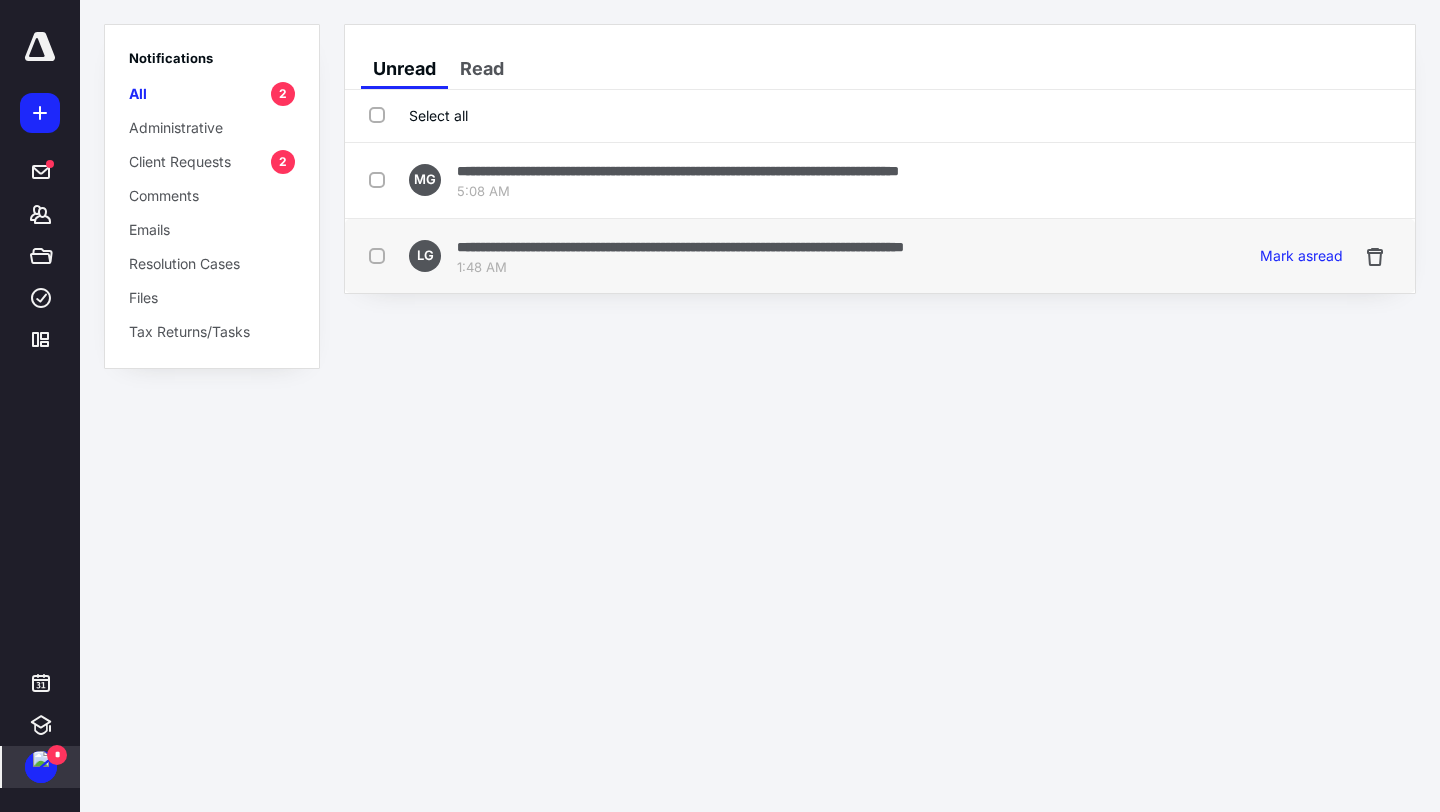 click on "1:48 AM" at bounding box center (680, 268) 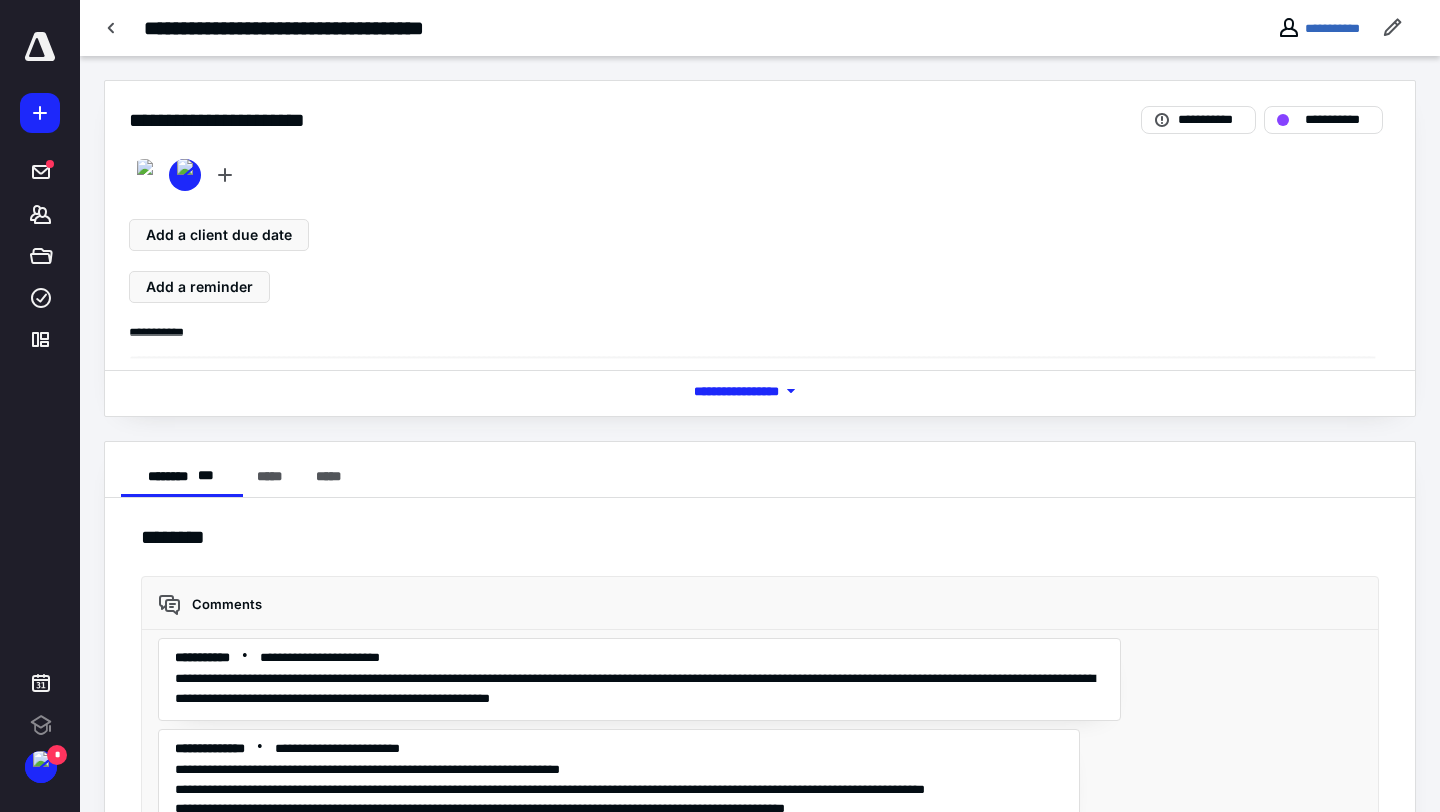 scroll, scrollTop: 0, scrollLeft: 0, axis: both 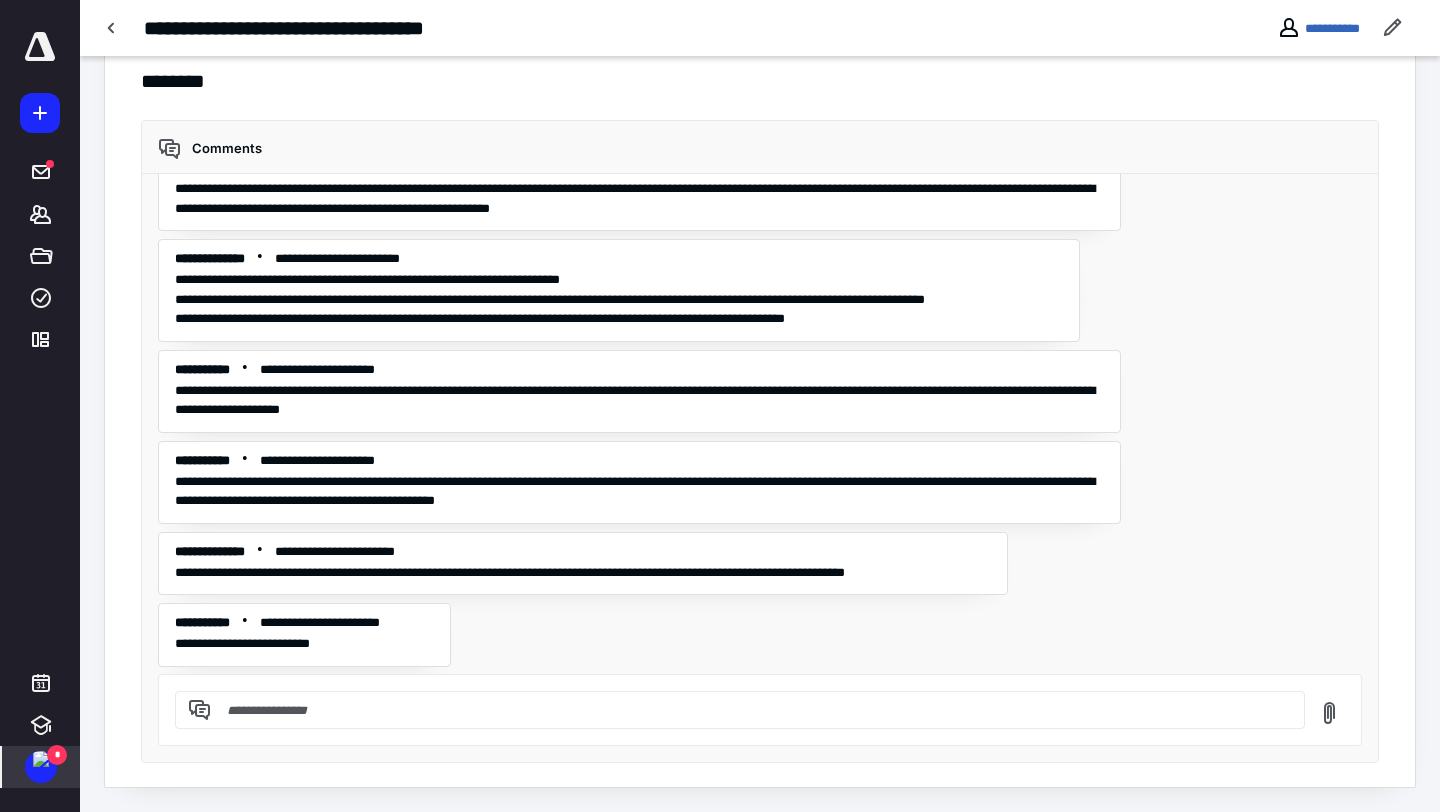 click on "*" at bounding box center (57, 755) 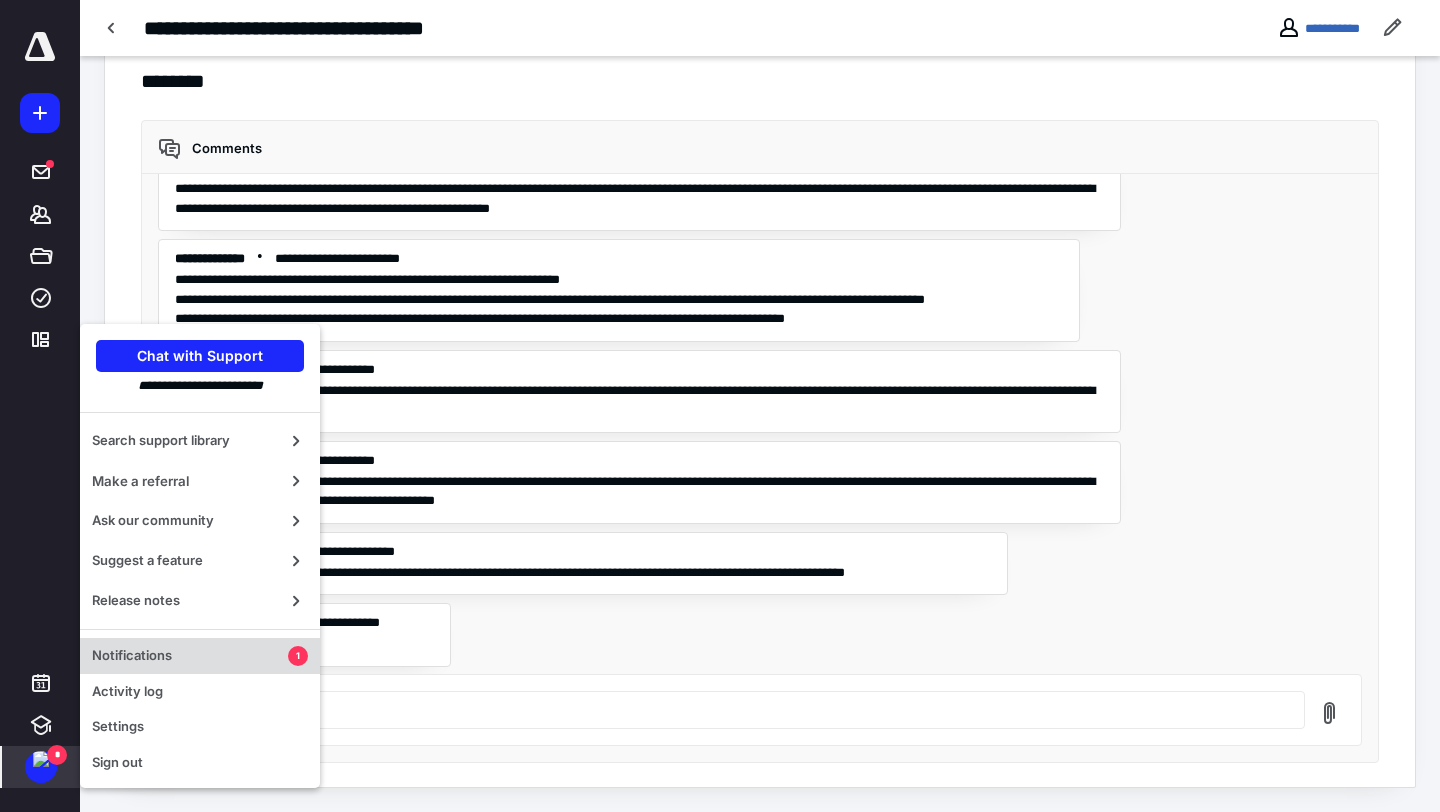click on "Notifications" at bounding box center [190, 656] 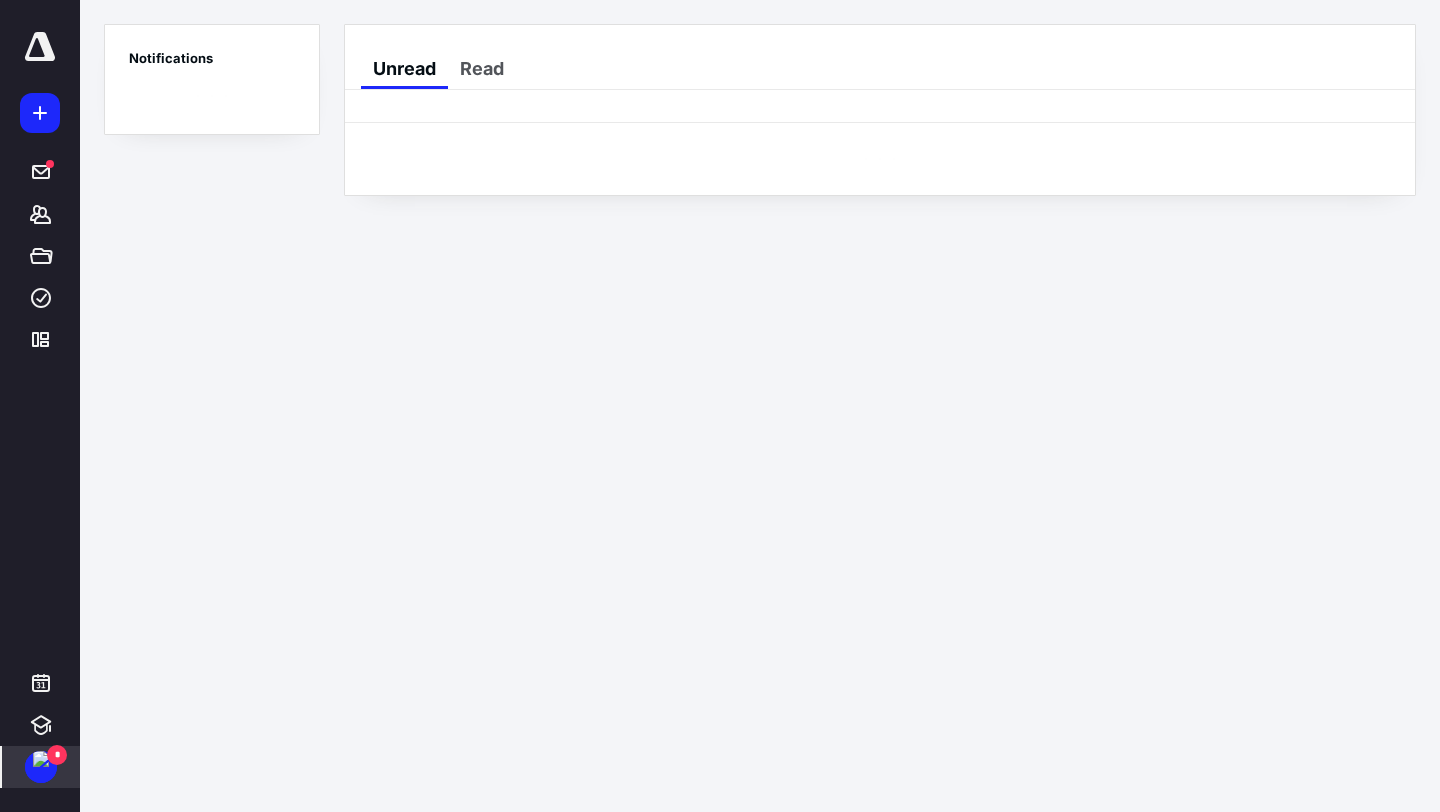 scroll, scrollTop: 0, scrollLeft: 0, axis: both 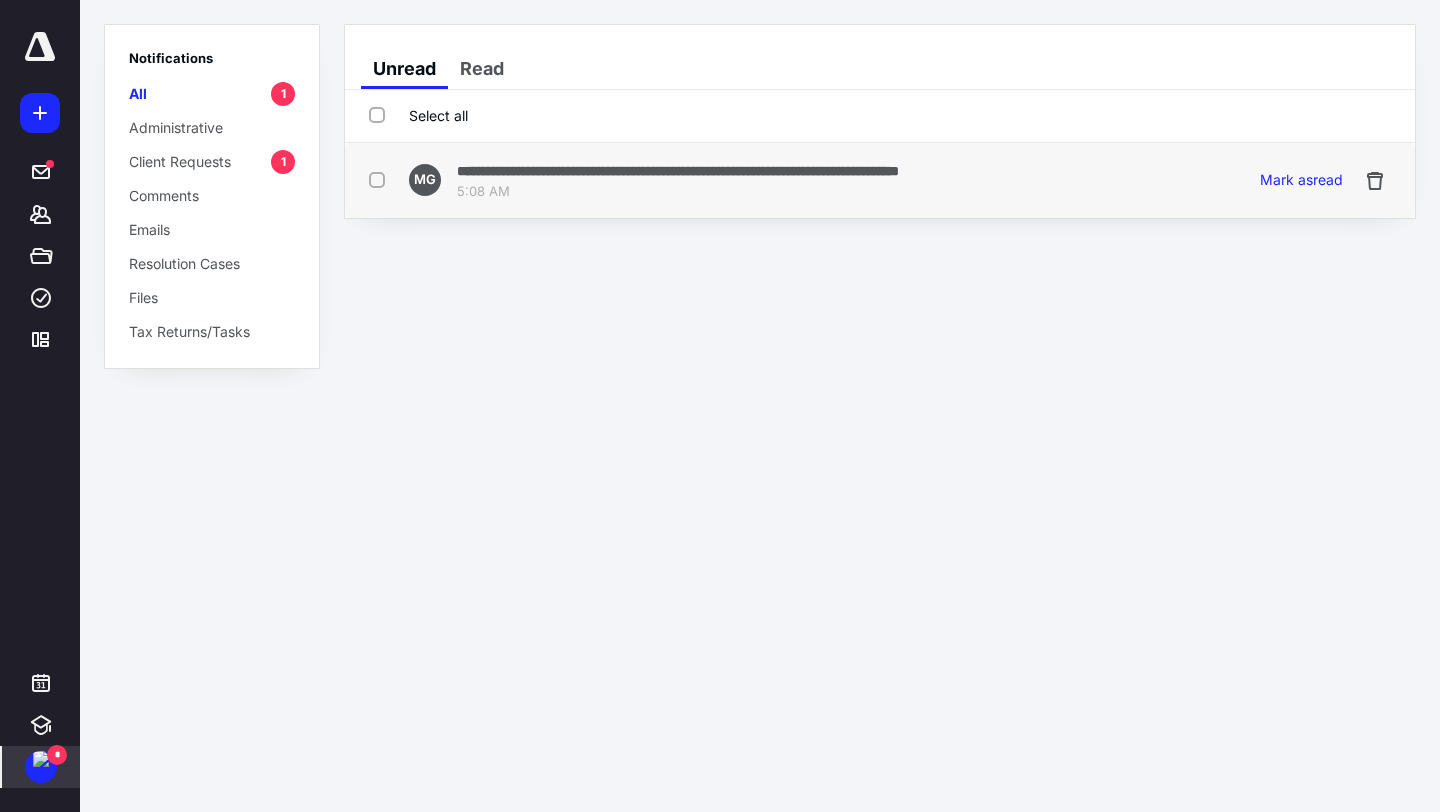 click on "5:08 AM" at bounding box center [678, 192] 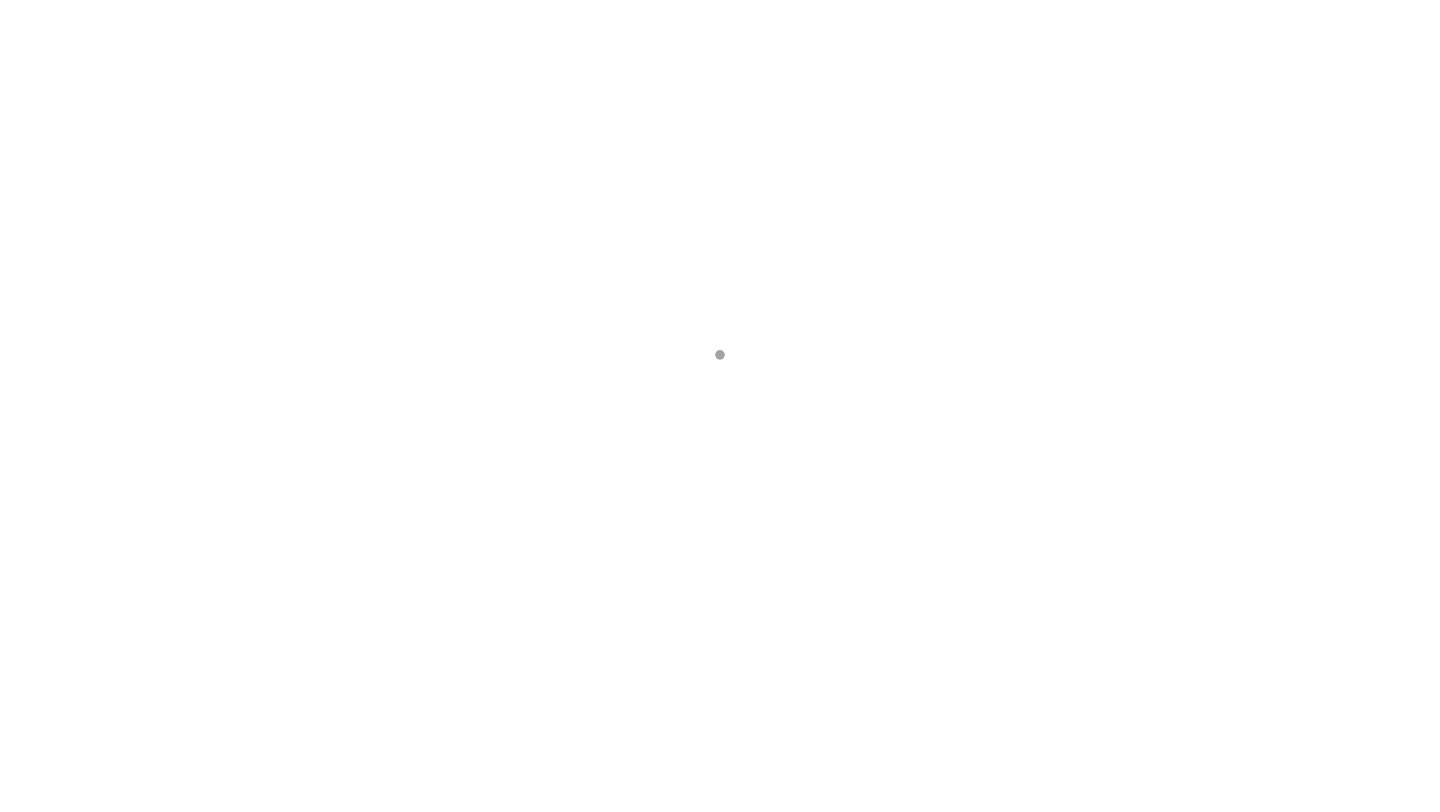 scroll, scrollTop: 0, scrollLeft: 0, axis: both 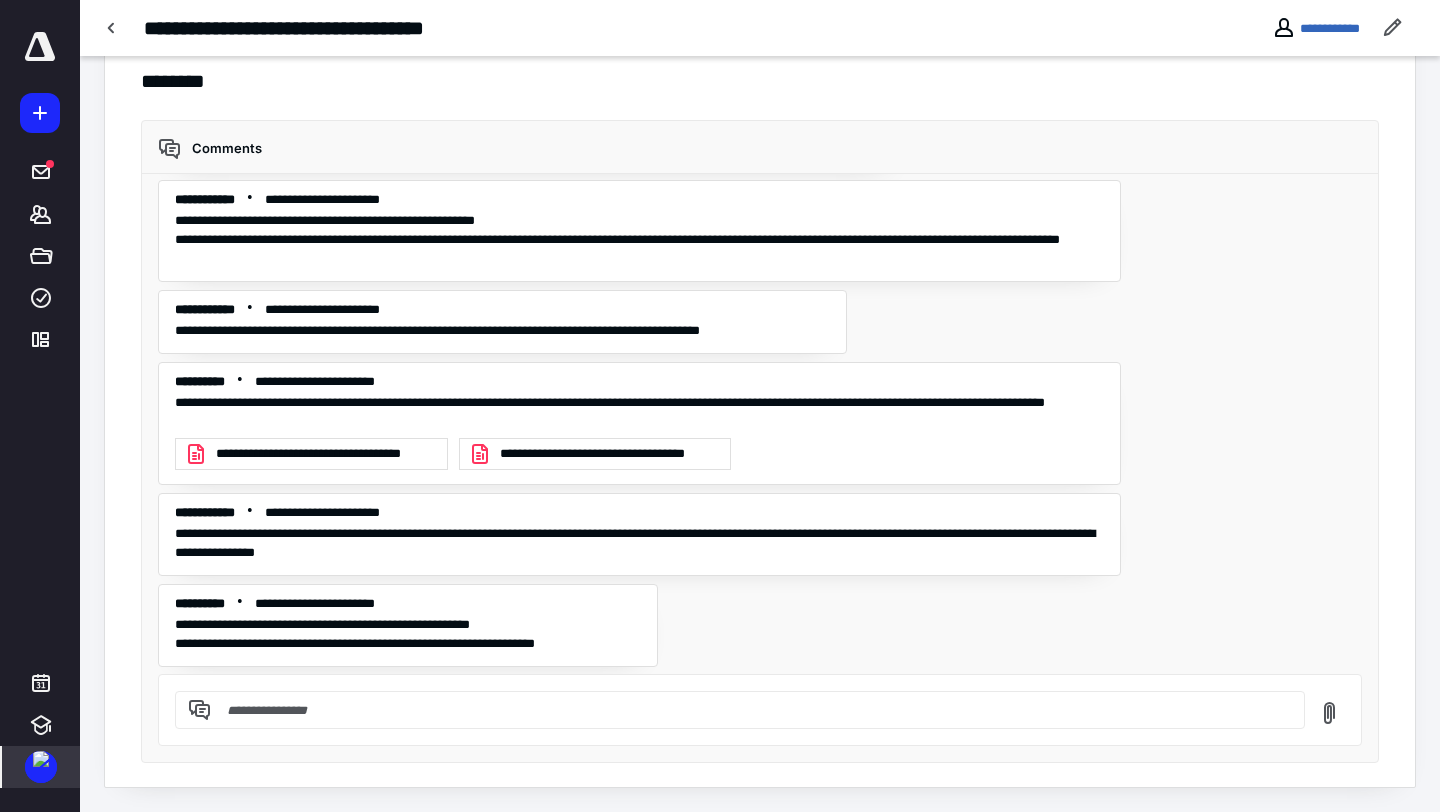 click at bounding box center (41, 759) 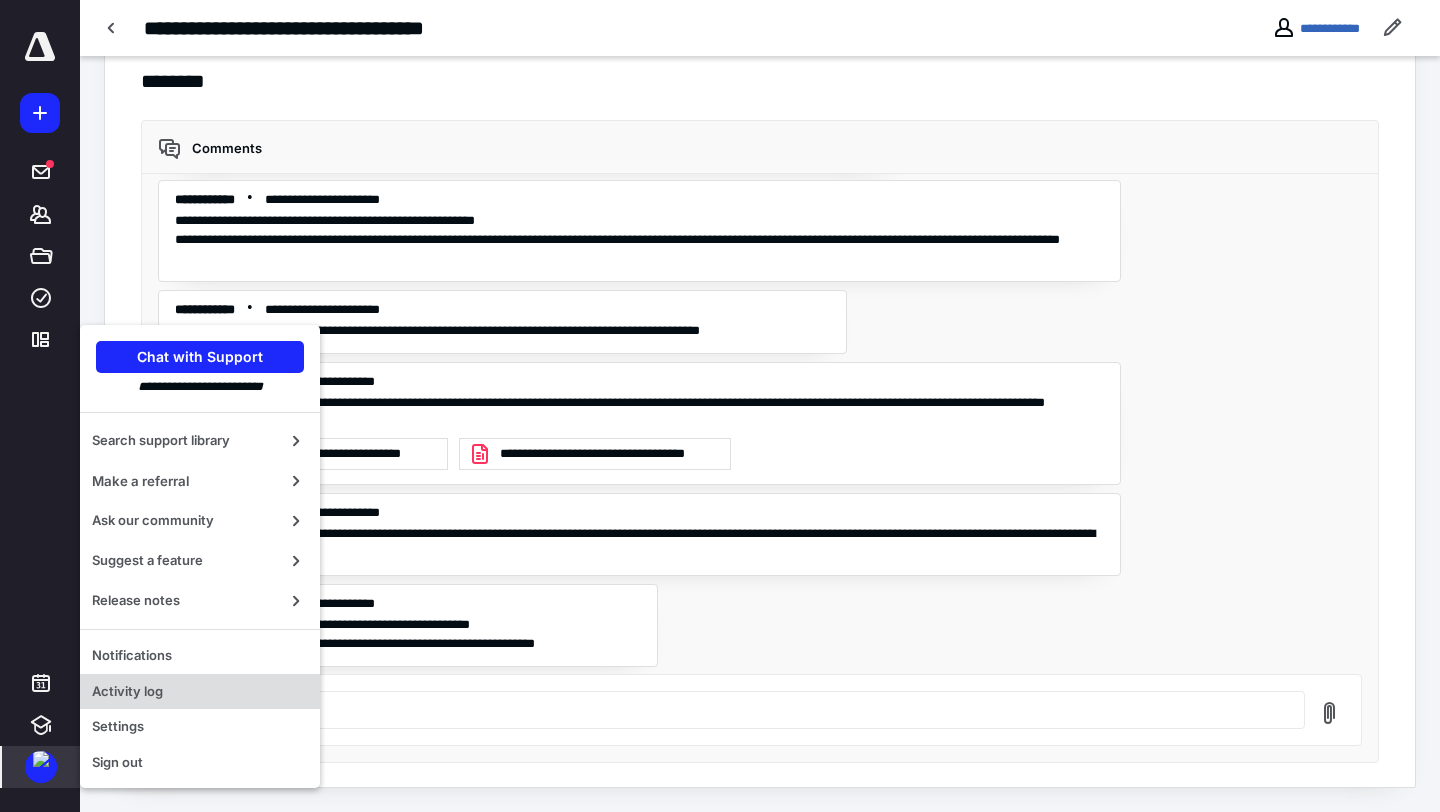 click on "Activity log" at bounding box center [200, 692] 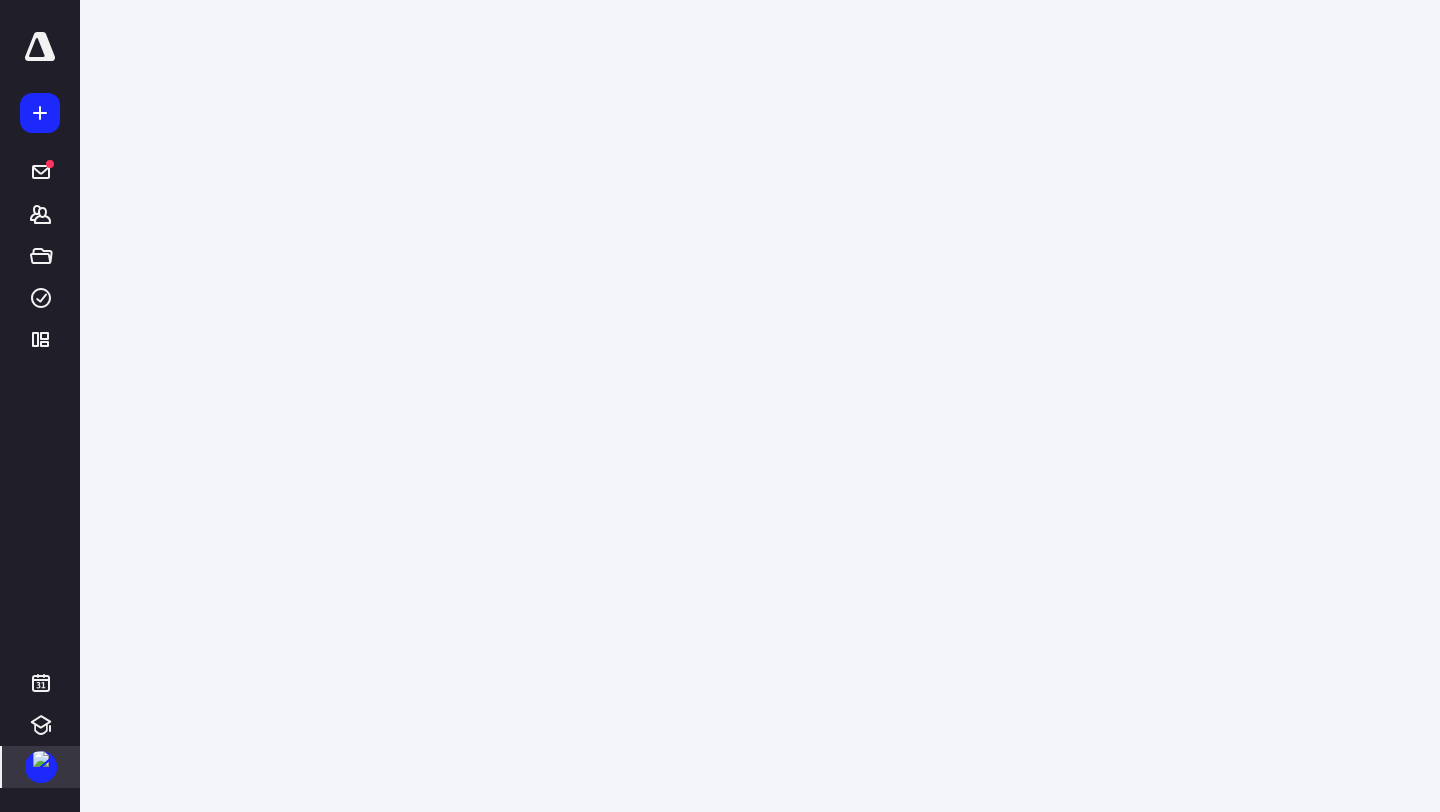 scroll, scrollTop: 0, scrollLeft: 0, axis: both 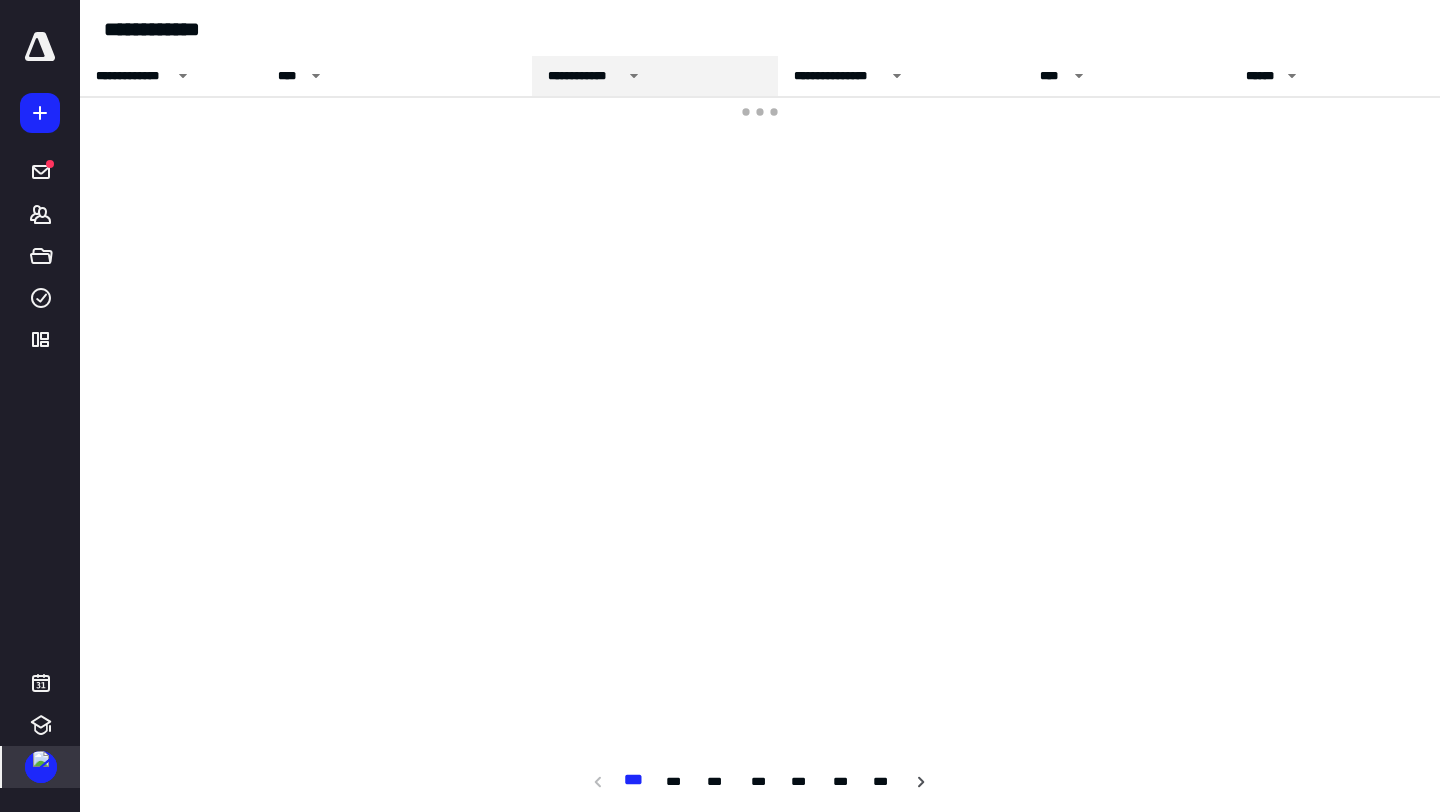 click on "**********" at bounding box center [585, 76] 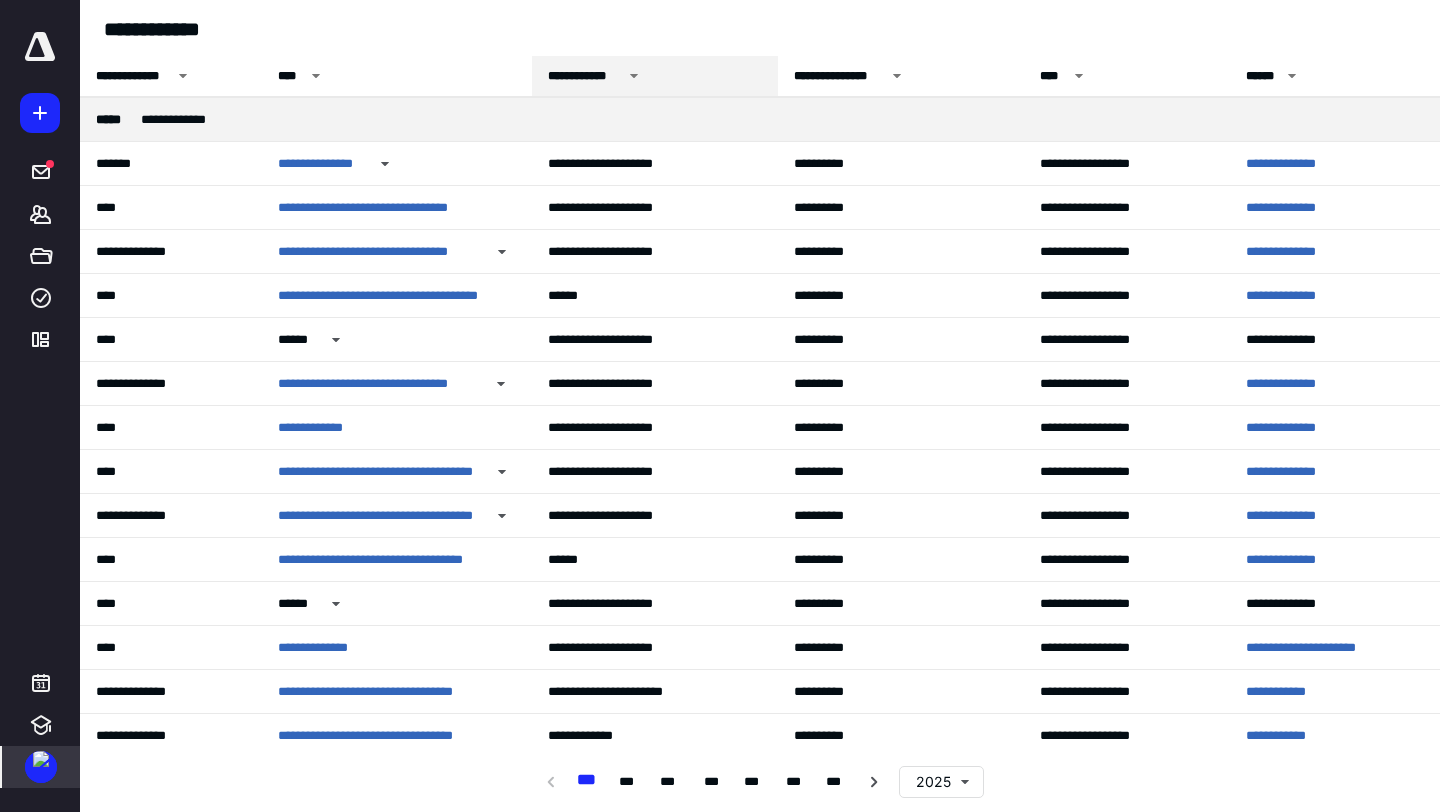 click on "**********" at bounding box center (585, 76) 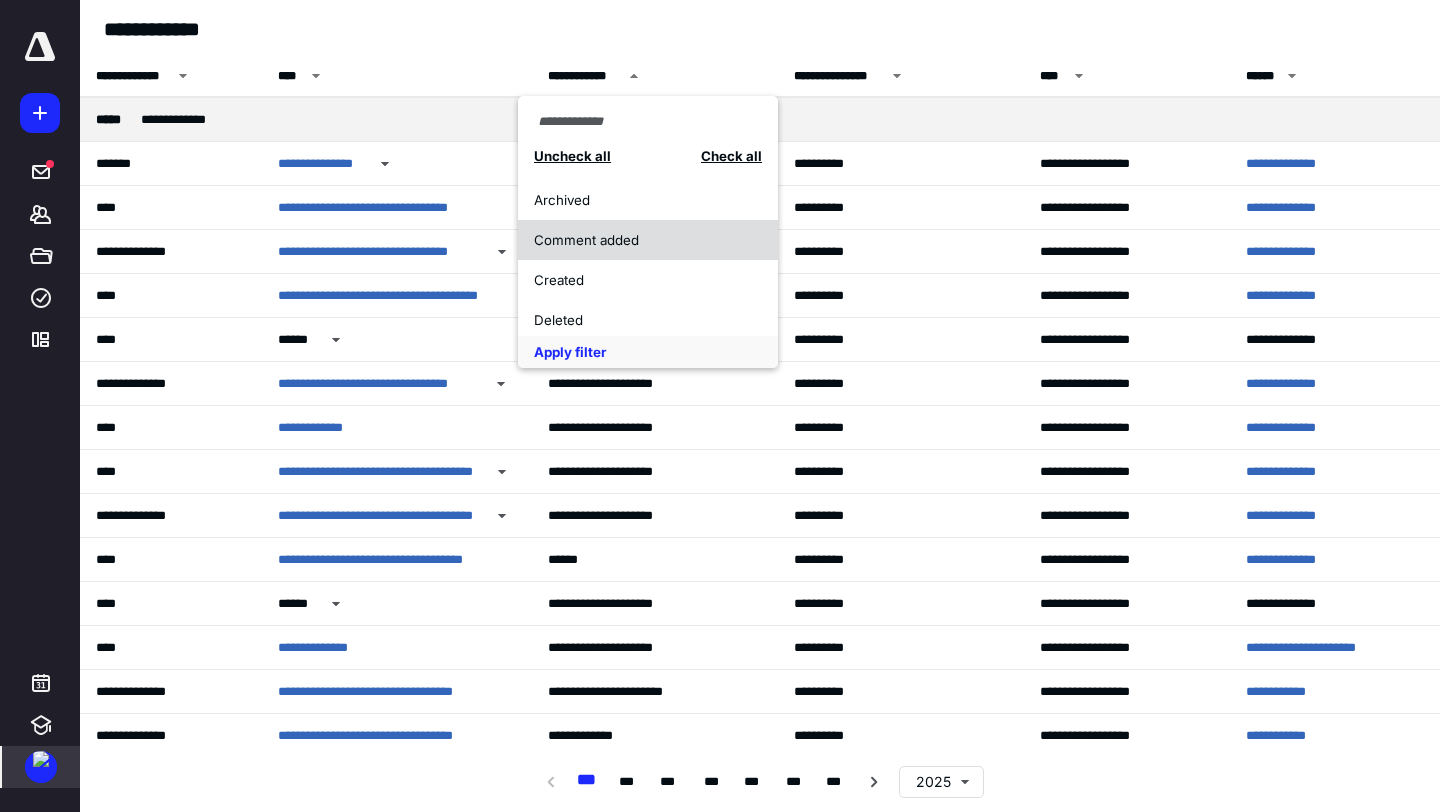 click on "Comment added" at bounding box center [648, 240] 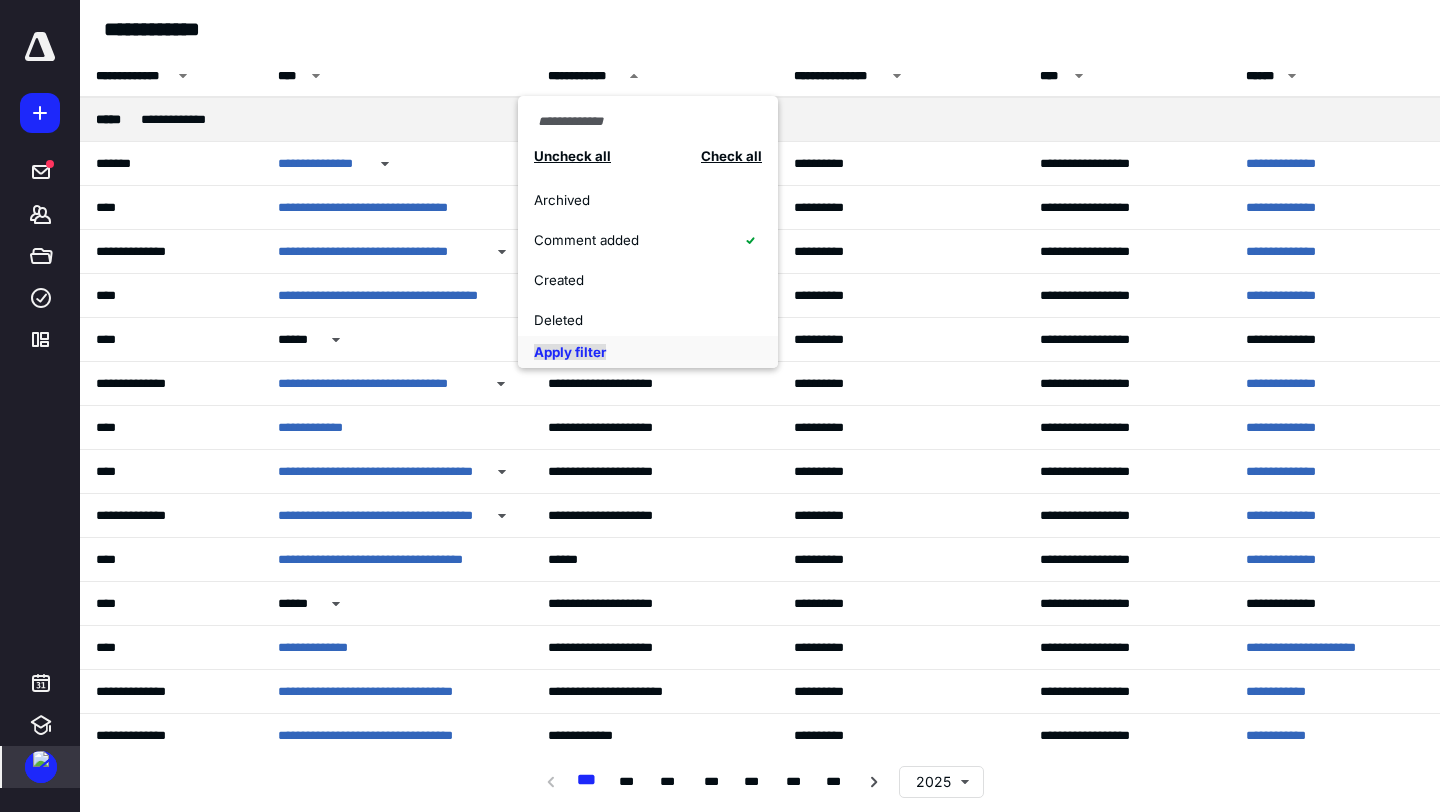 click on "Apply filter" at bounding box center [570, 352] 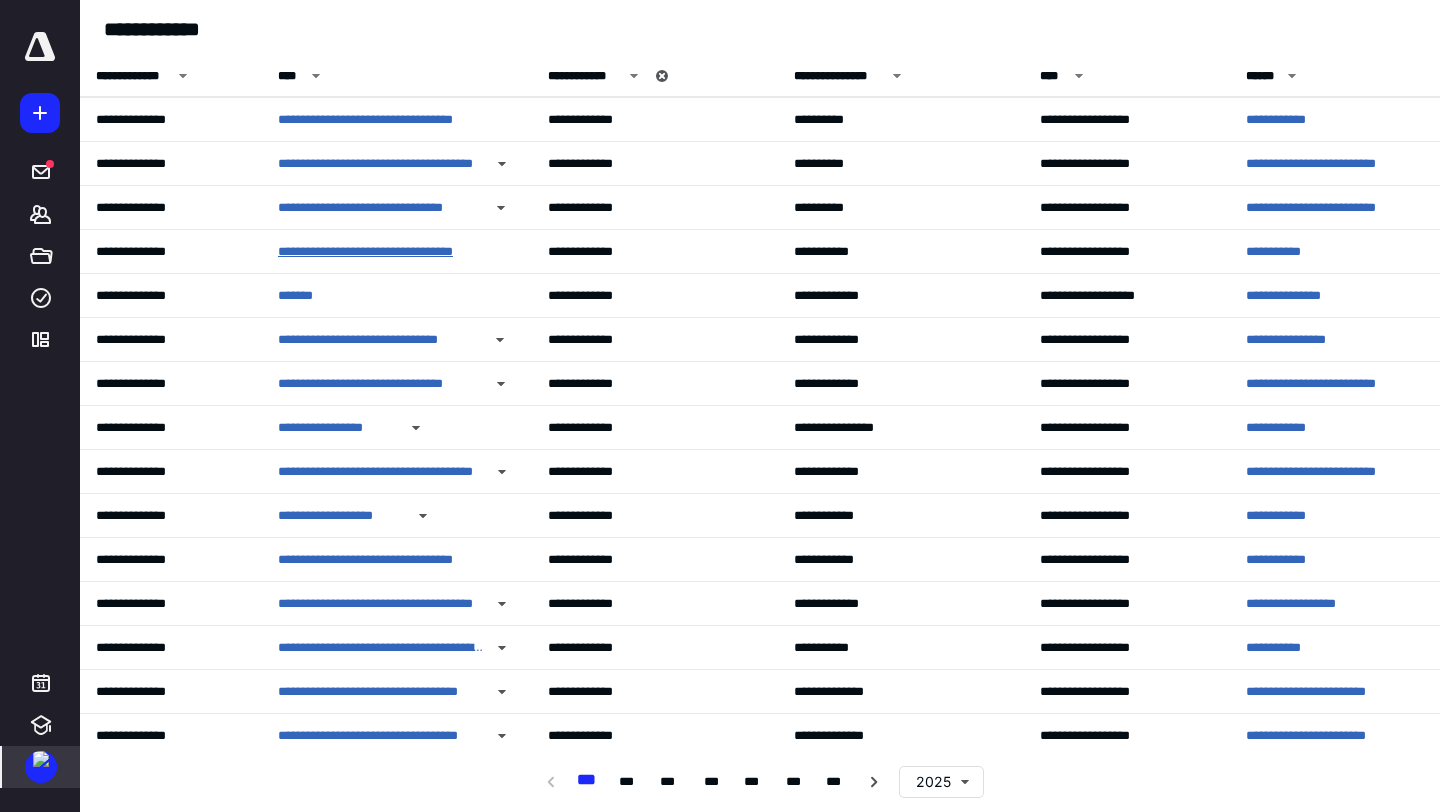 click on "**********" at bounding box center [381, 252] 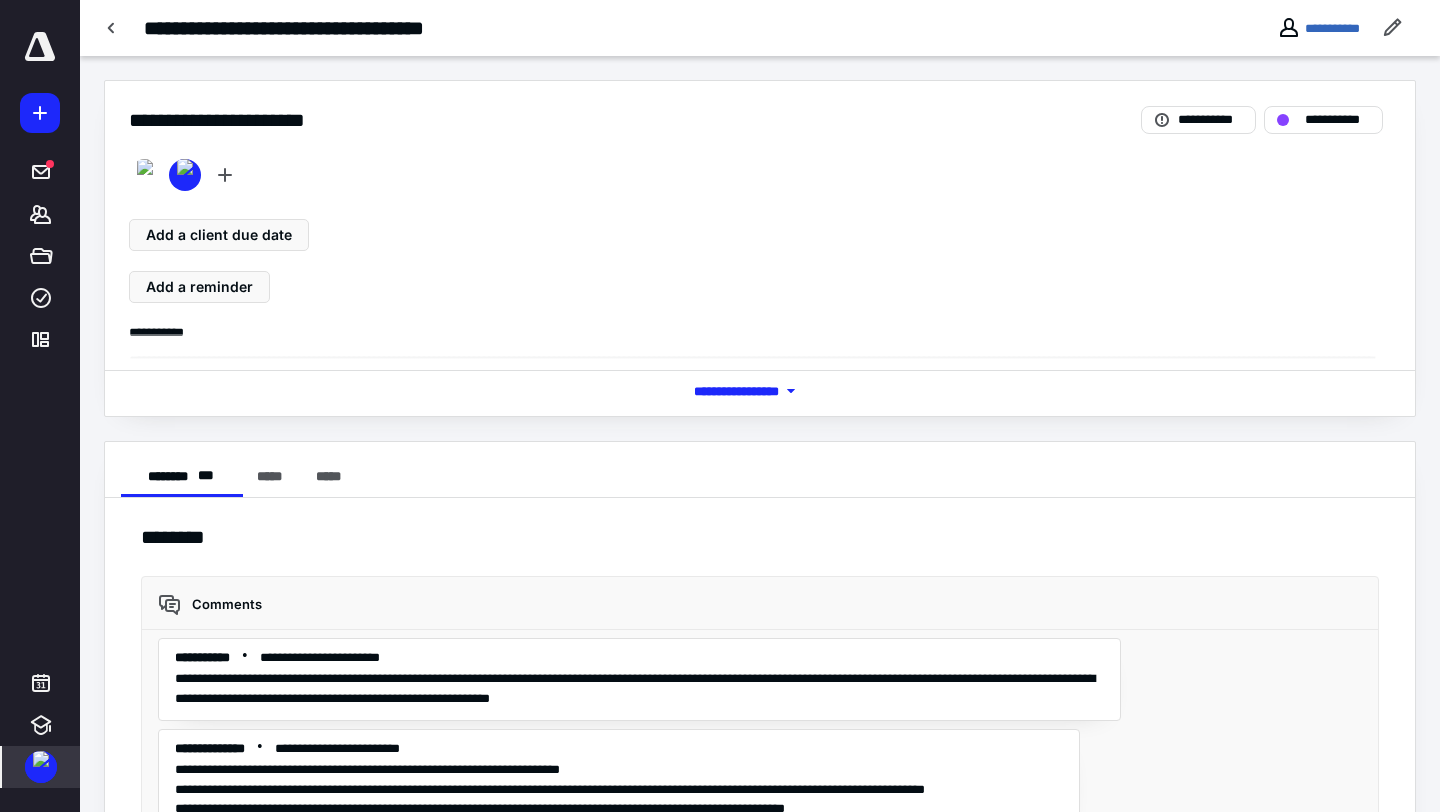 scroll, scrollTop: 34, scrollLeft: 0, axis: vertical 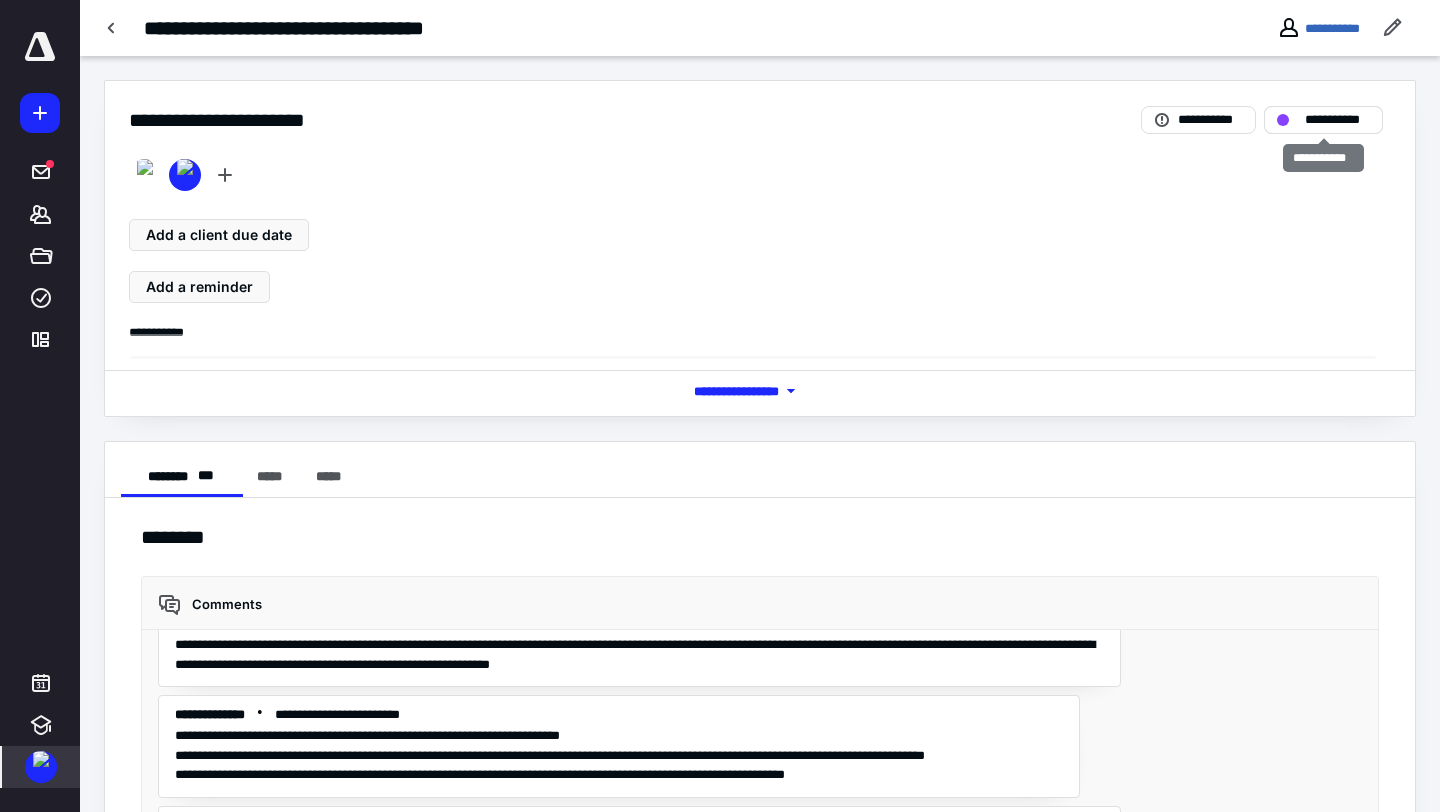 click on "**********" at bounding box center (1337, 120) 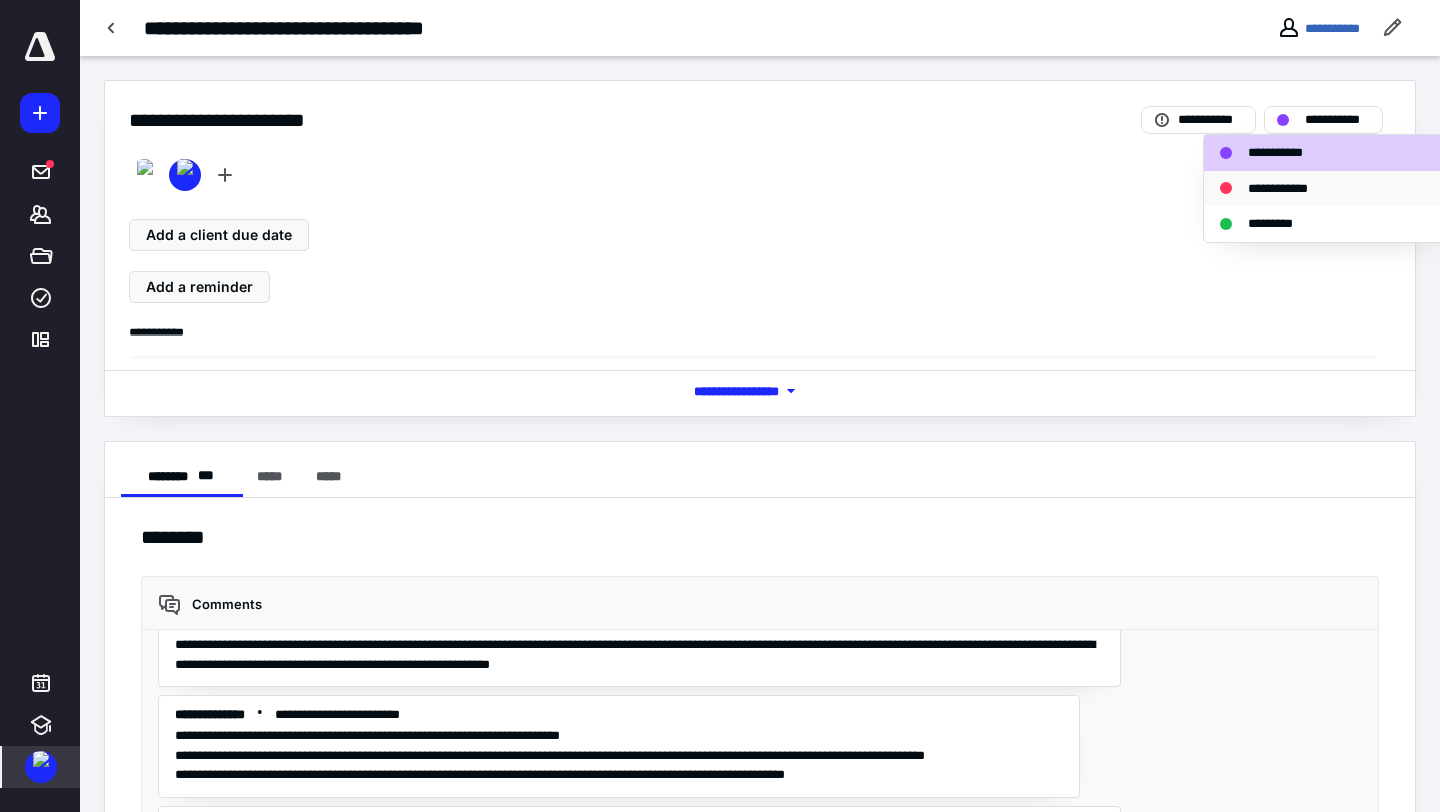 click on "**********" at bounding box center (1316, 189) 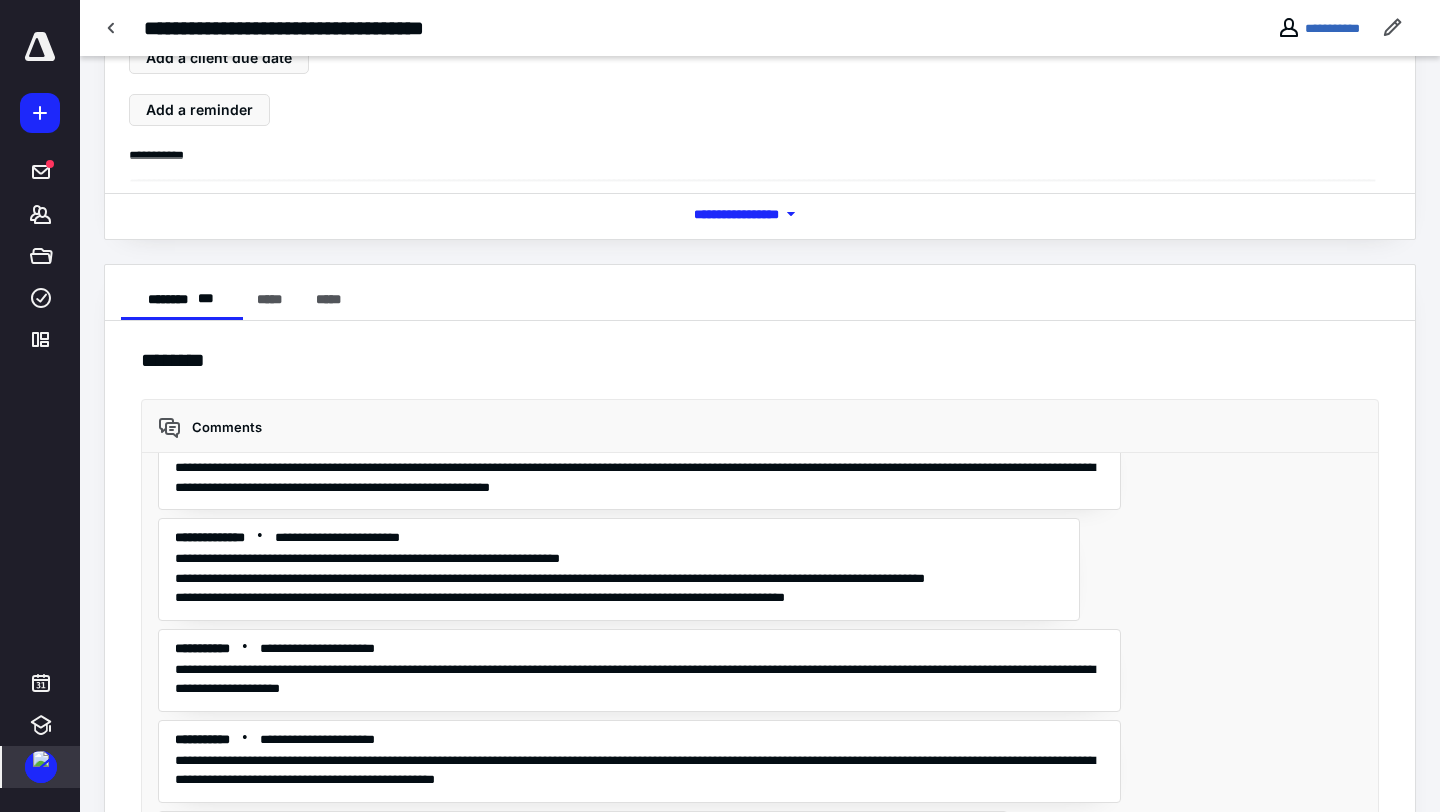 scroll, scrollTop: 456, scrollLeft: 0, axis: vertical 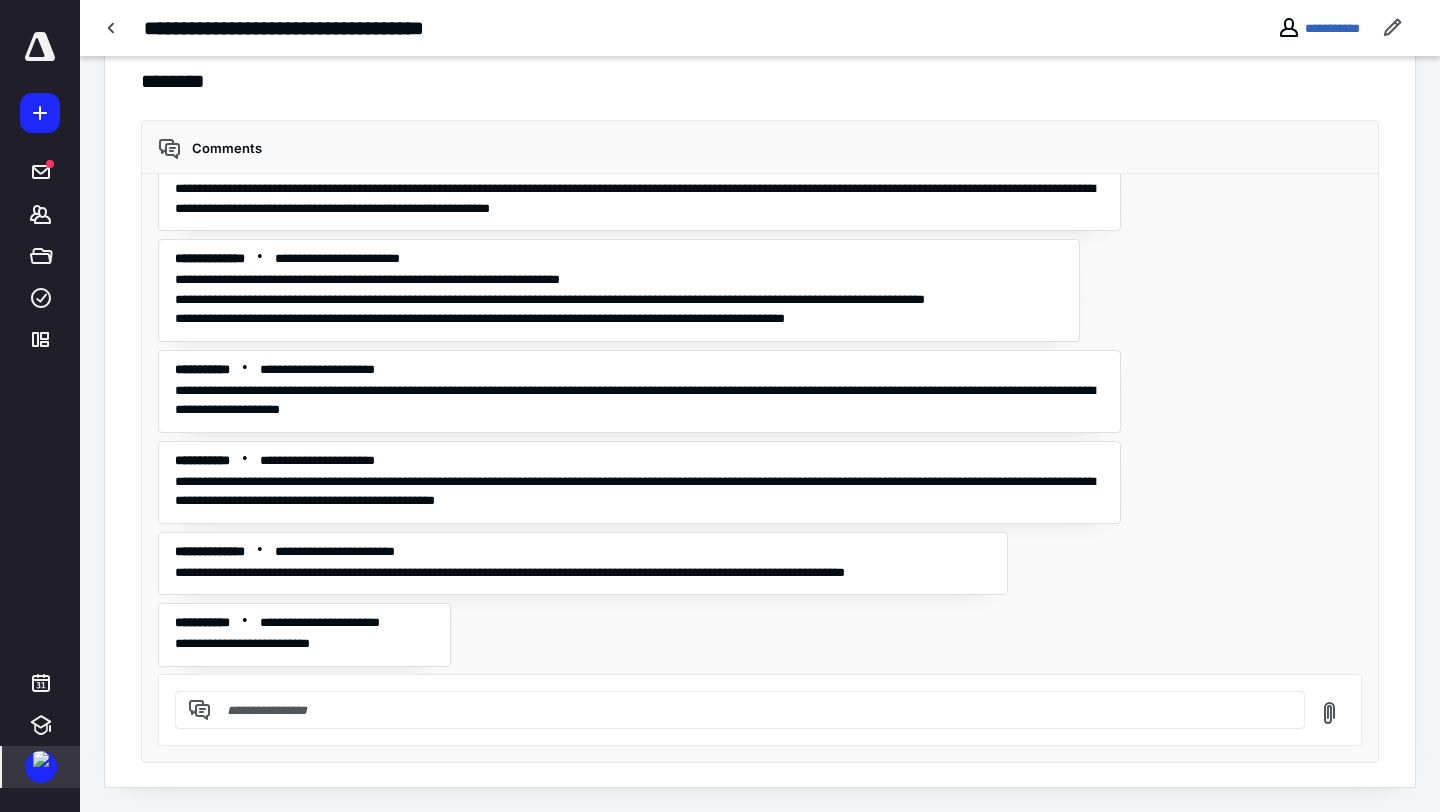 click at bounding box center (41, 759) 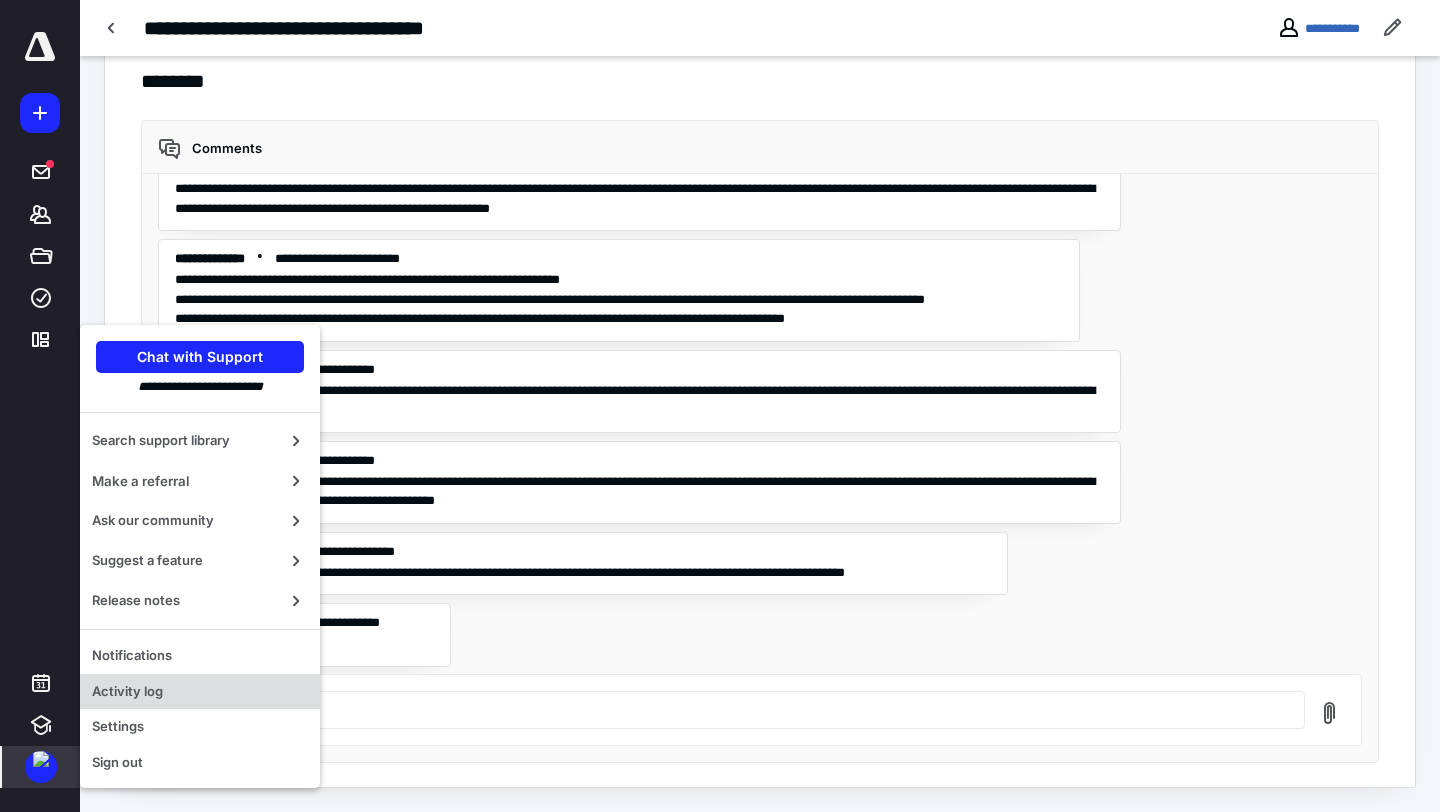 click on "Activity log" at bounding box center (200, 692) 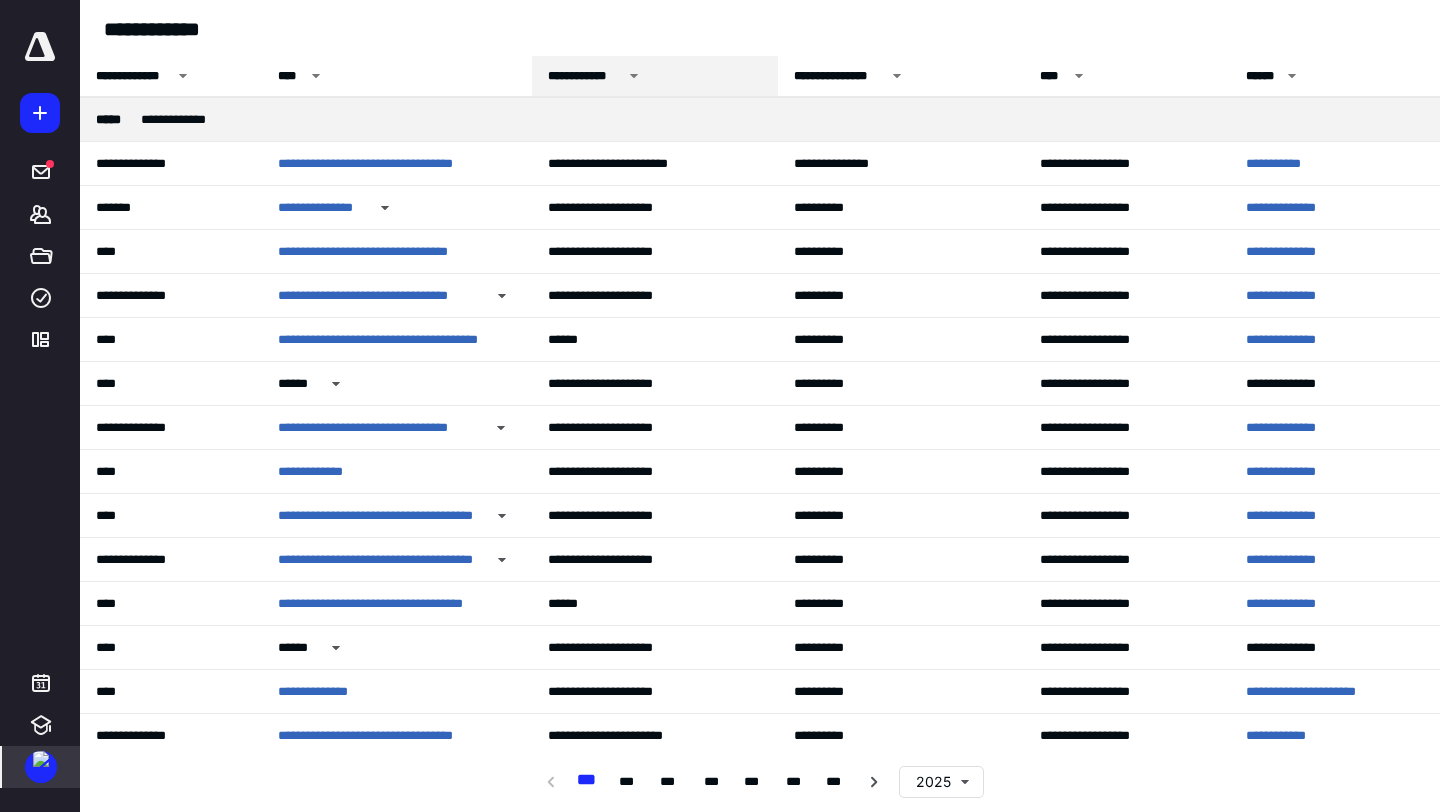 click on "**********" at bounding box center [585, 76] 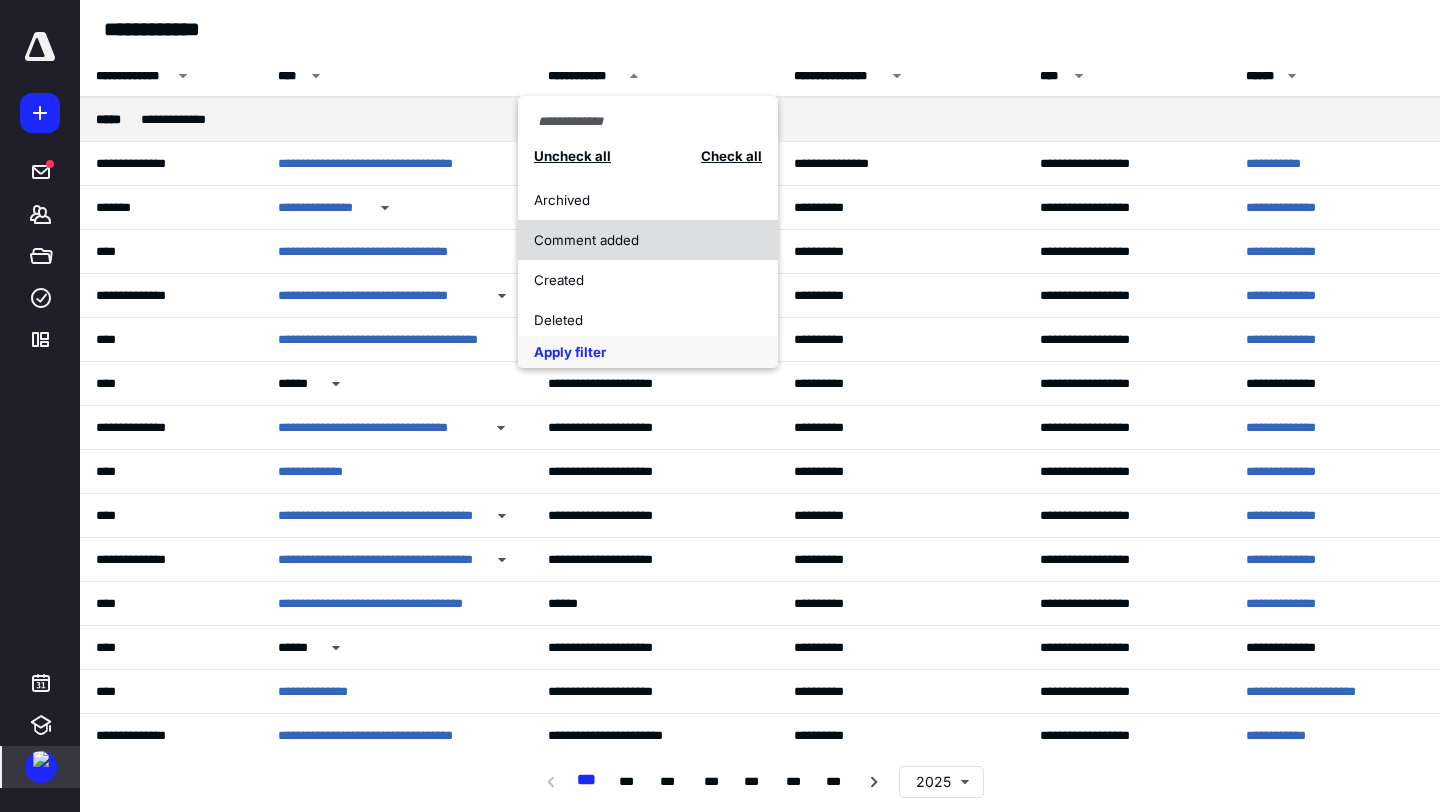 click on "Comment added" at bounding box center (637, 240) 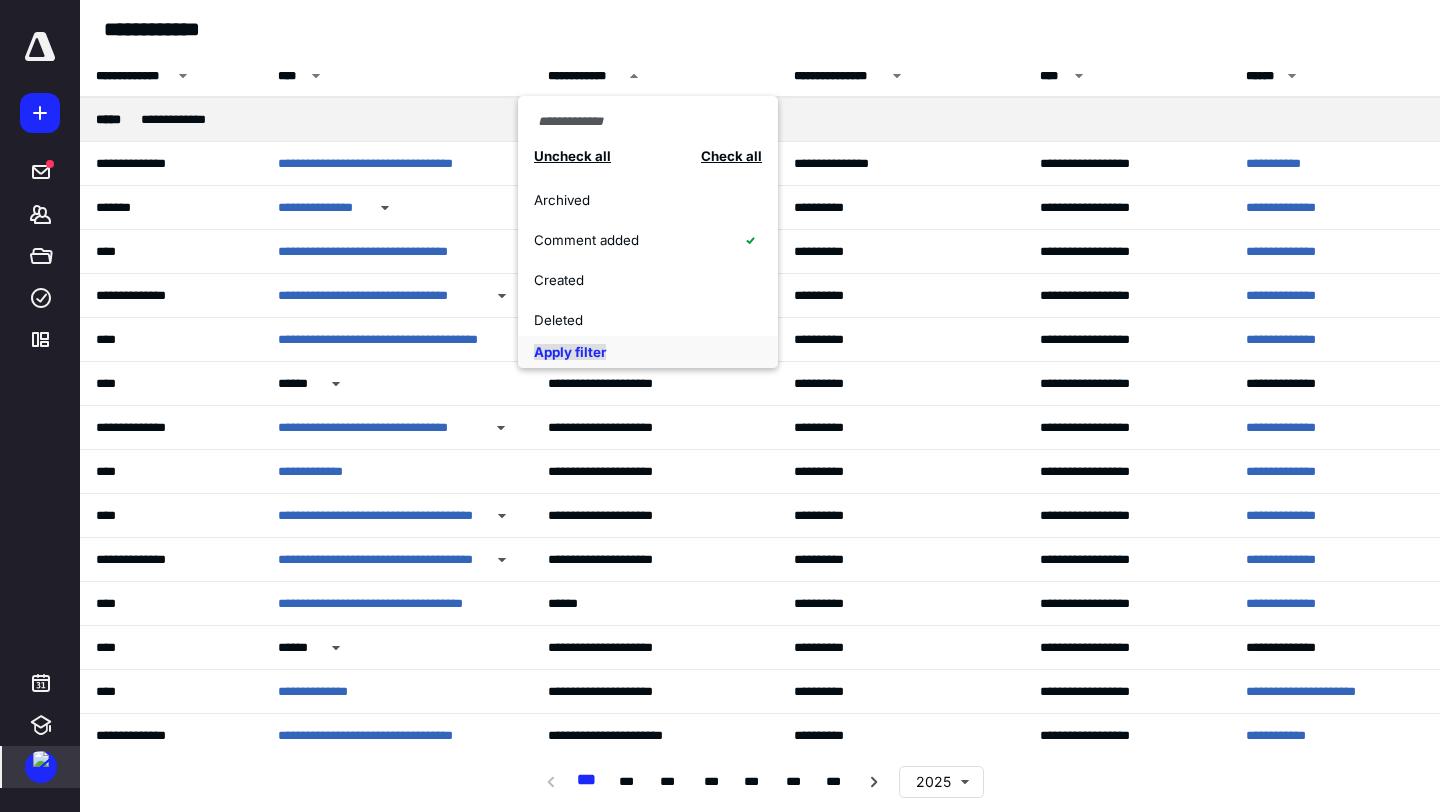 click on "Apply filter" at bounding box center [570, 352] 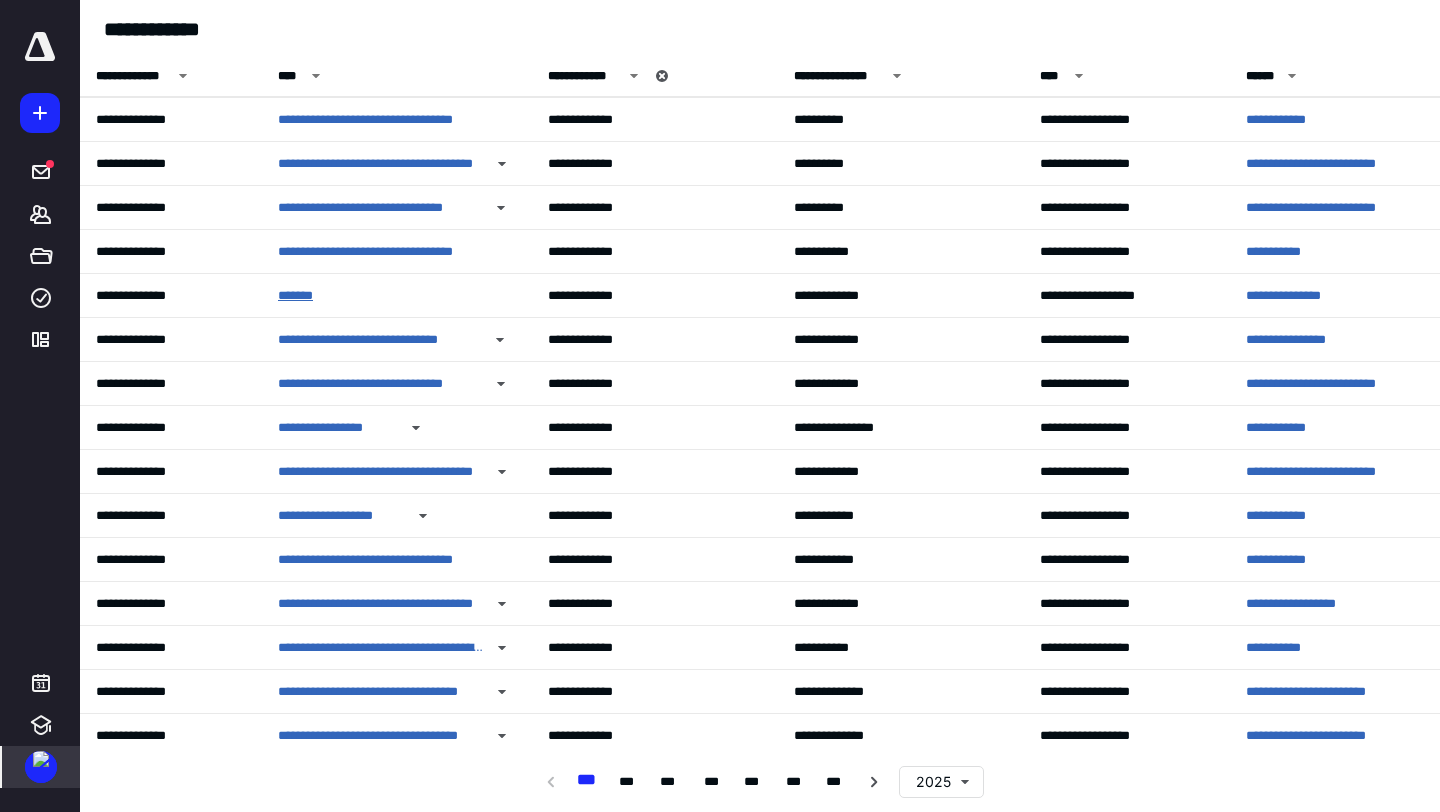 click on "*******" at bounding box center [303, 296] 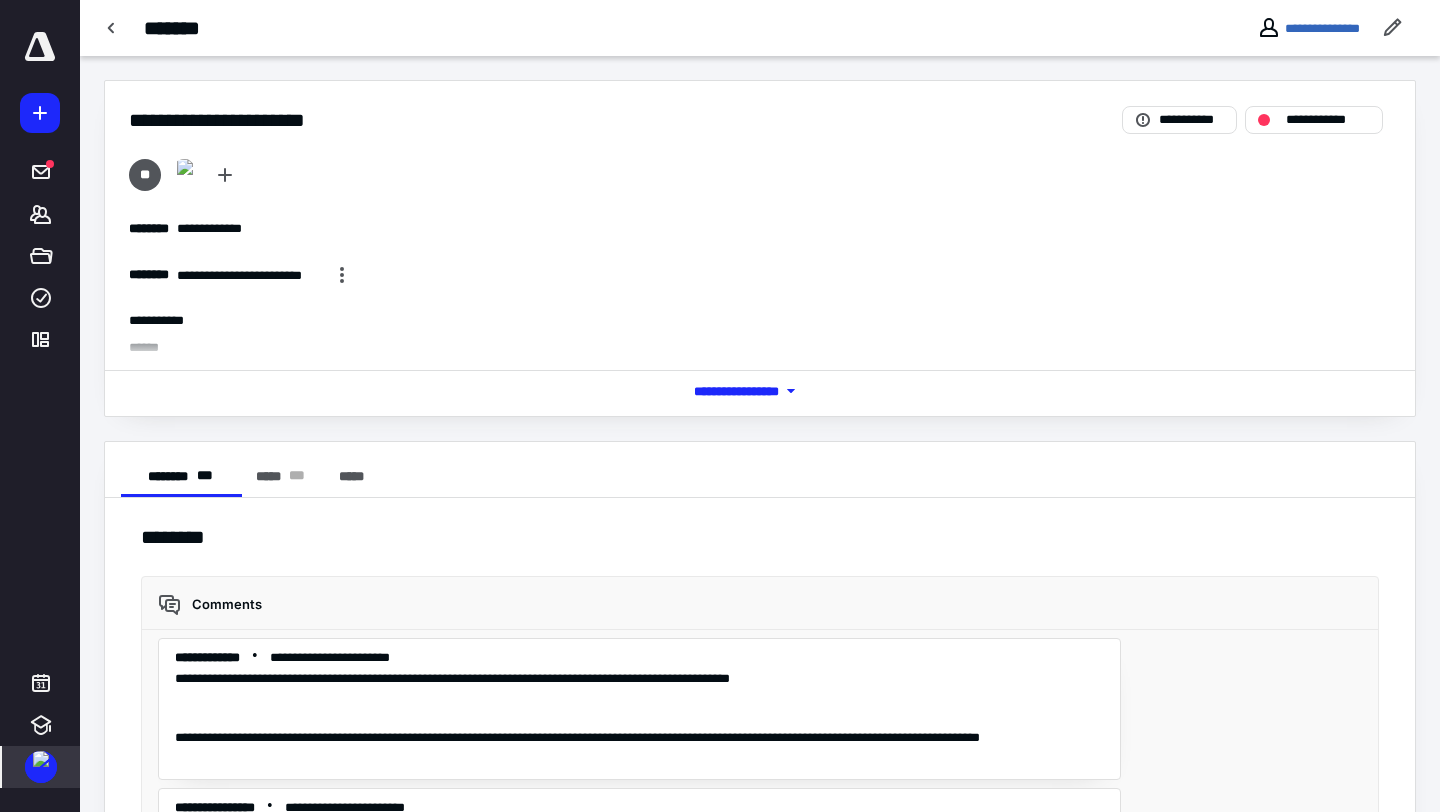 scroll, scrollTop: 106, scrollLeft: 0, axis: vertical 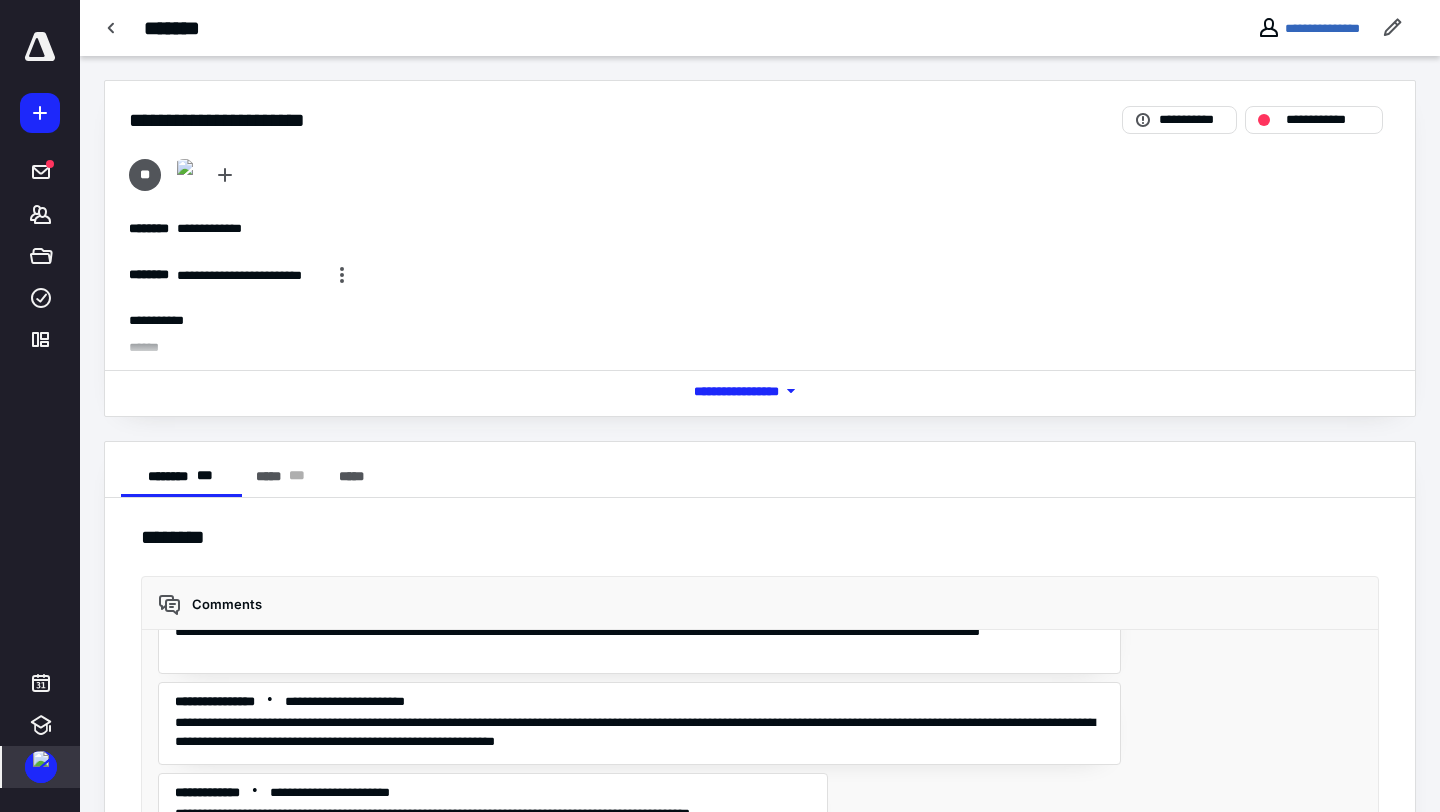 click at bounding box center [41, 759] 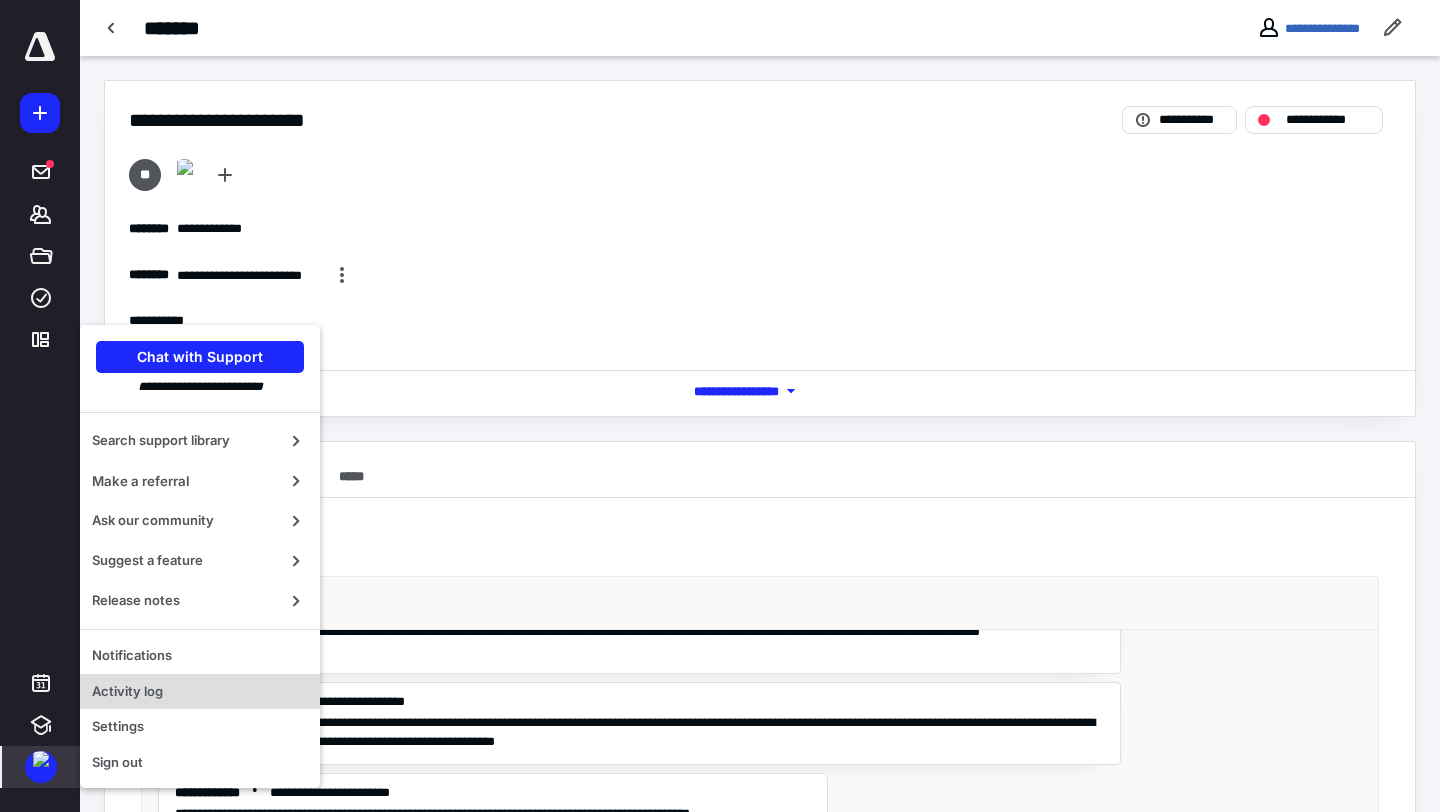 click on "Activity log" at bounding box center (200, 692) 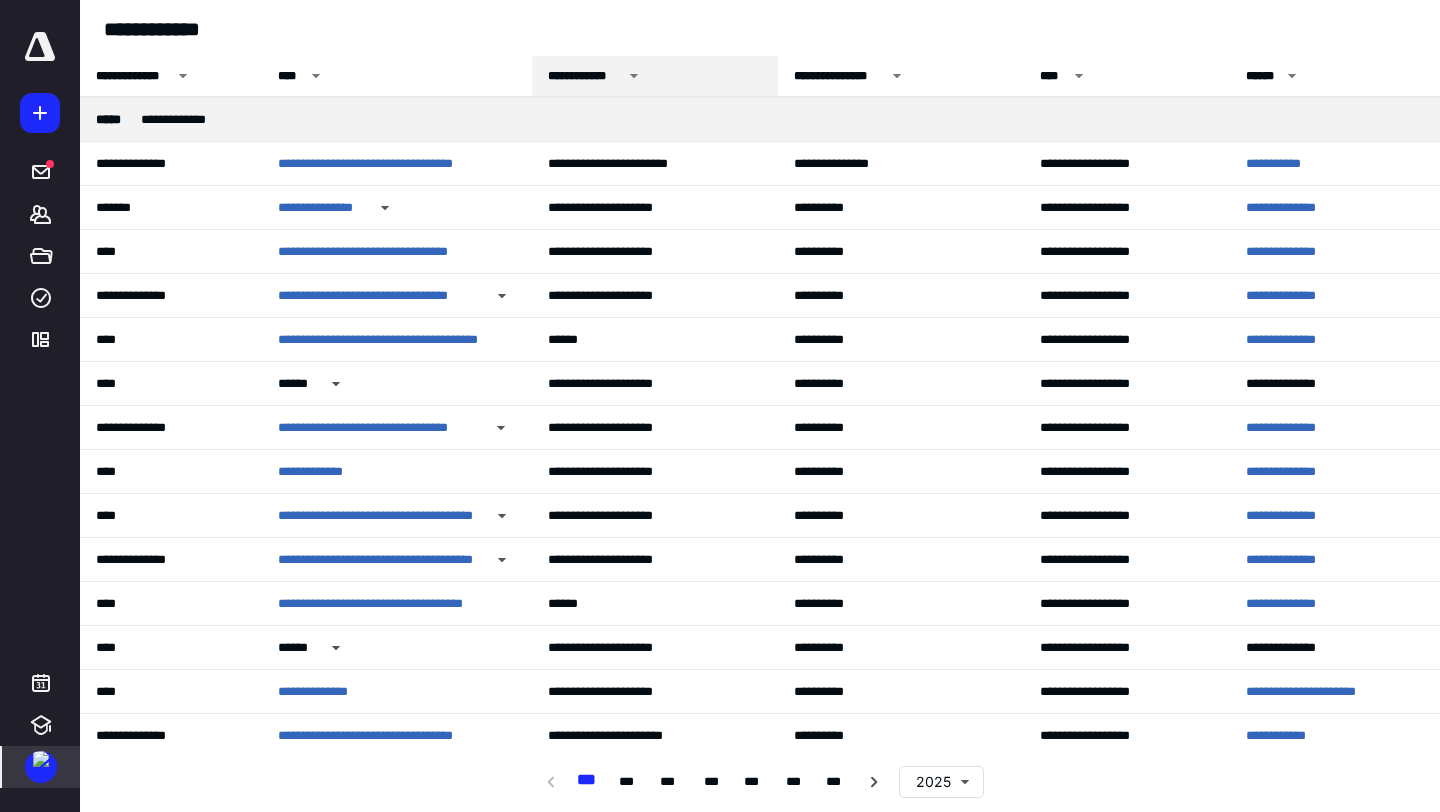 click 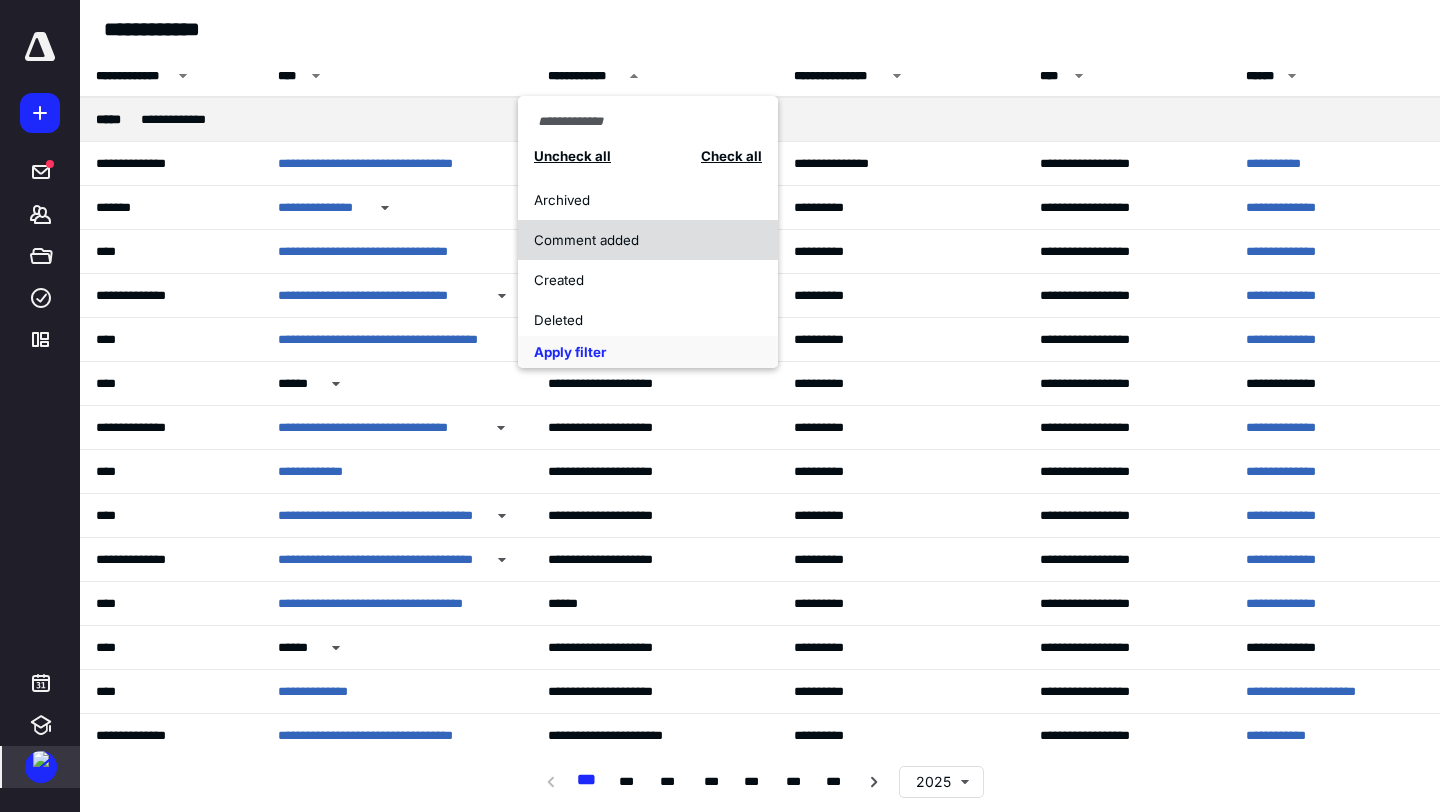 click on "Comment added" at bounding box center [648, 240] 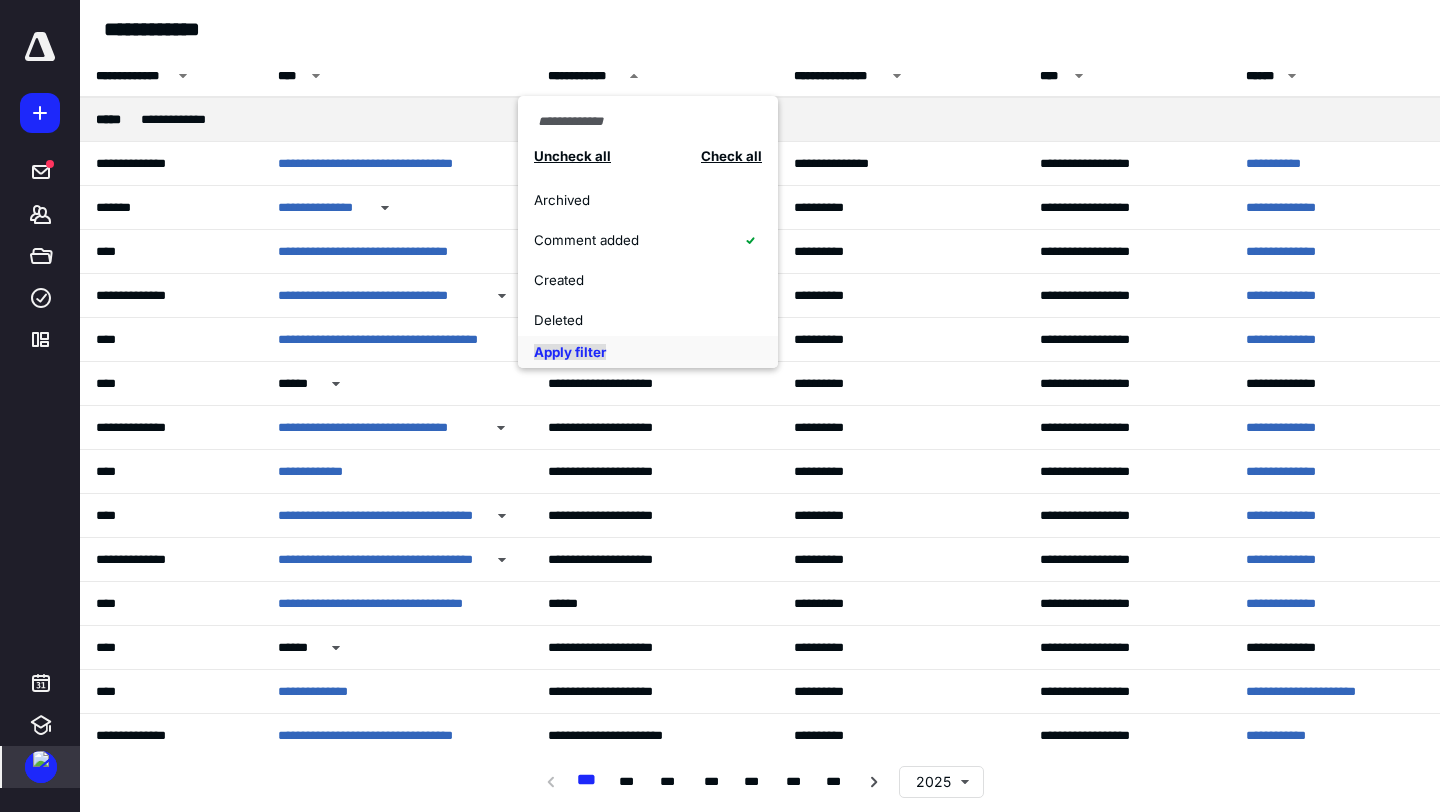 click on "Apply filter" at bounding box center (570, 352) 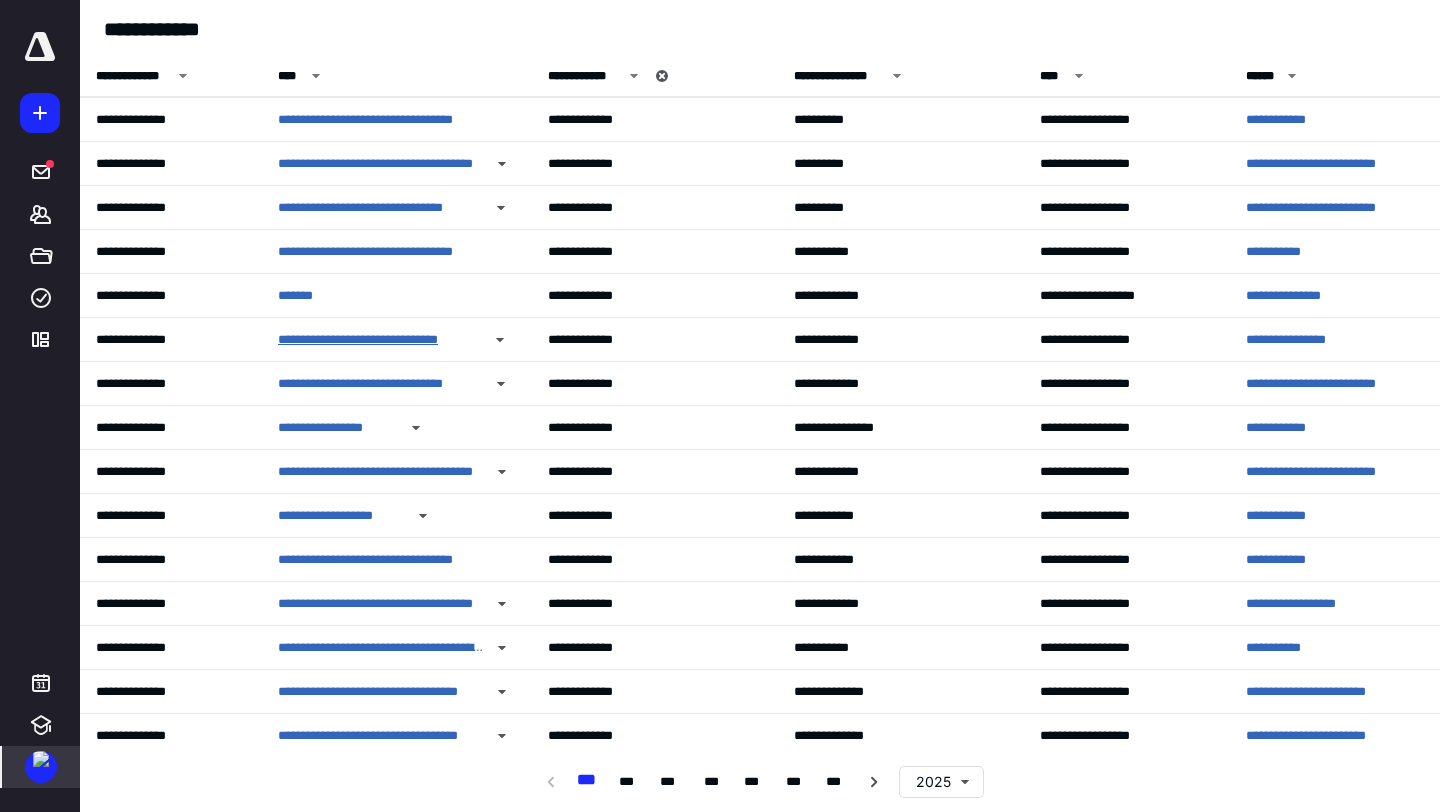 click on "**********" at bounding box center (379, 340) 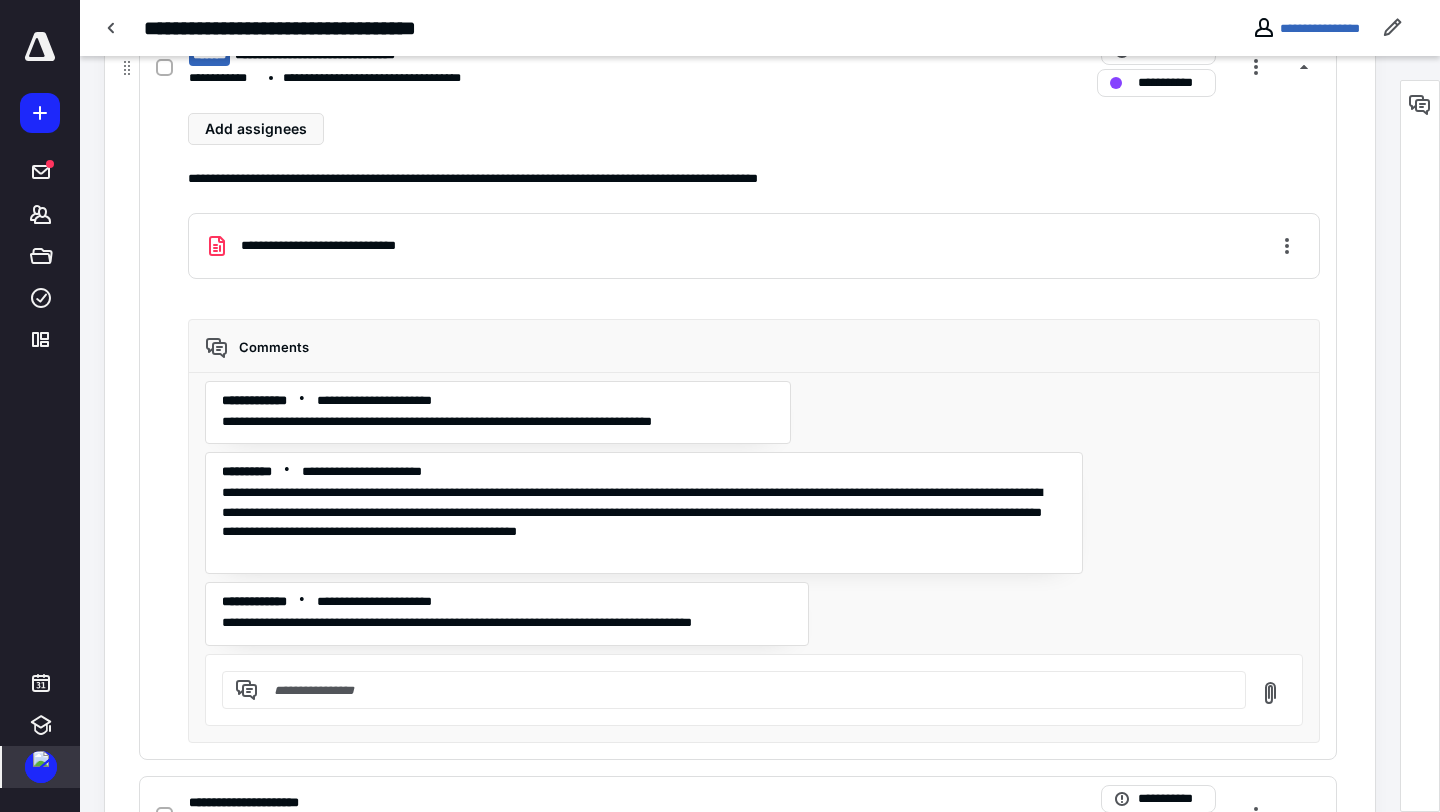 scroll, scrollTop: 1228, scrollLeft: 0, axis: vertical 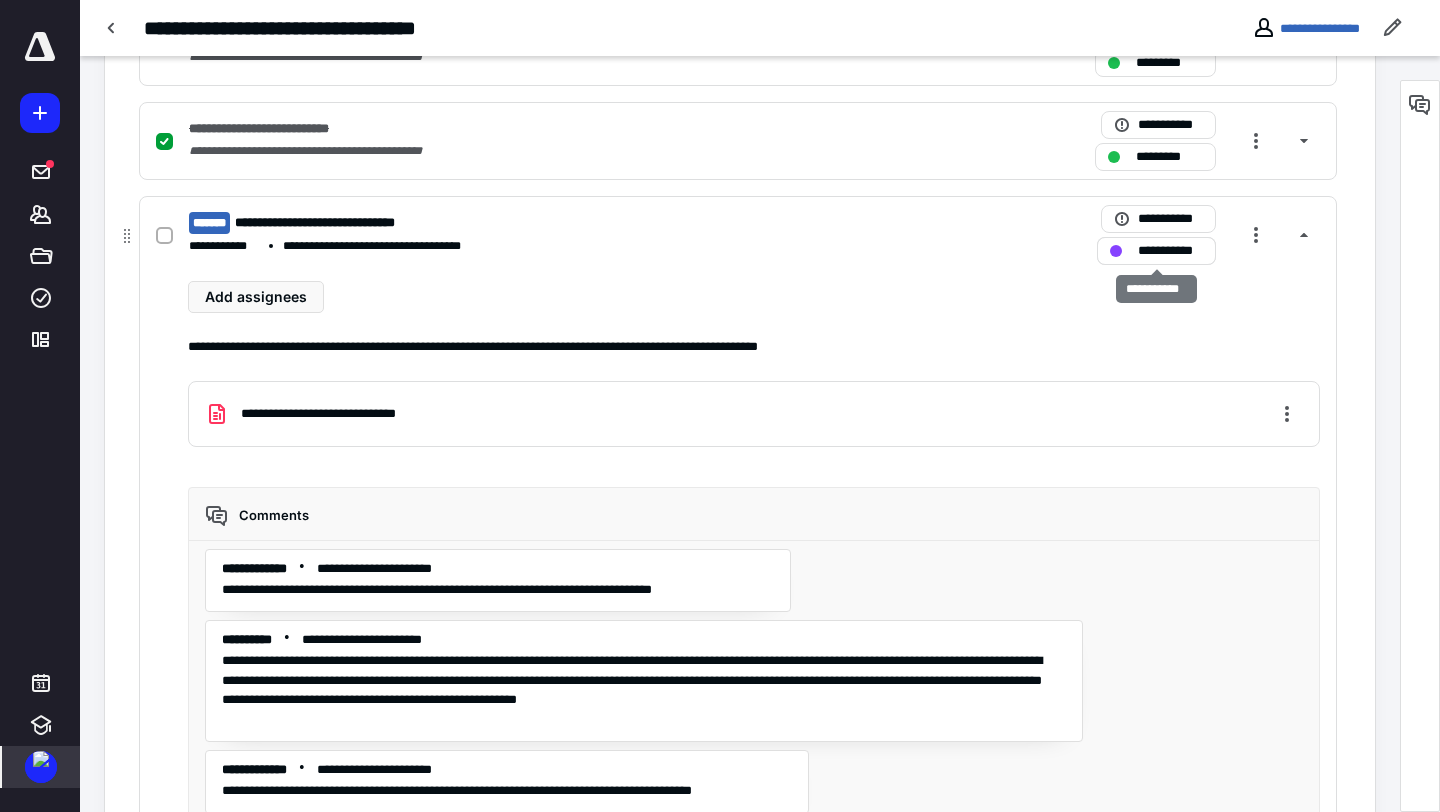 click on "**********" at bounding box center (1170, 251) 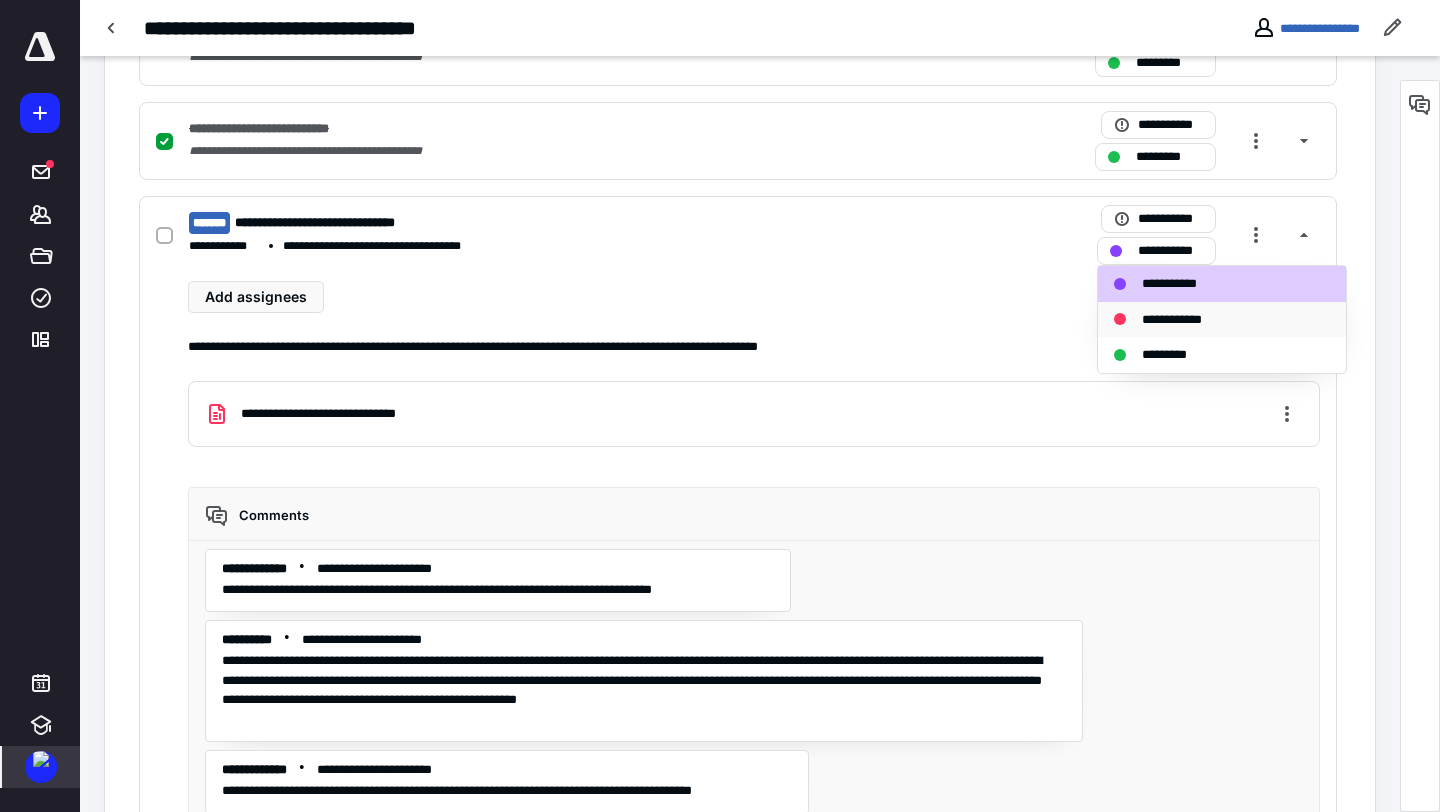 click on "**********" at bounding box center [1184, 320] 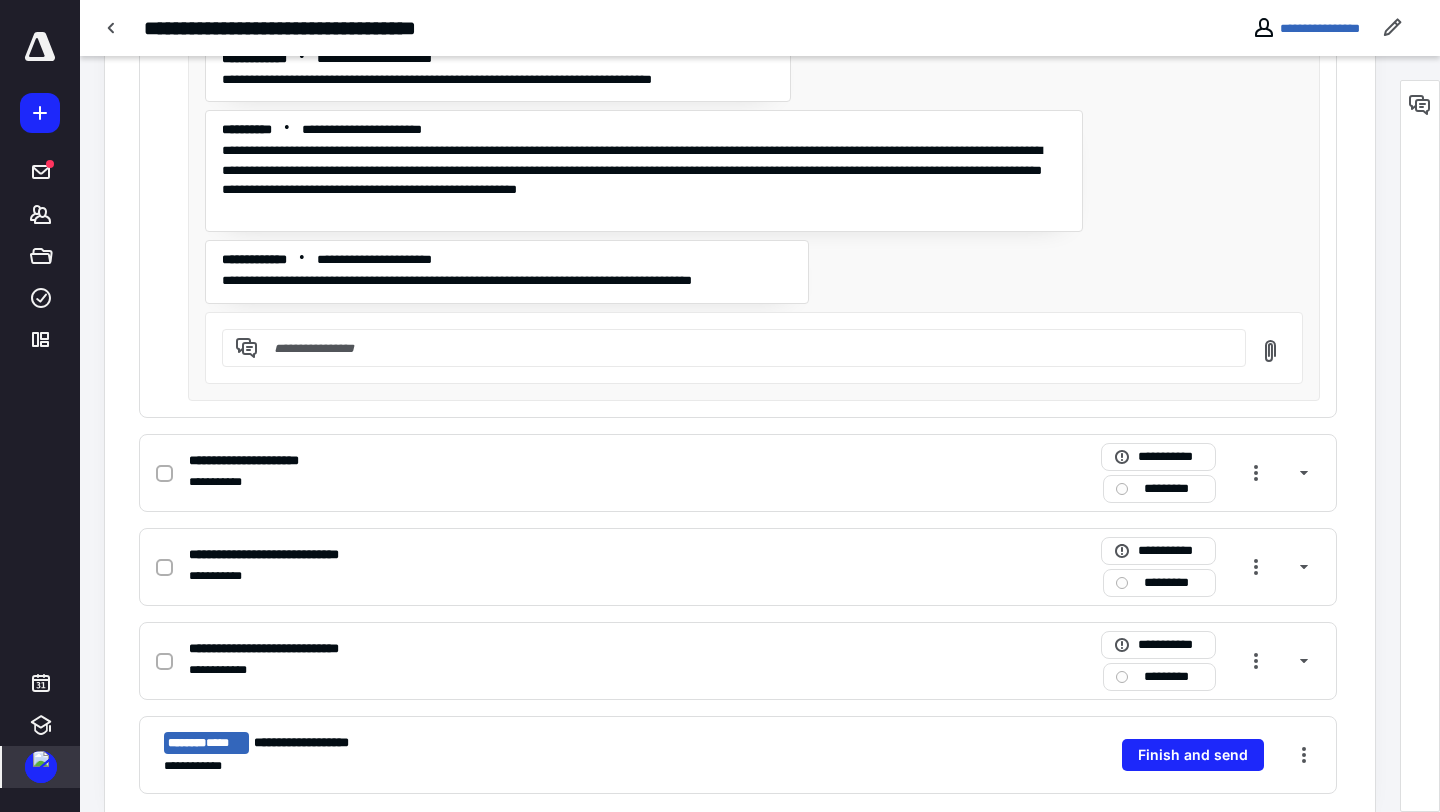 scroll, scrollTop: 1765, scrollLeft: 0, axis: vertical 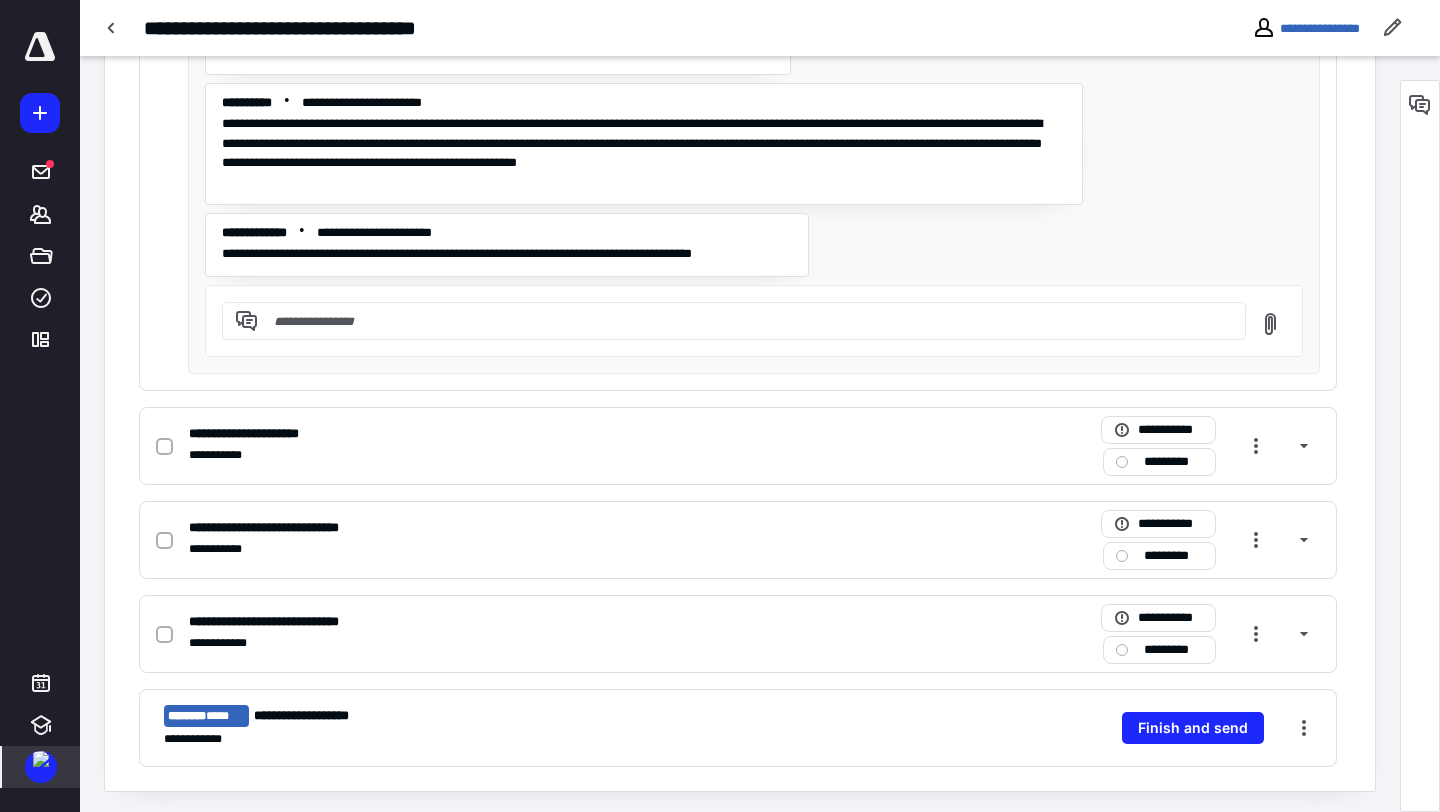 click at bounding box center [41, 759] 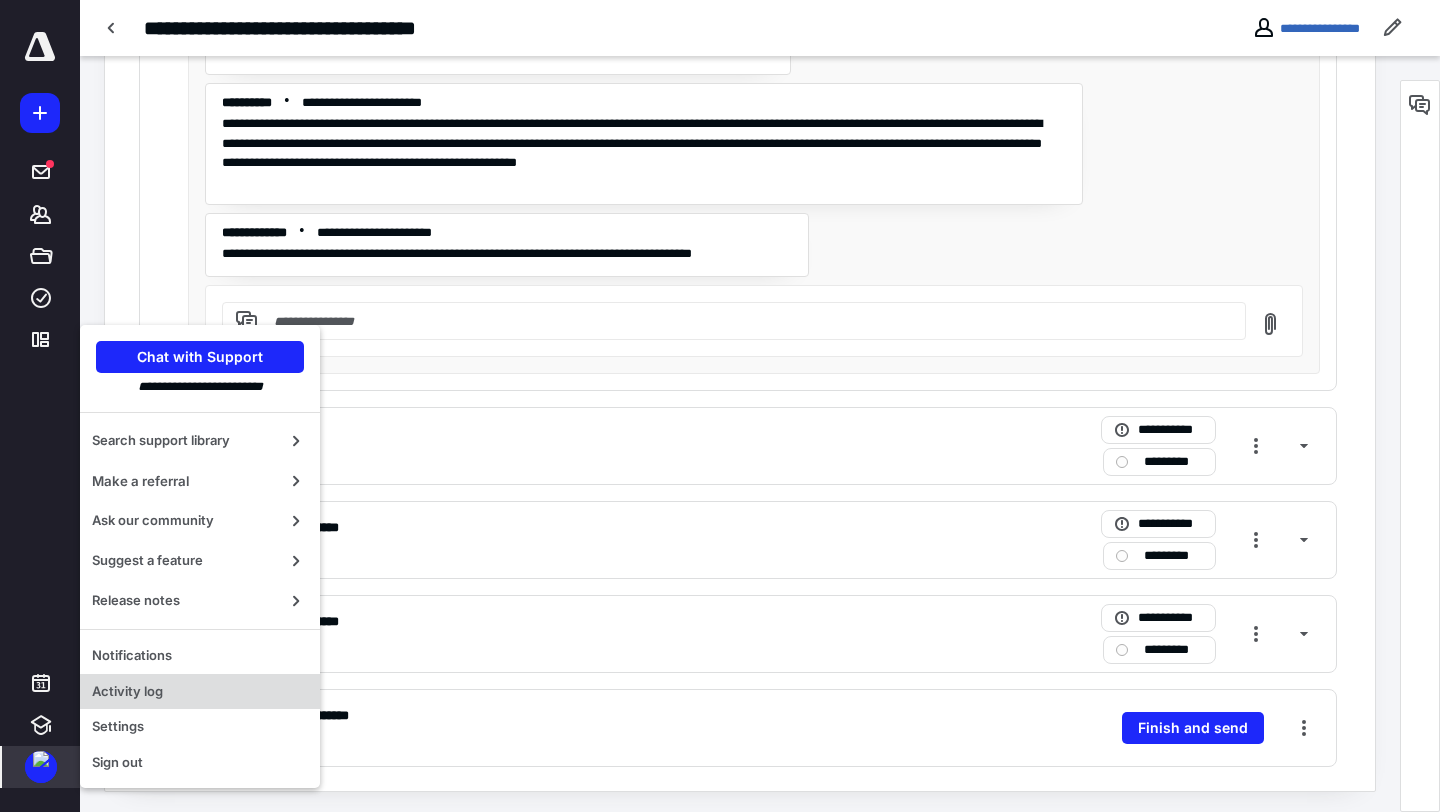 click on "Activity log" at bounding box center (200, 692) 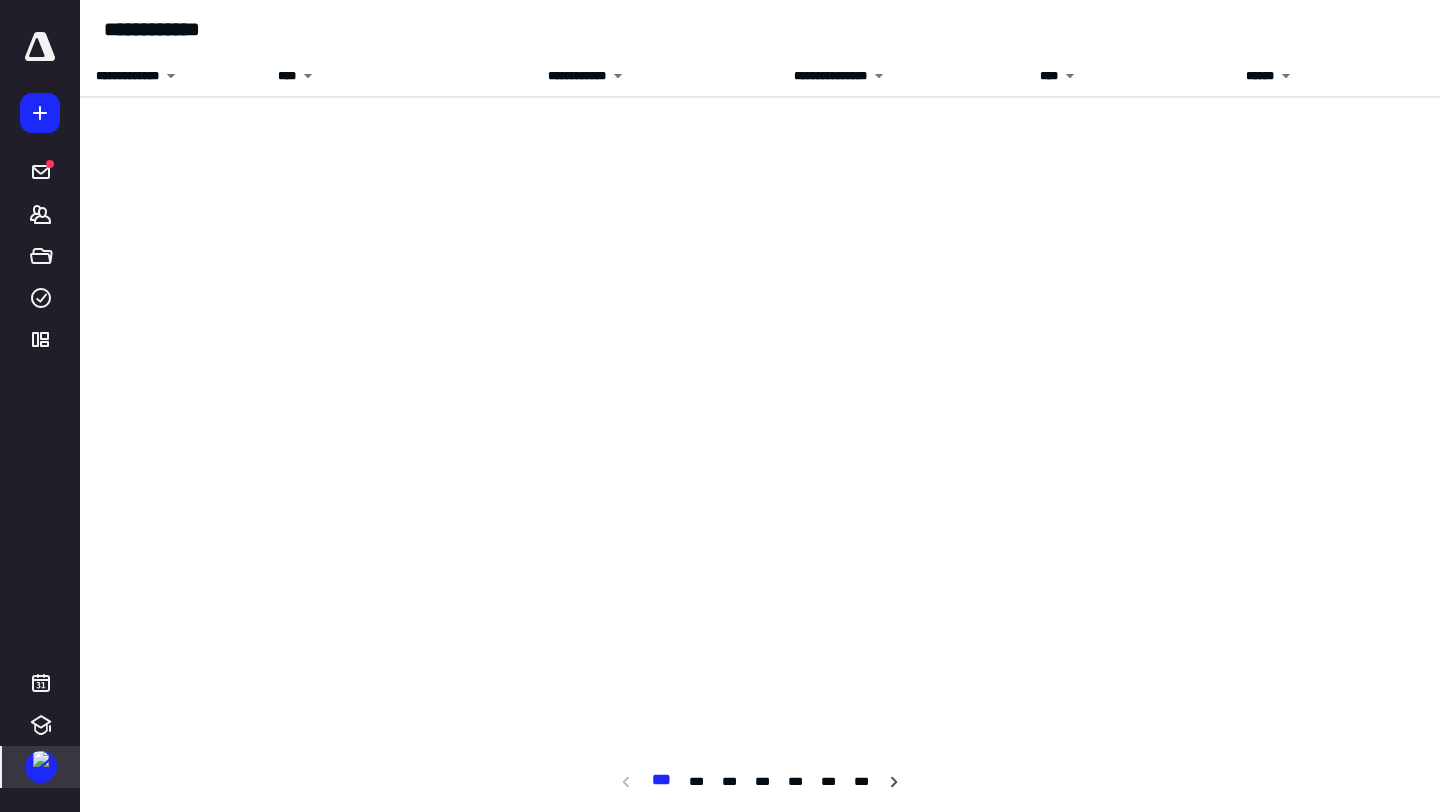 scroll, scrollTop: 0, scrollLeft: 0, axis: both 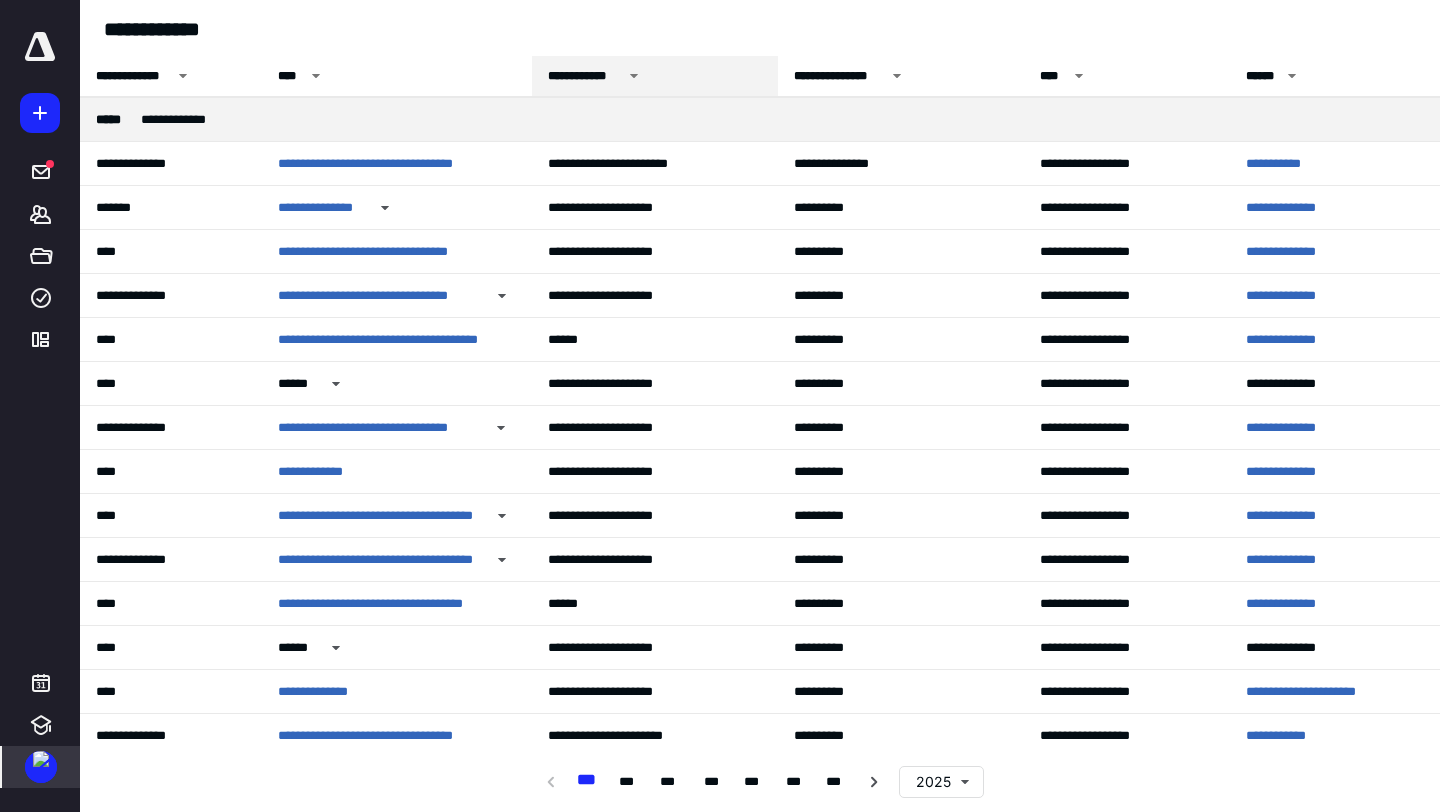click on "**********" at bounding box center [585, 76] 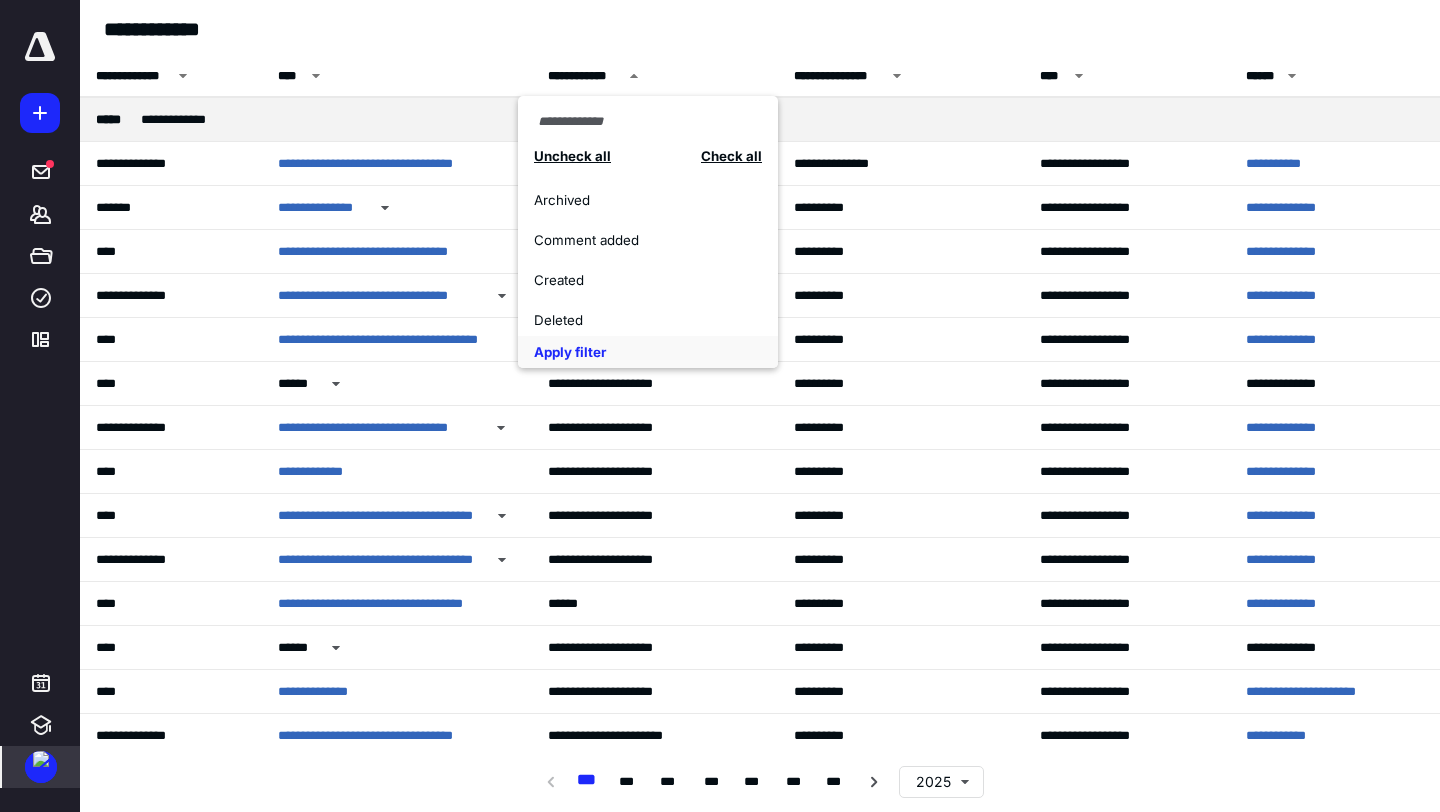 click on "Comment added" at bounding box center [648, 240] 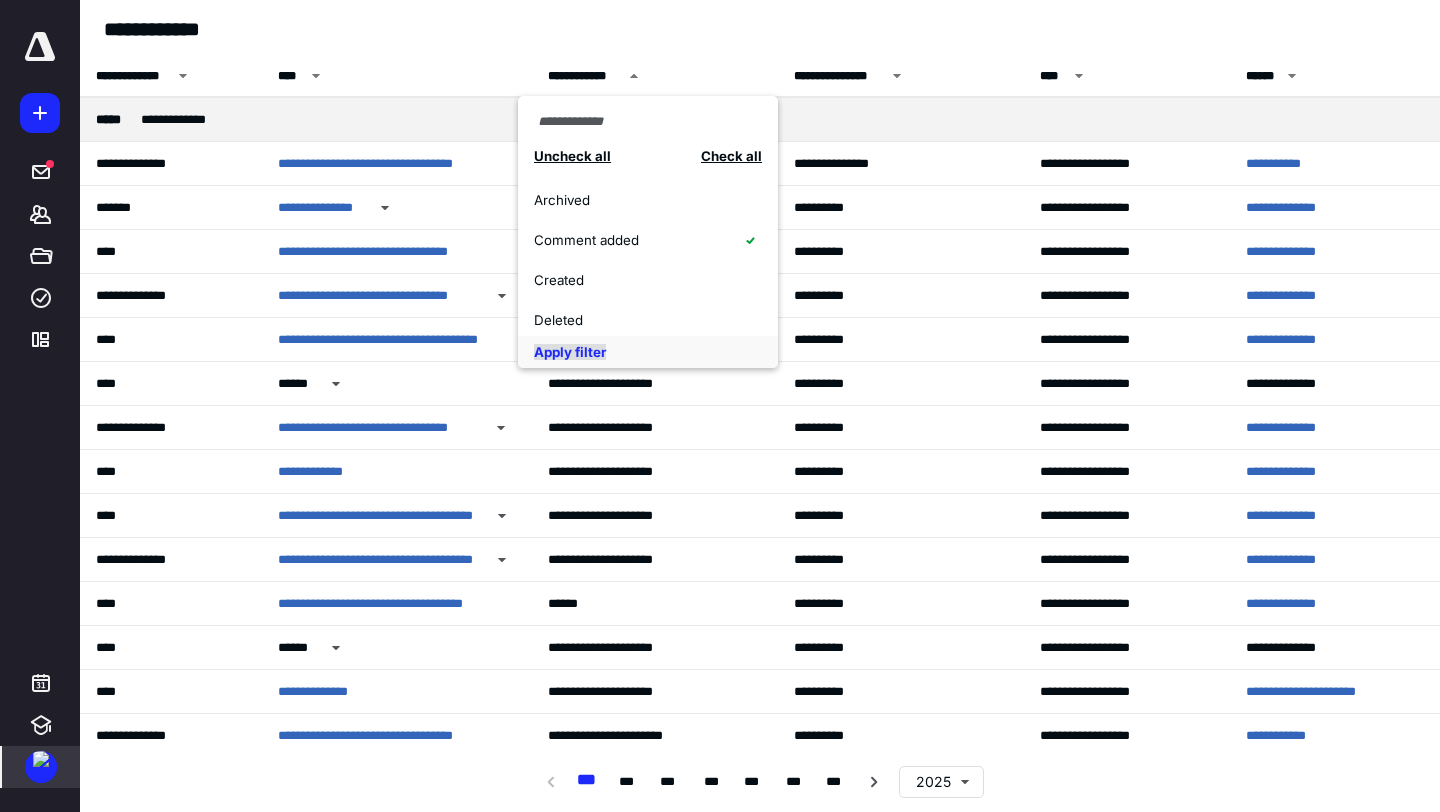 click on "Apply filter" at bounding box center [570, 352] 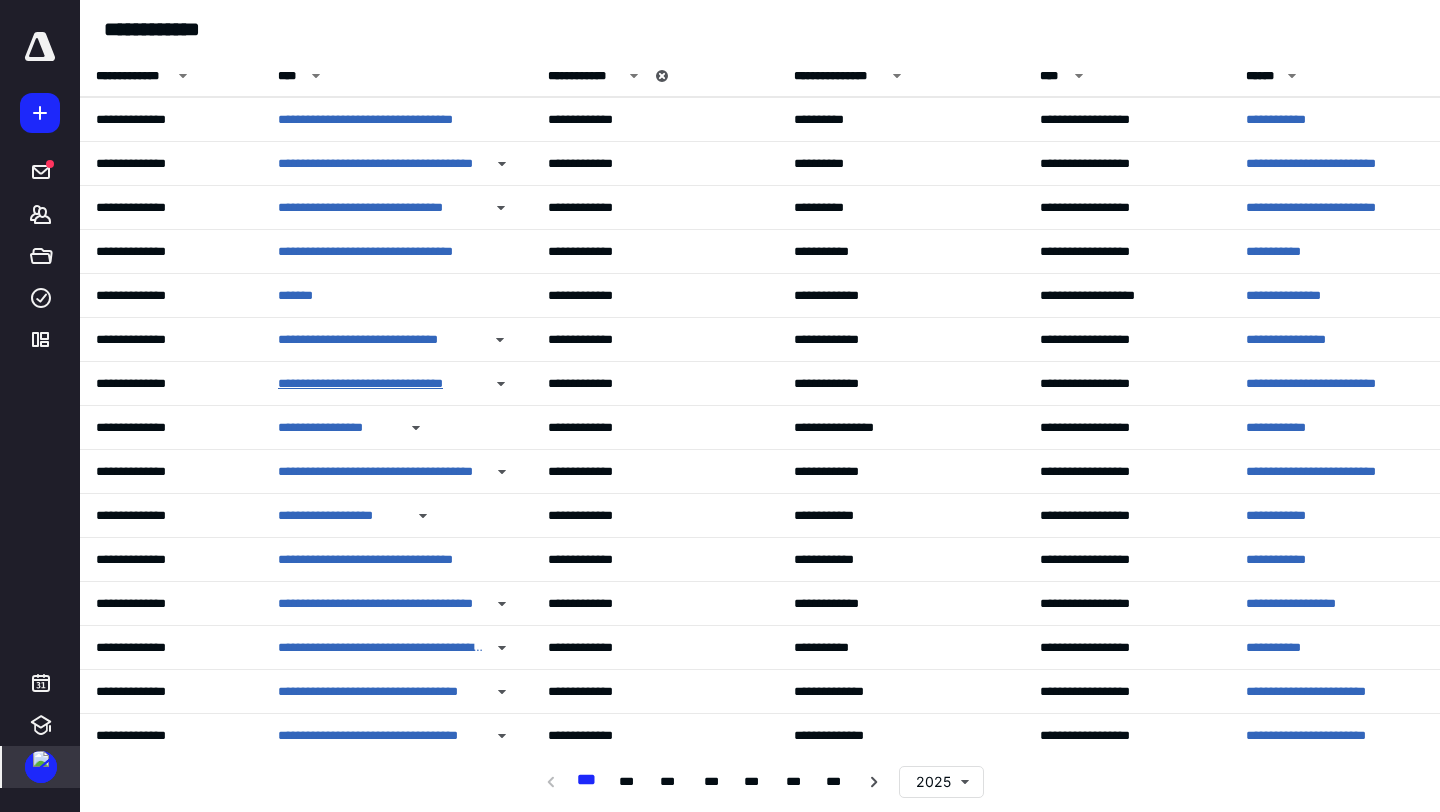 click on "**********" at bounding box center [380, 384] 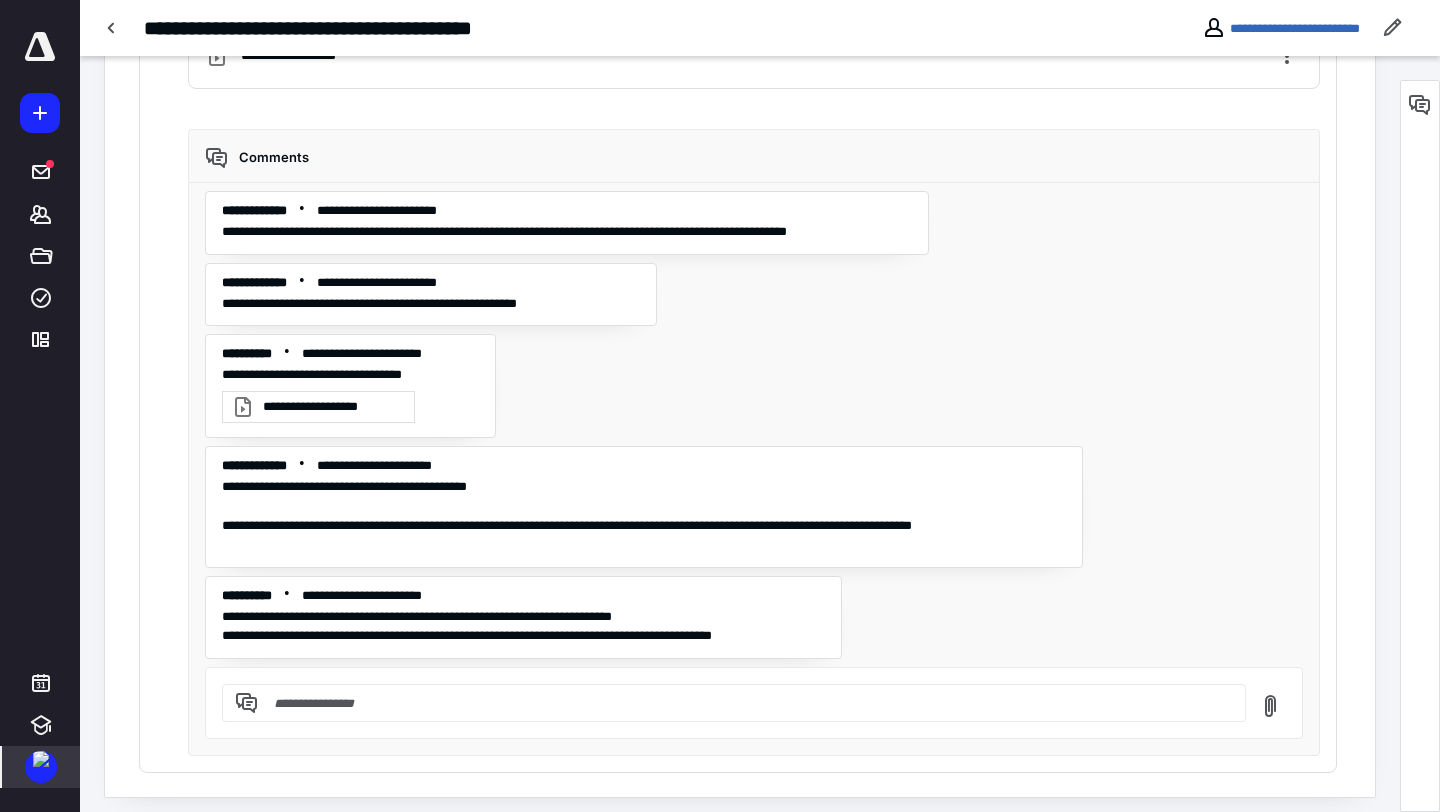 scroll, scrollTop: 2517, scrollLeft: 0, axis: vertical 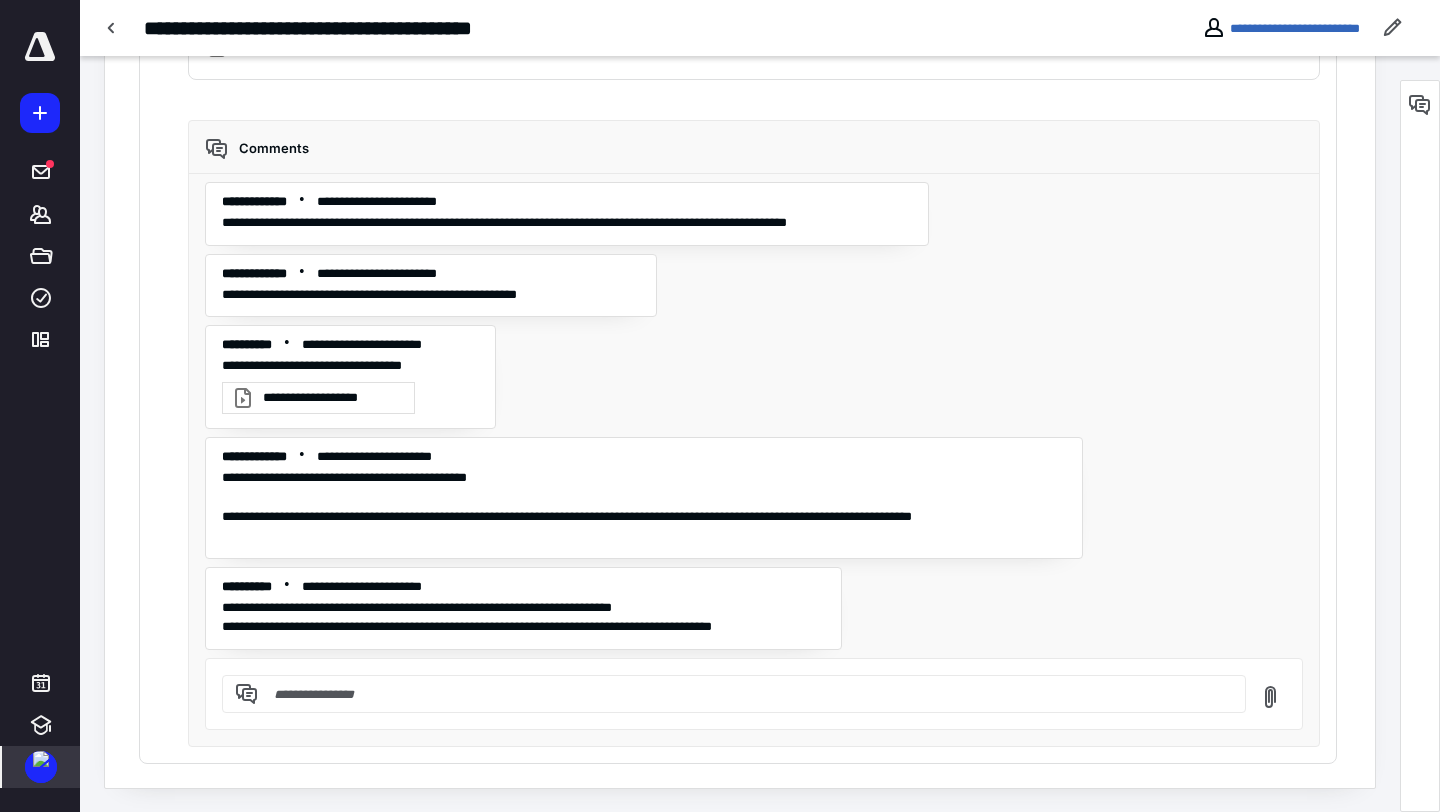click at bounding box center (41, 759) 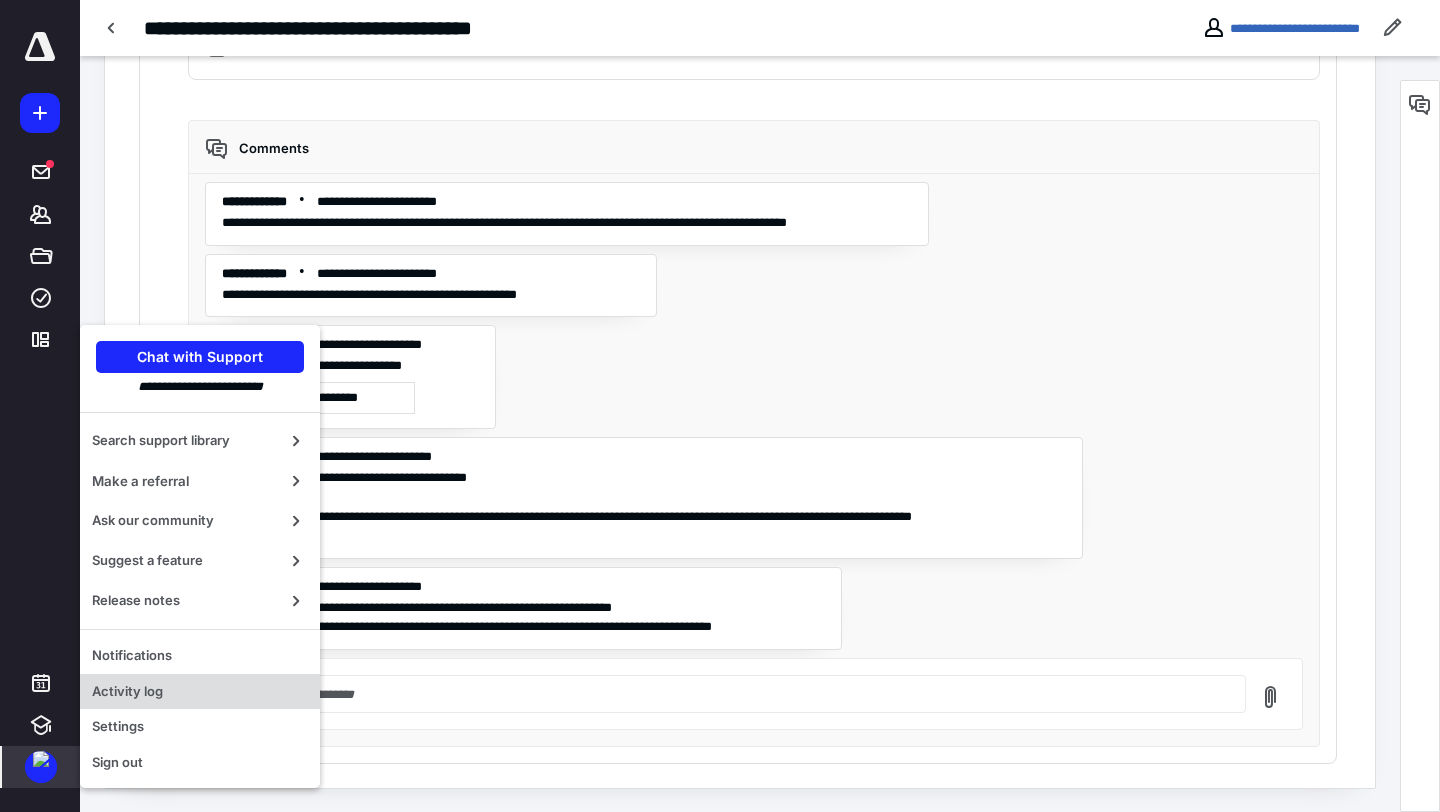 click on "Activity log" at bounding box center [200, 692] 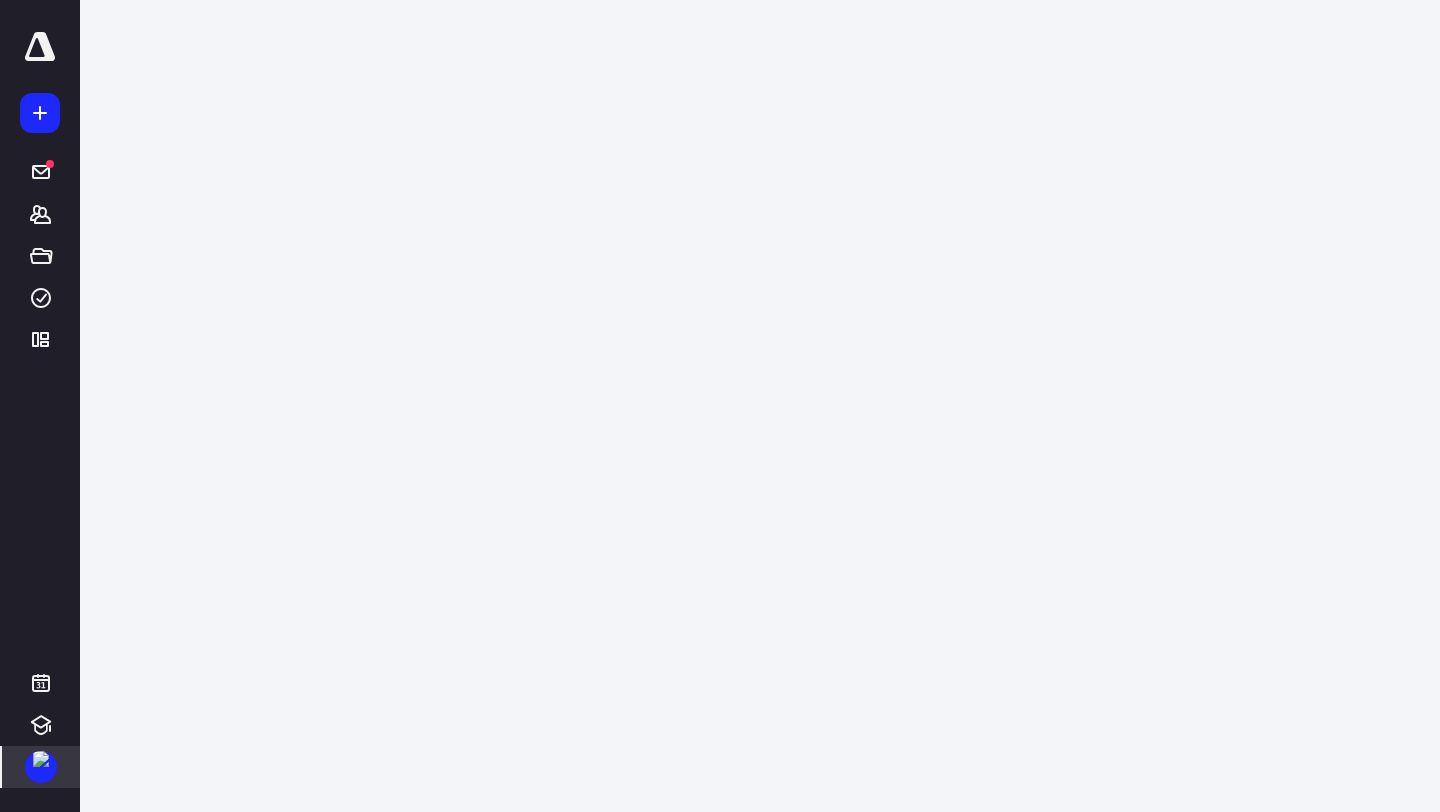 scroll, scrollTop: 0, scrollLeft: 0, axis: both 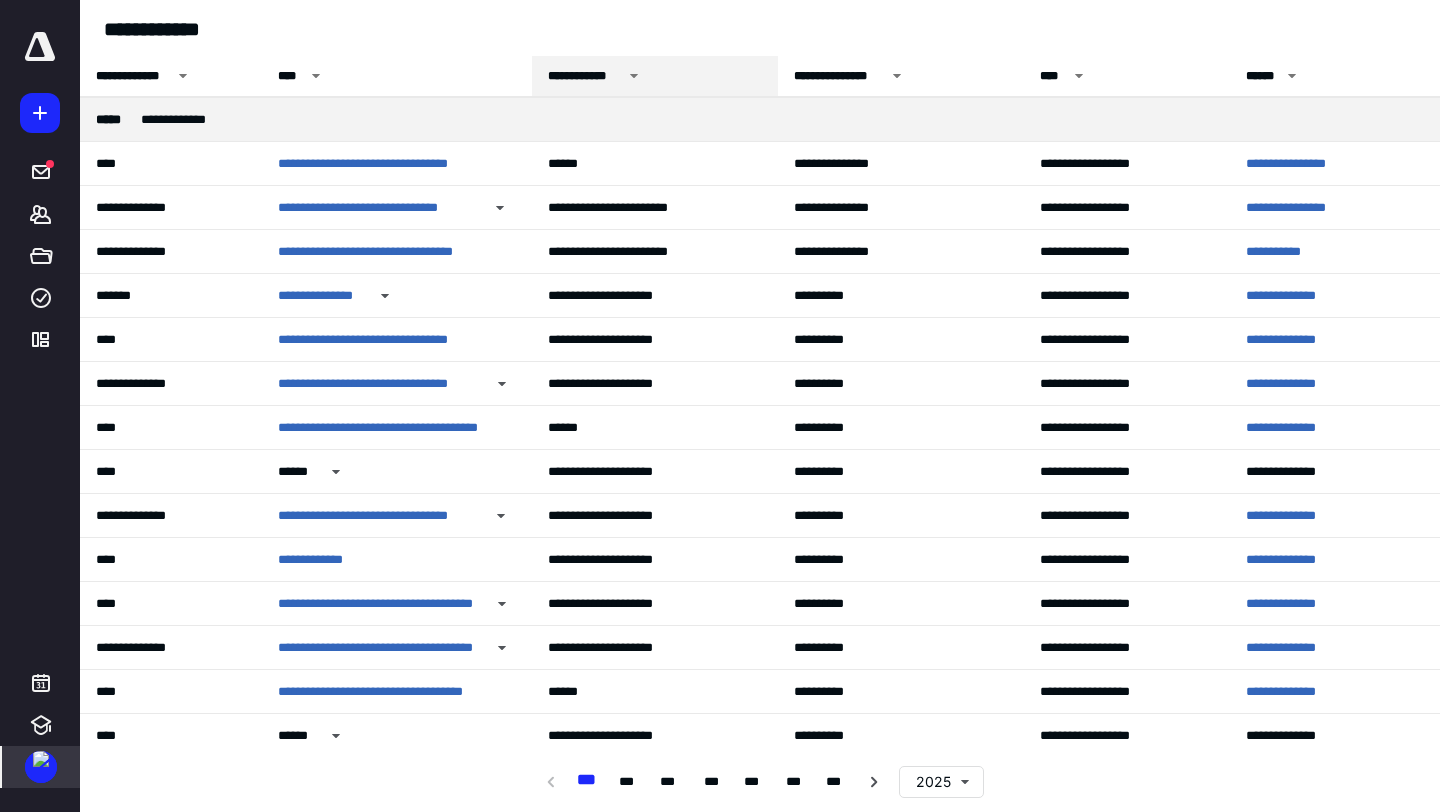 click on "**********" at bounding box center (585, 76) 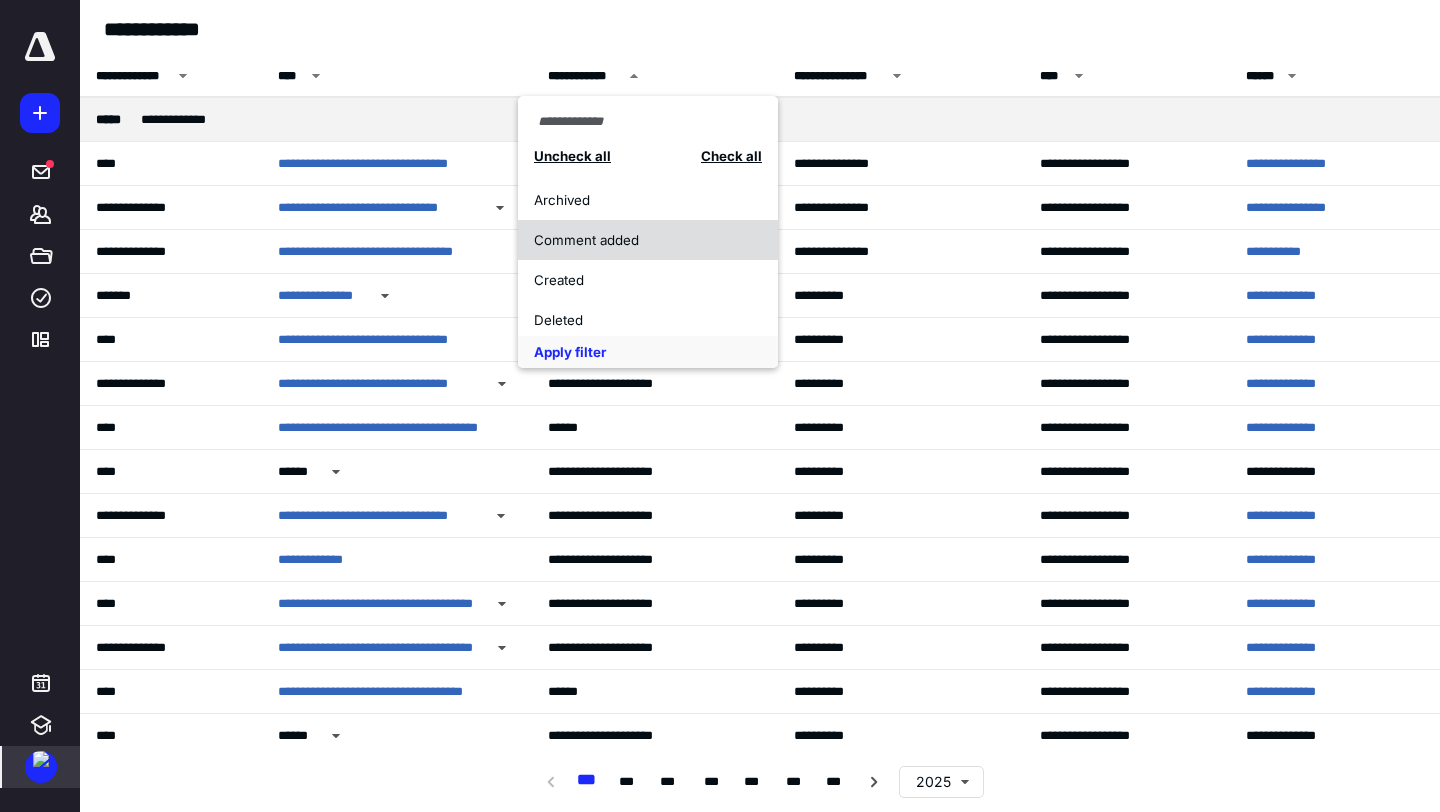 click on "Comment added" at bounding box center (648, 240) 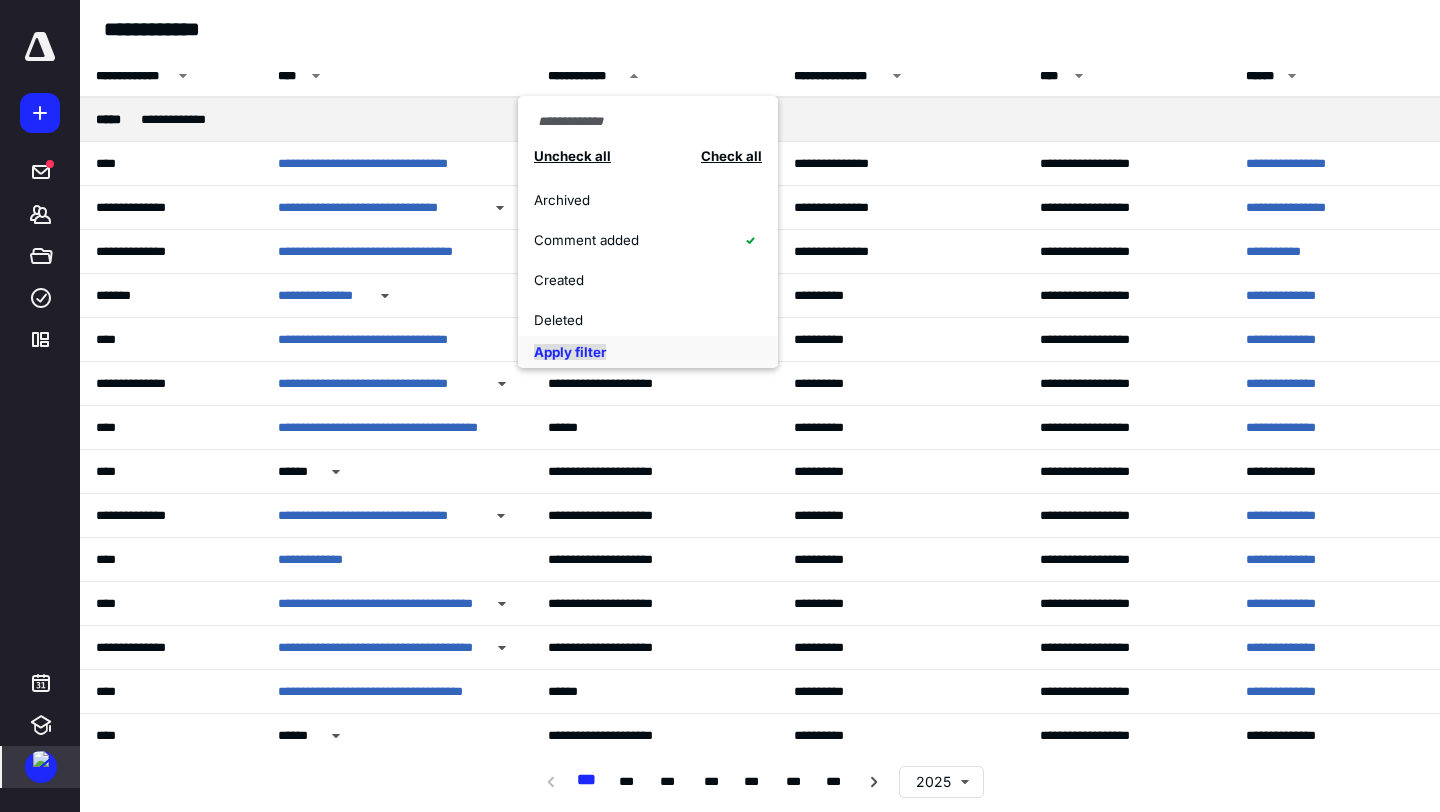 click on "Apply filter" at bounding box center (570, 352) 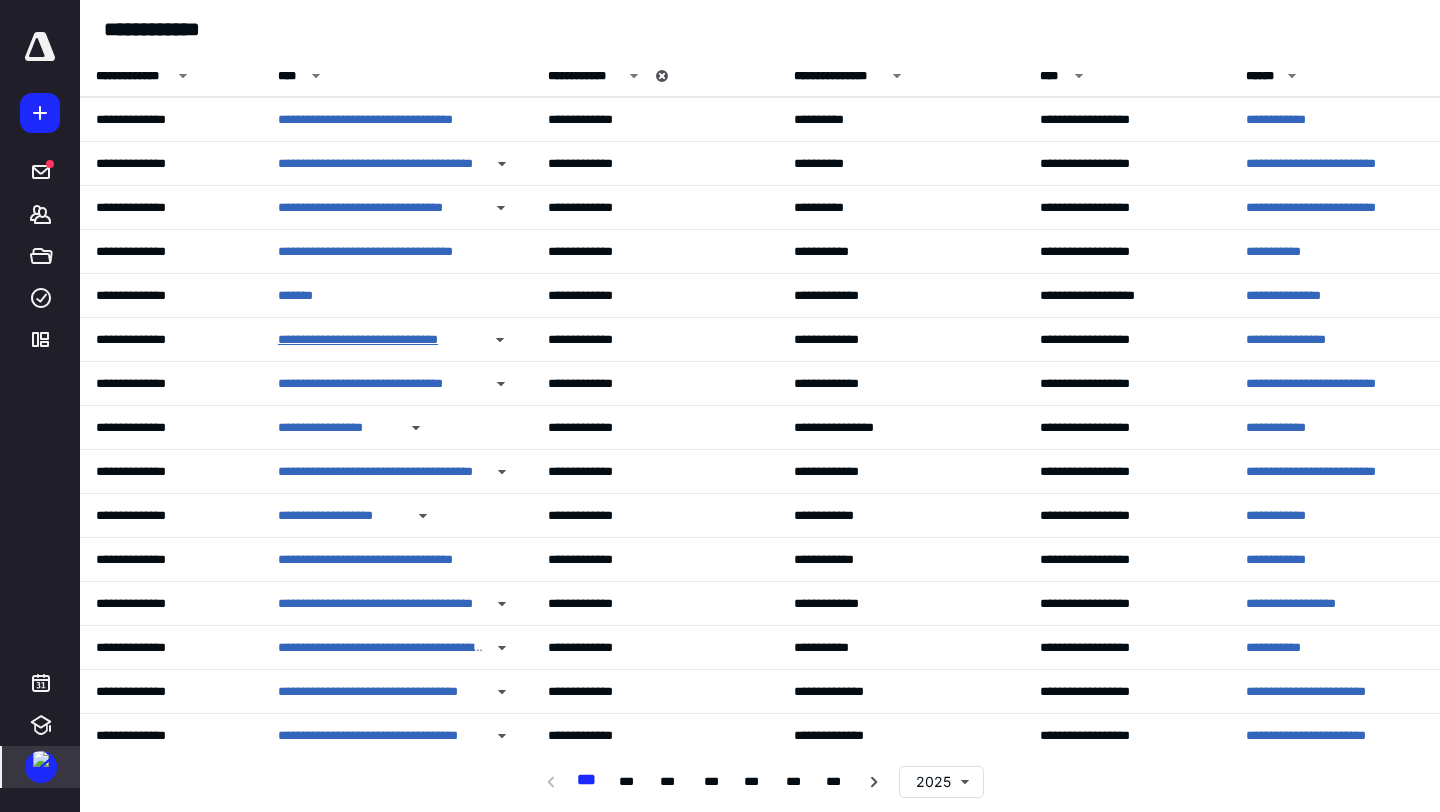click on "**********" at bounding box center [379, 340] 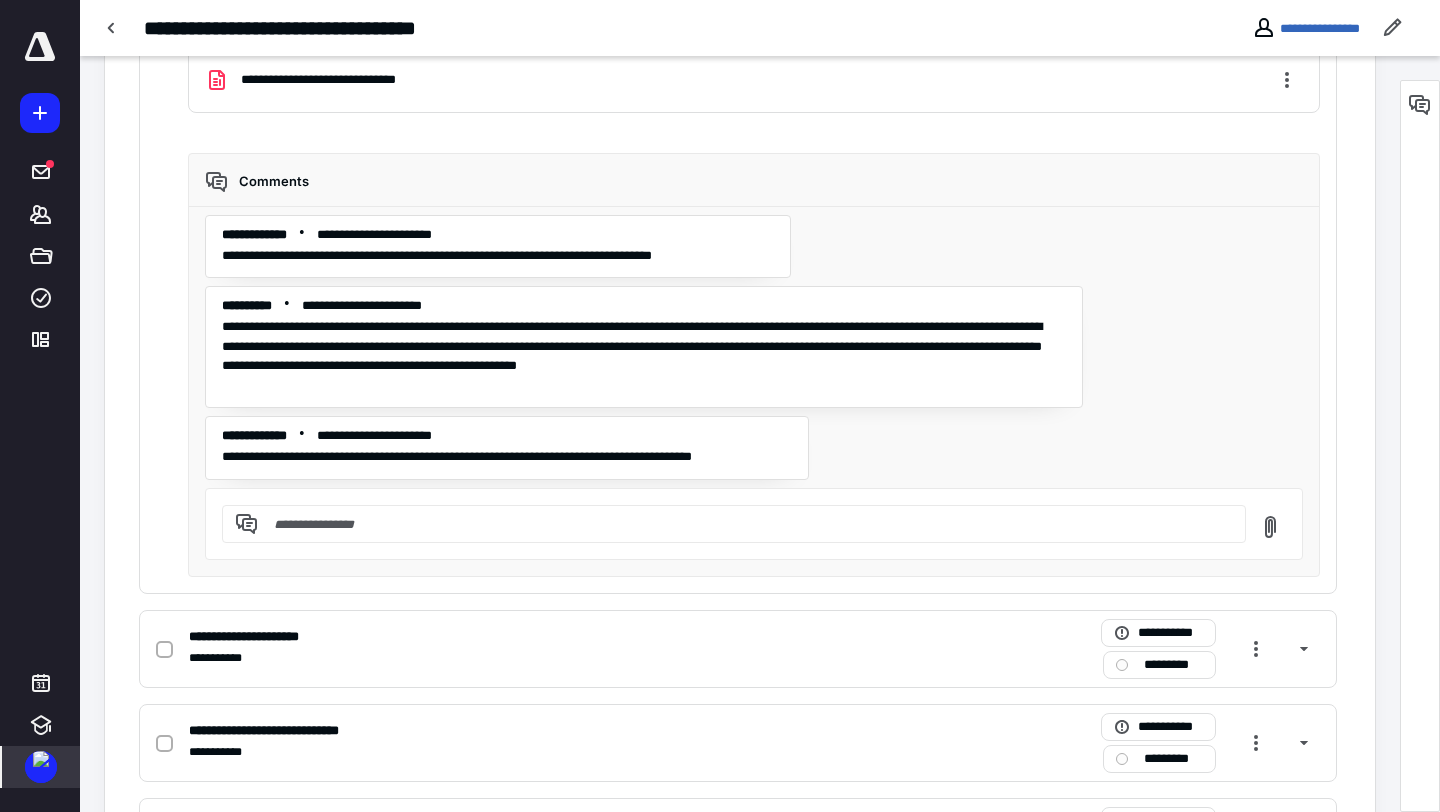 scroll, scrollTop: 1768, scrollLeft: 0, axis: vertical 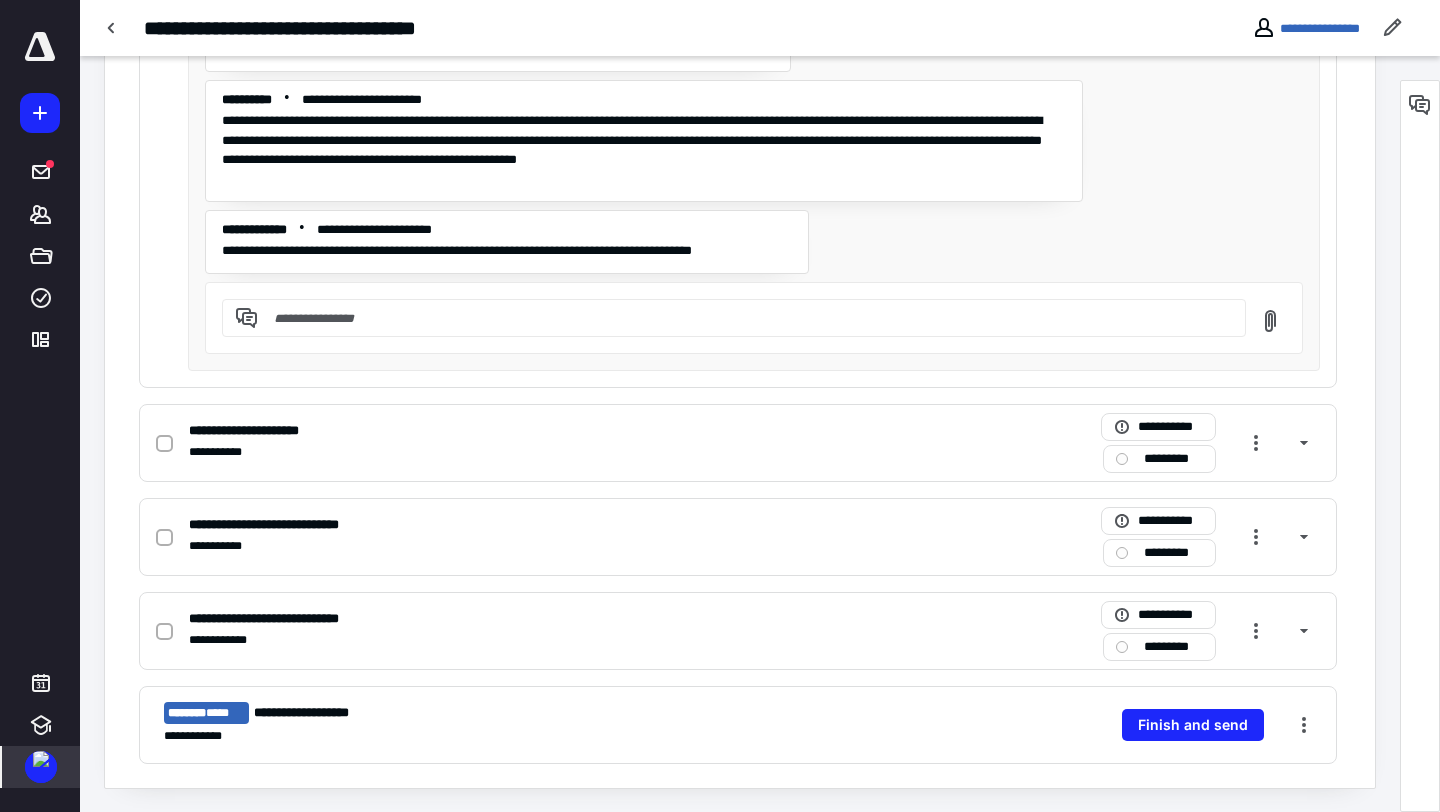 click at bounding box center (41, 759) 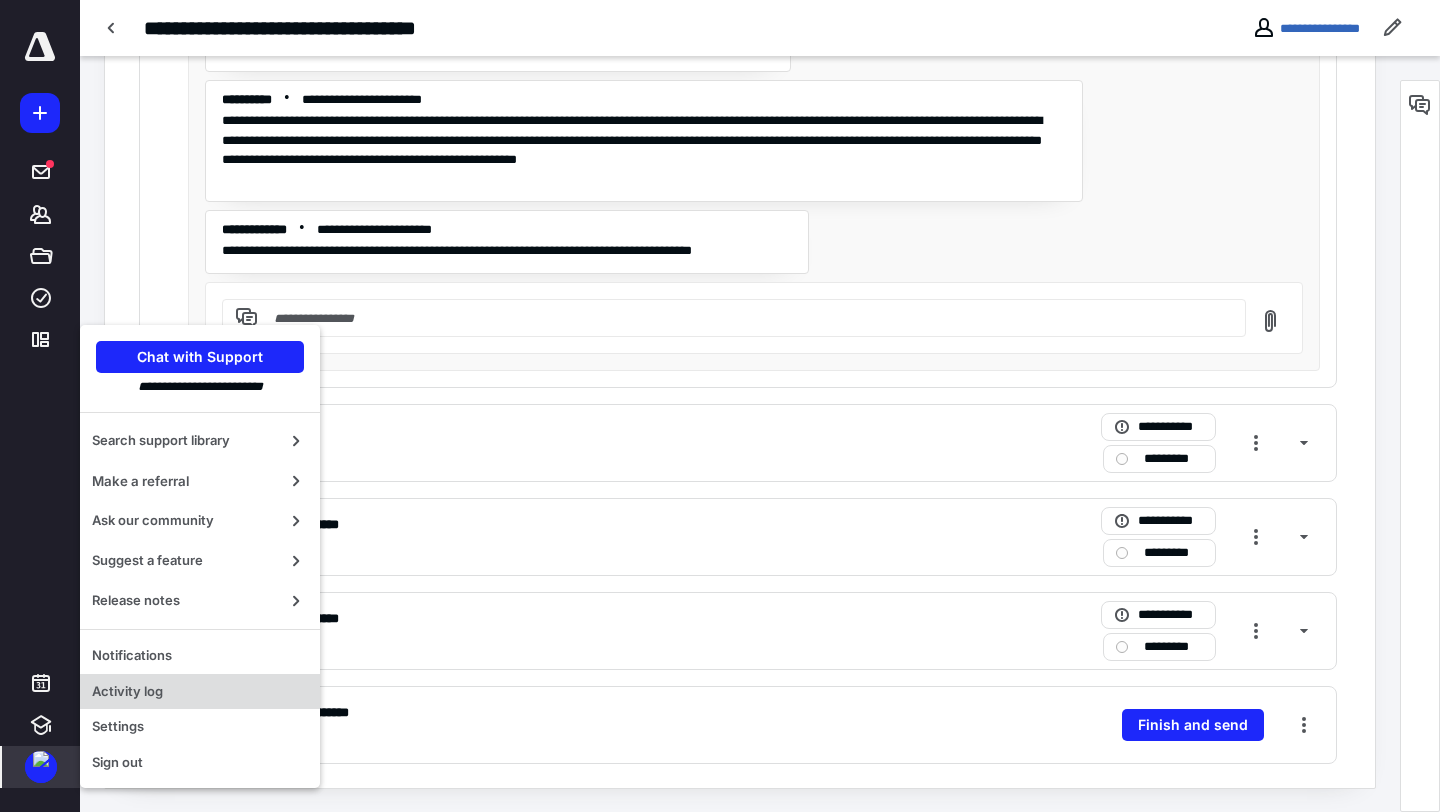 click on "Activity log" at bounding box center (200, 692) 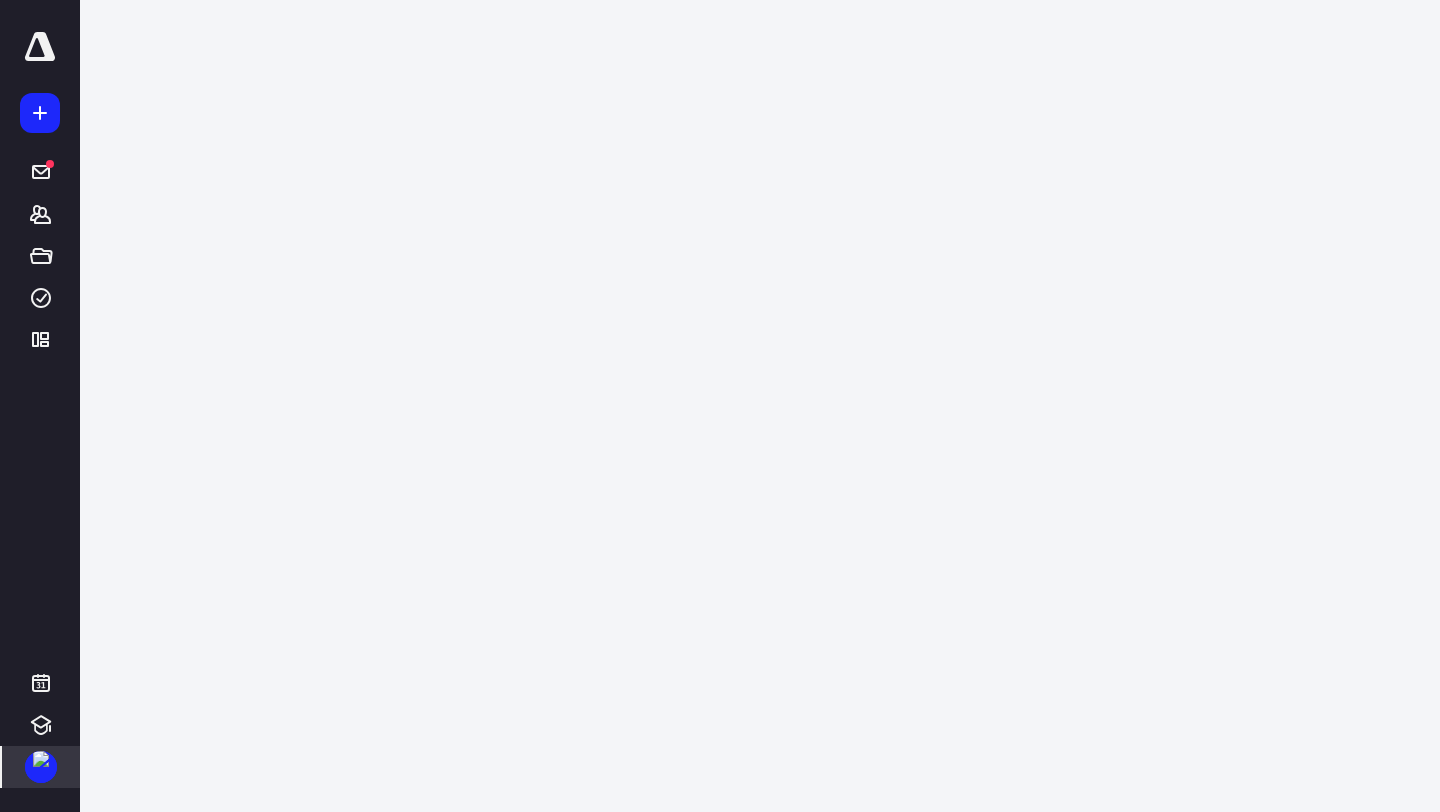 scroll, scrollTop: 0, scrollLeft: 0, axis: both 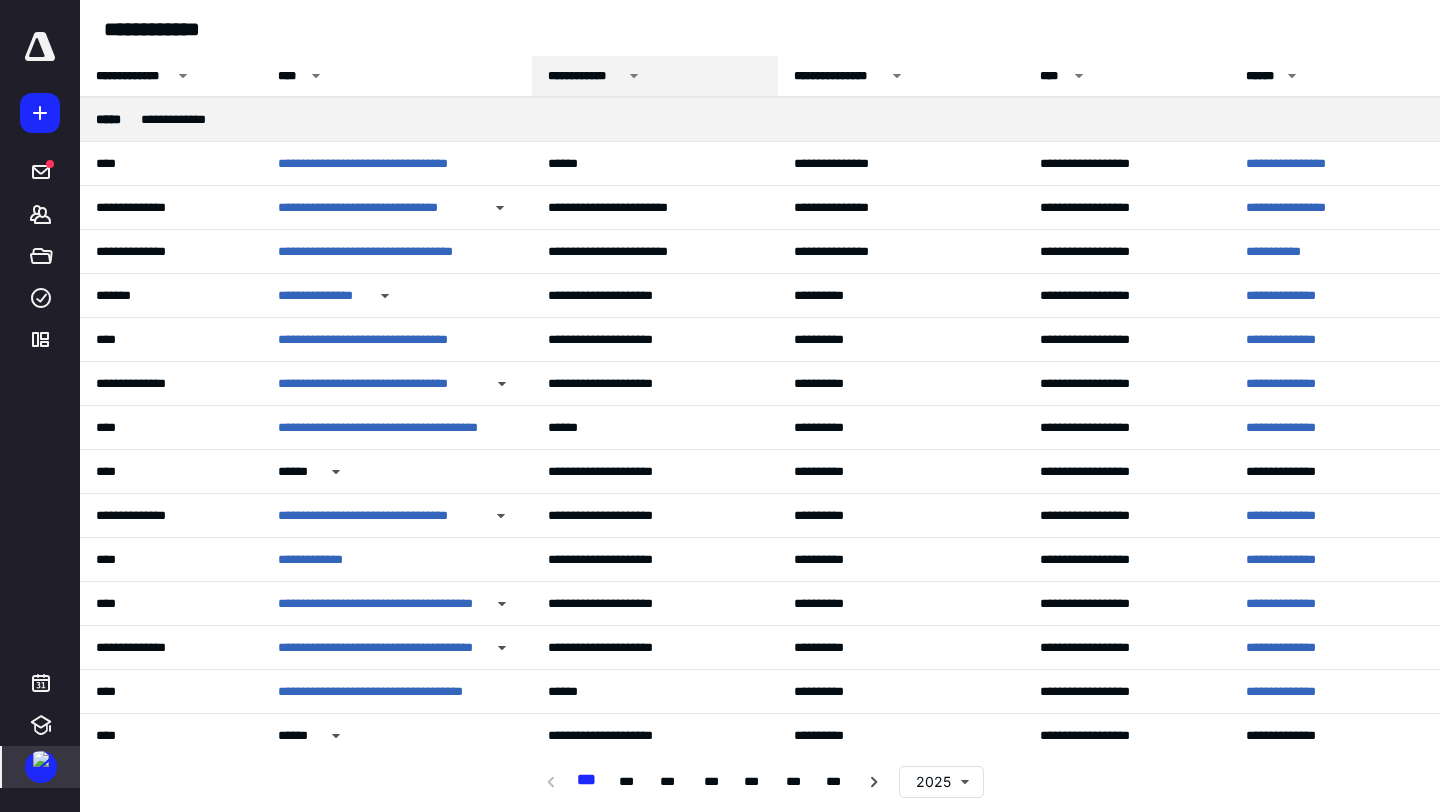 click on "**********" at bounding box center [585, 76] 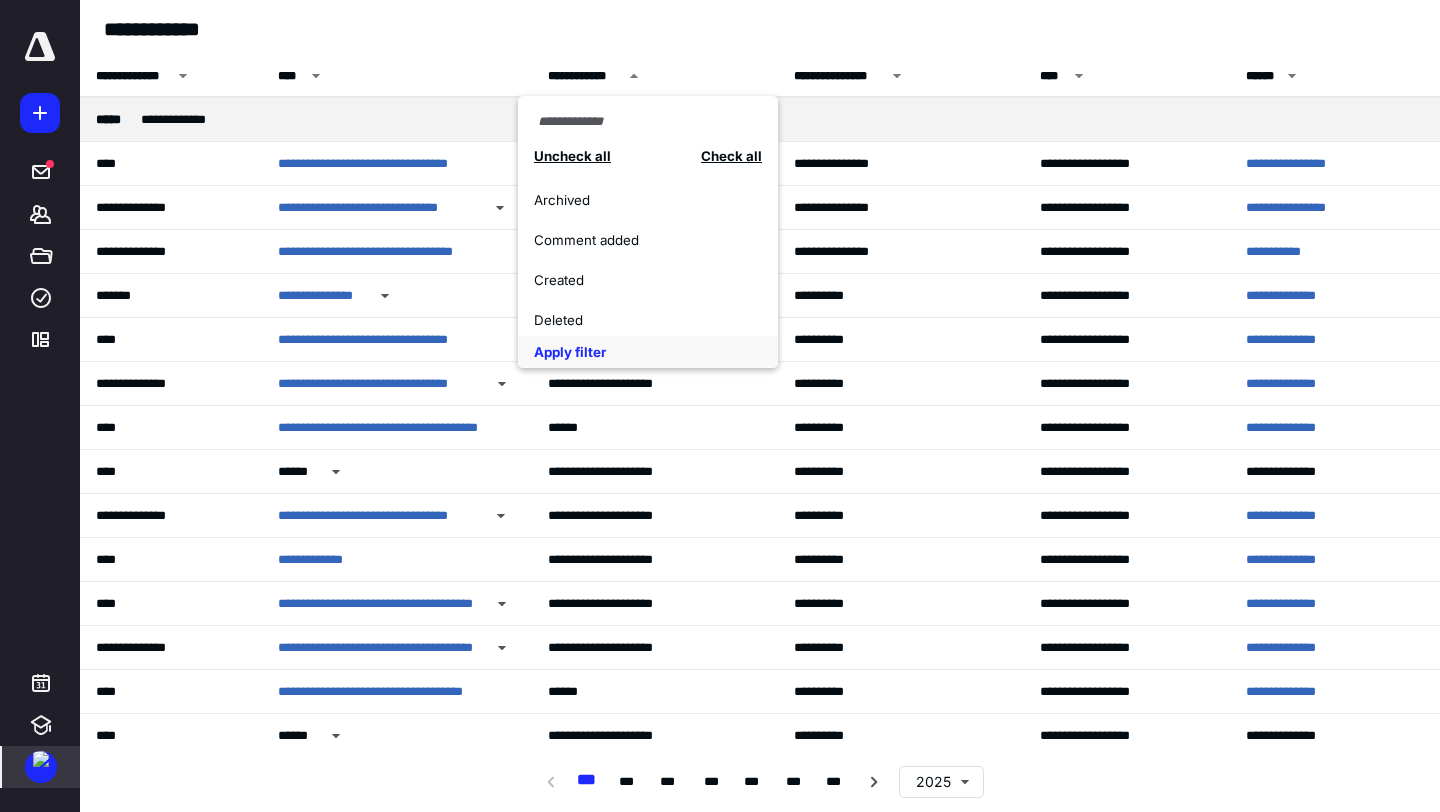 click on "Comment added" at bounding box center (637, 240) 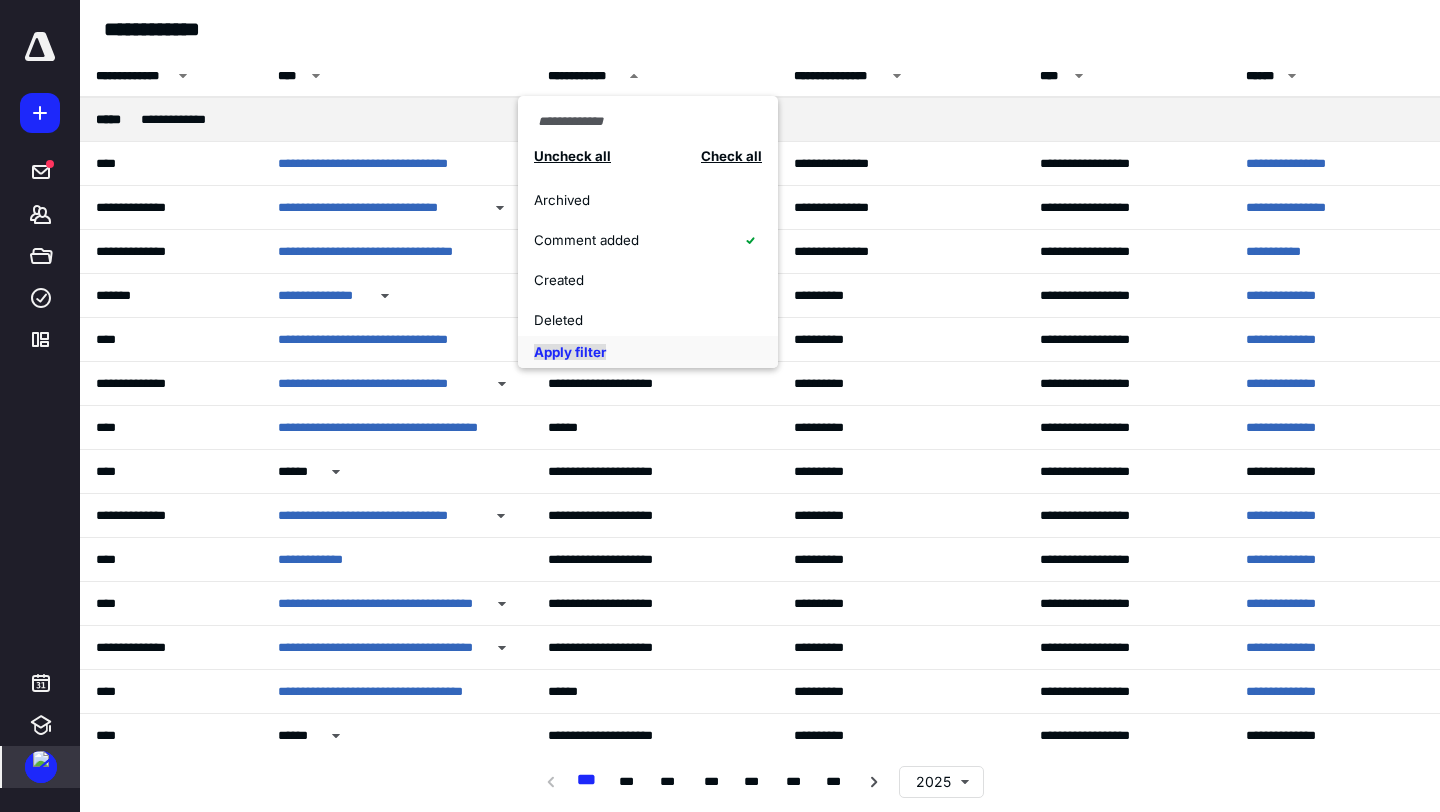 click on "Apply filter" at bounding box center [570, 352] 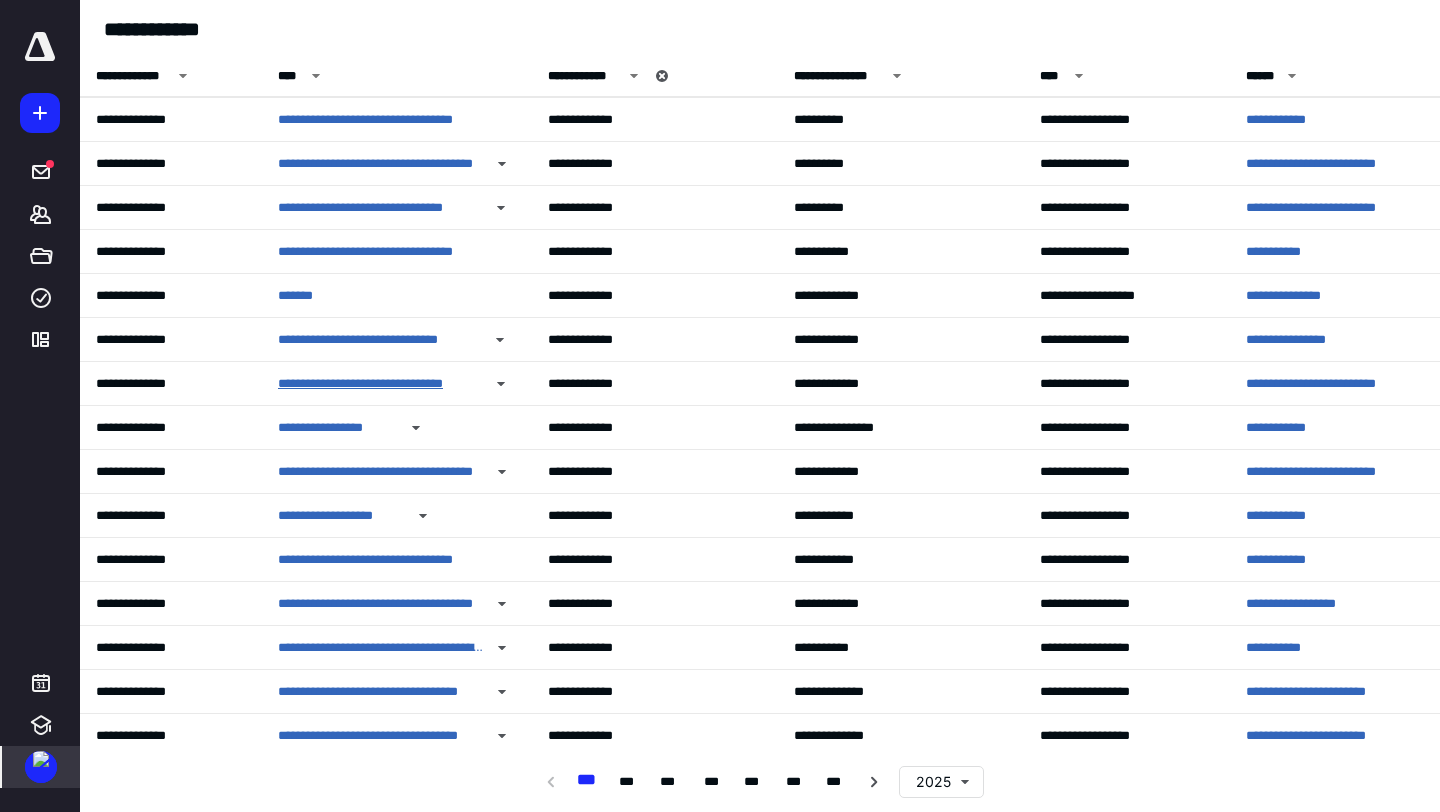 click on "**********" at bounding box center (380, 384) 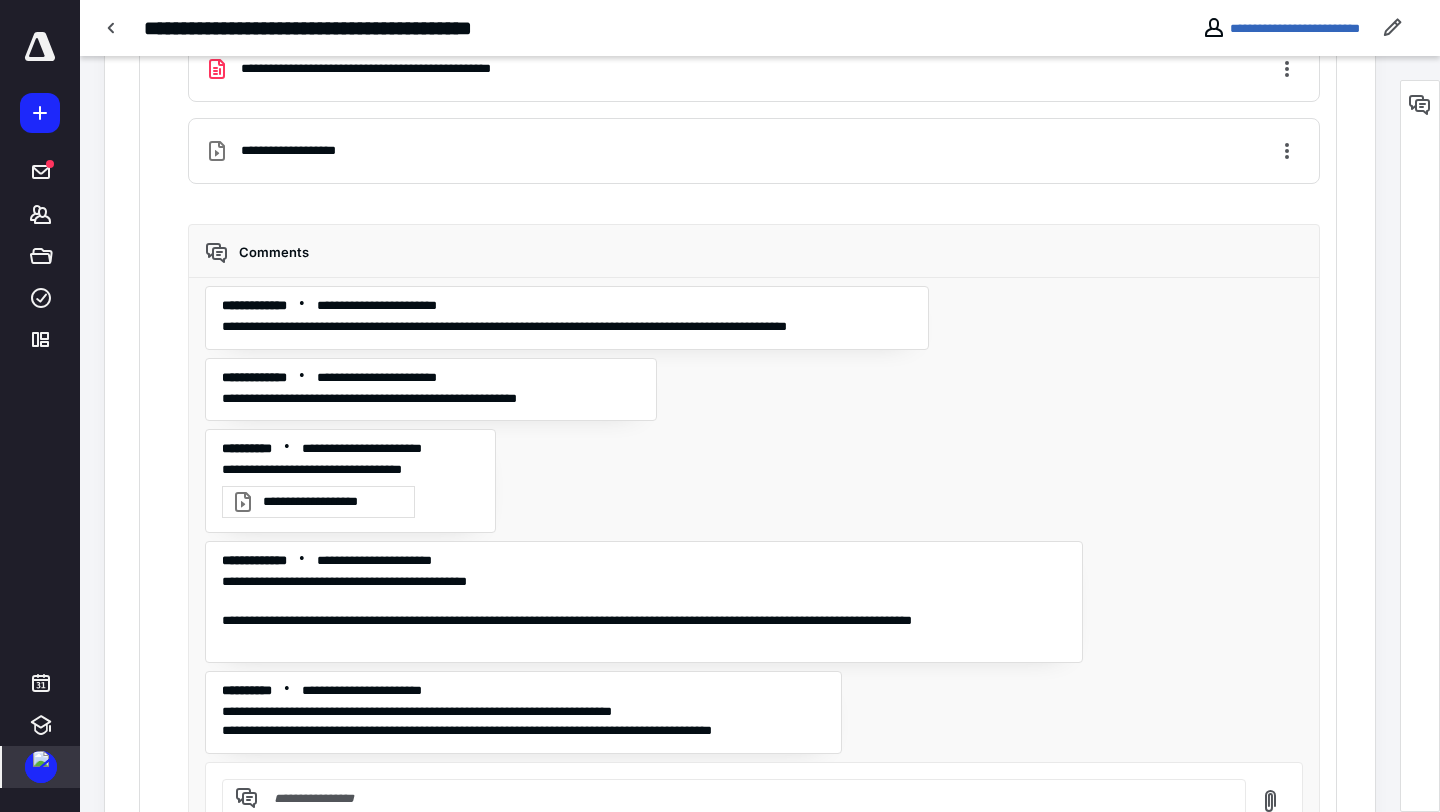 scroll, scrollTop: 2517, scrollLeft: 0, axis: vertical 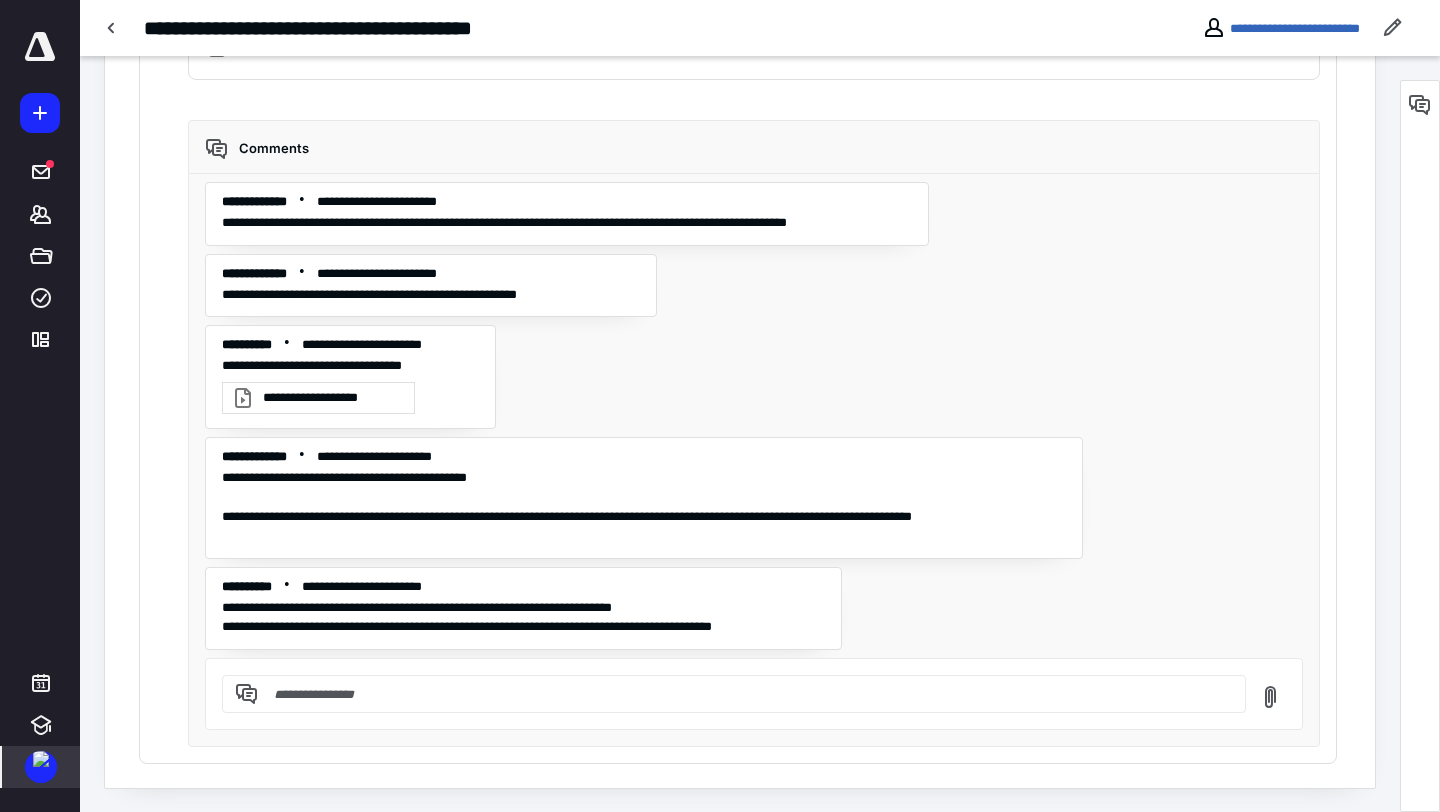 click at bounding box center (41, 759) 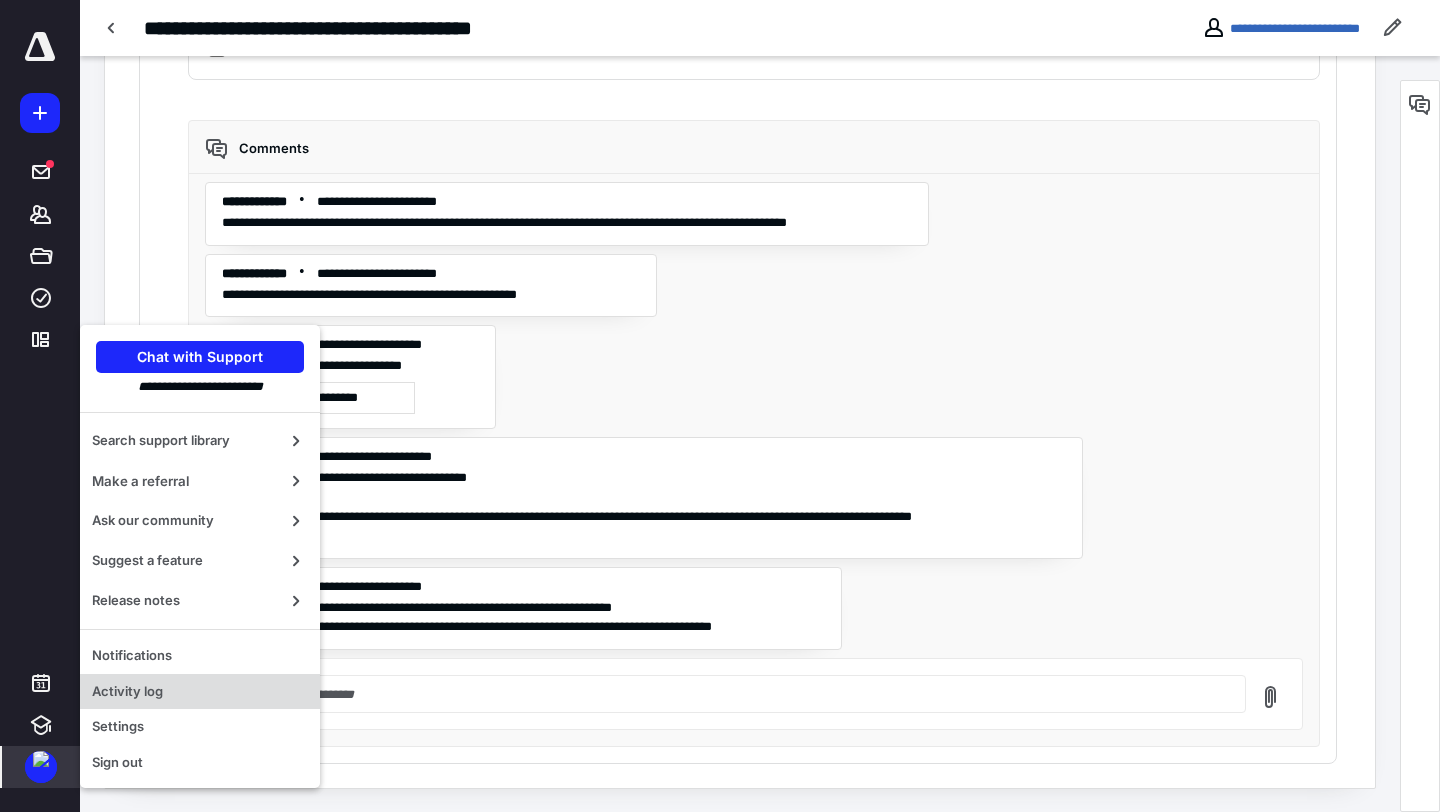 click on "Activity log" at bounding box center [200, 692] 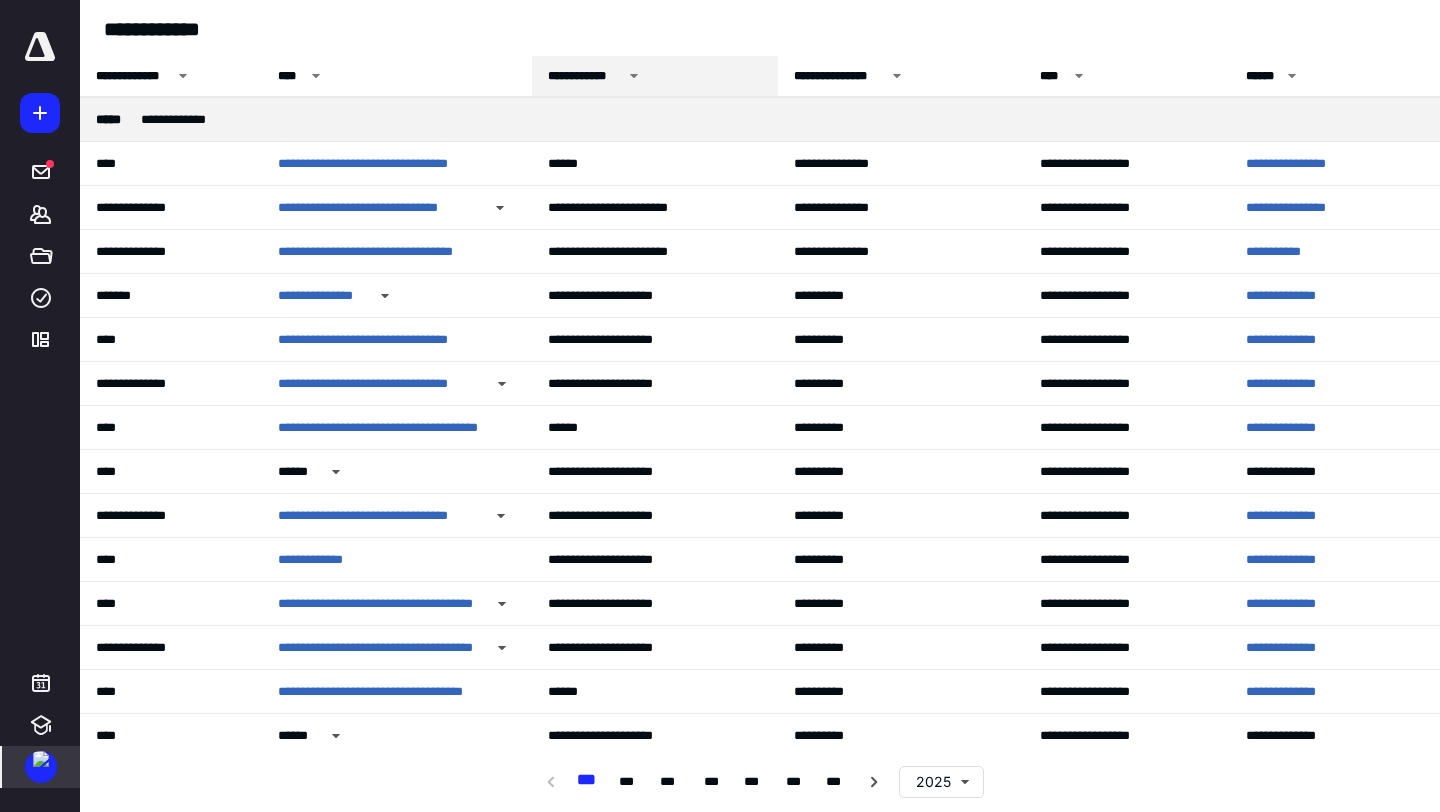click on "**********" at bounding box center [585, 76] 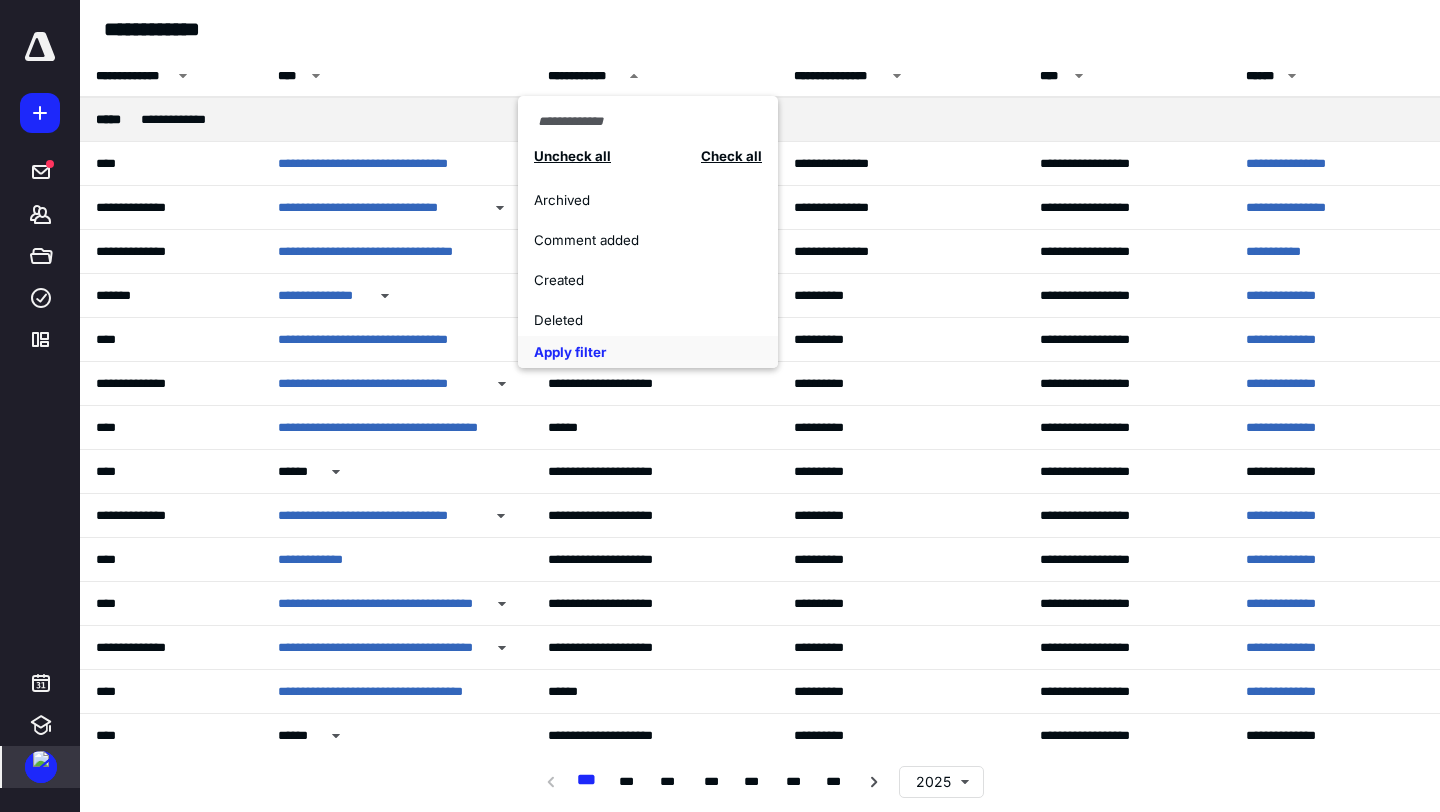 click on "Comment added" at bounding box center (637, 240) 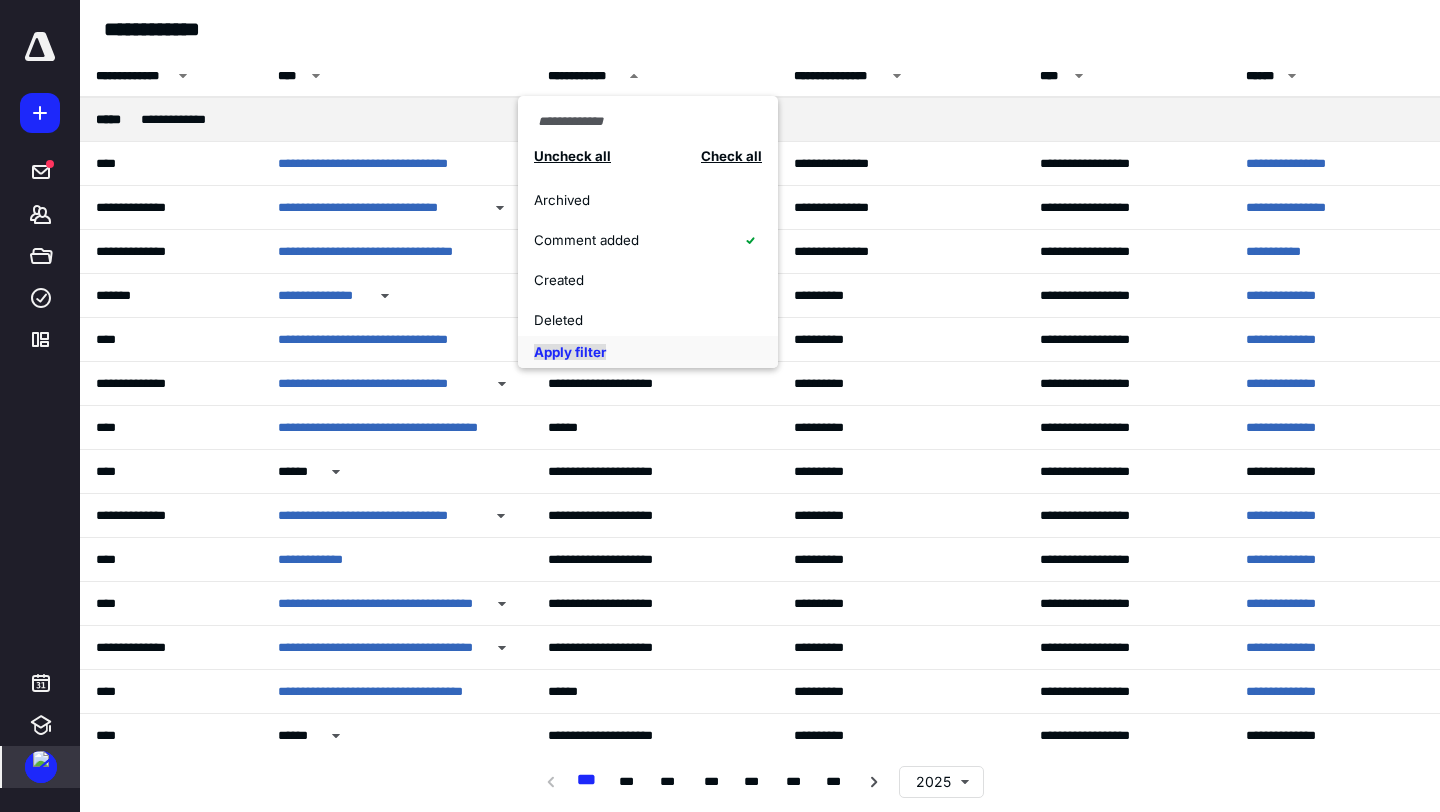 click on "Apply filter" at bounding box center [570, 352] 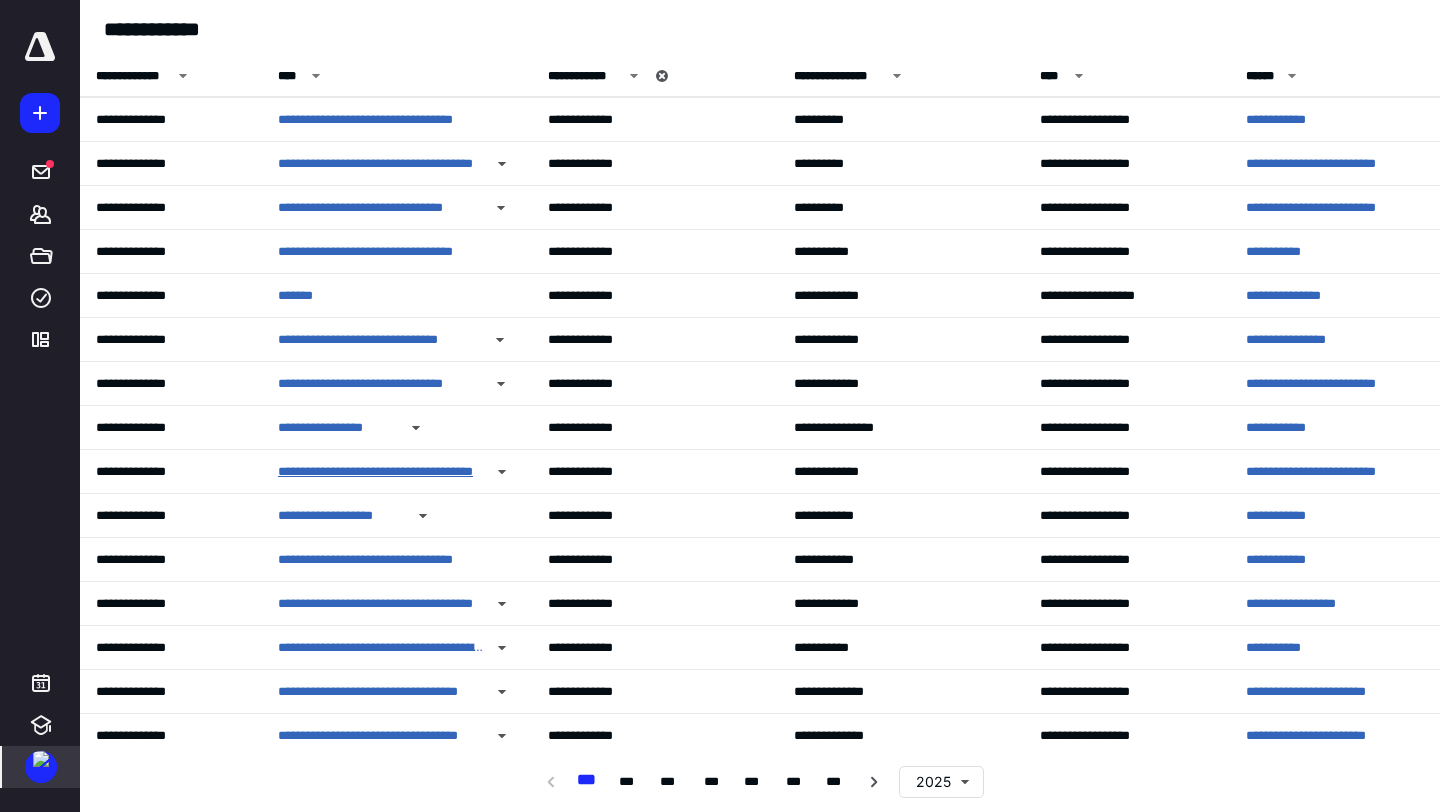 click on "**********" at bounding box center [381, 472] 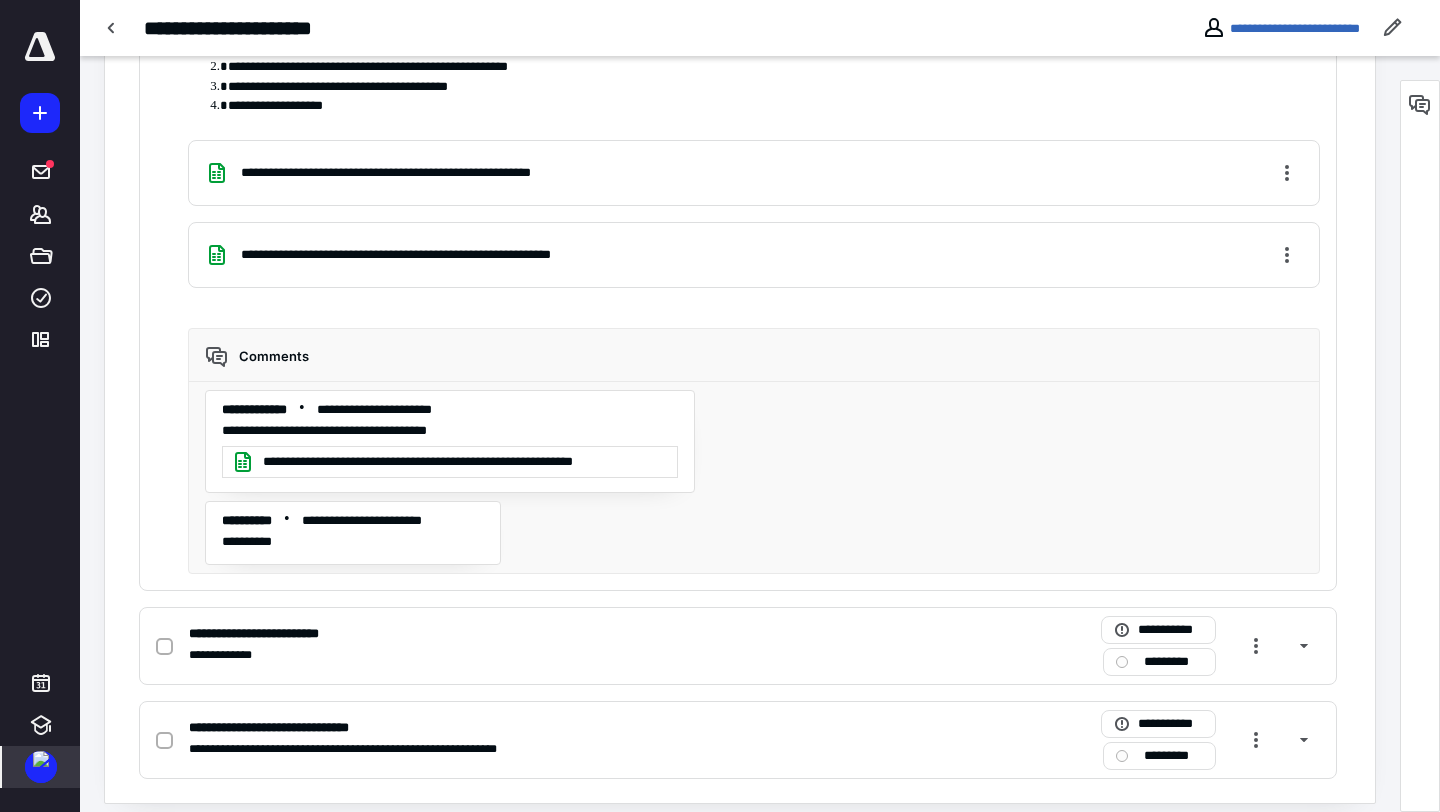 scroll, scrollTop: 1037, scrollLeft: 0, axis: vertical 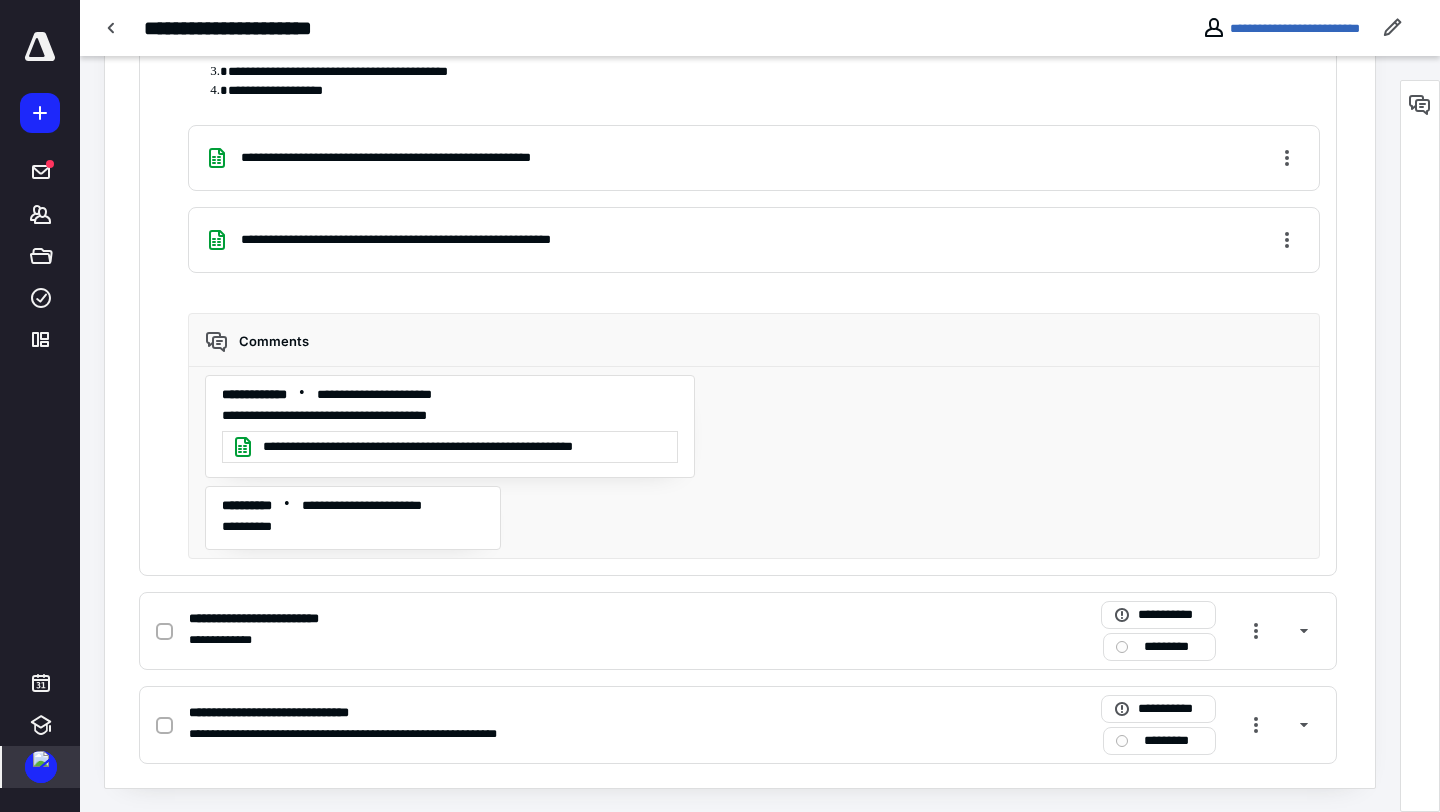 click at bounding box center [41, 759] 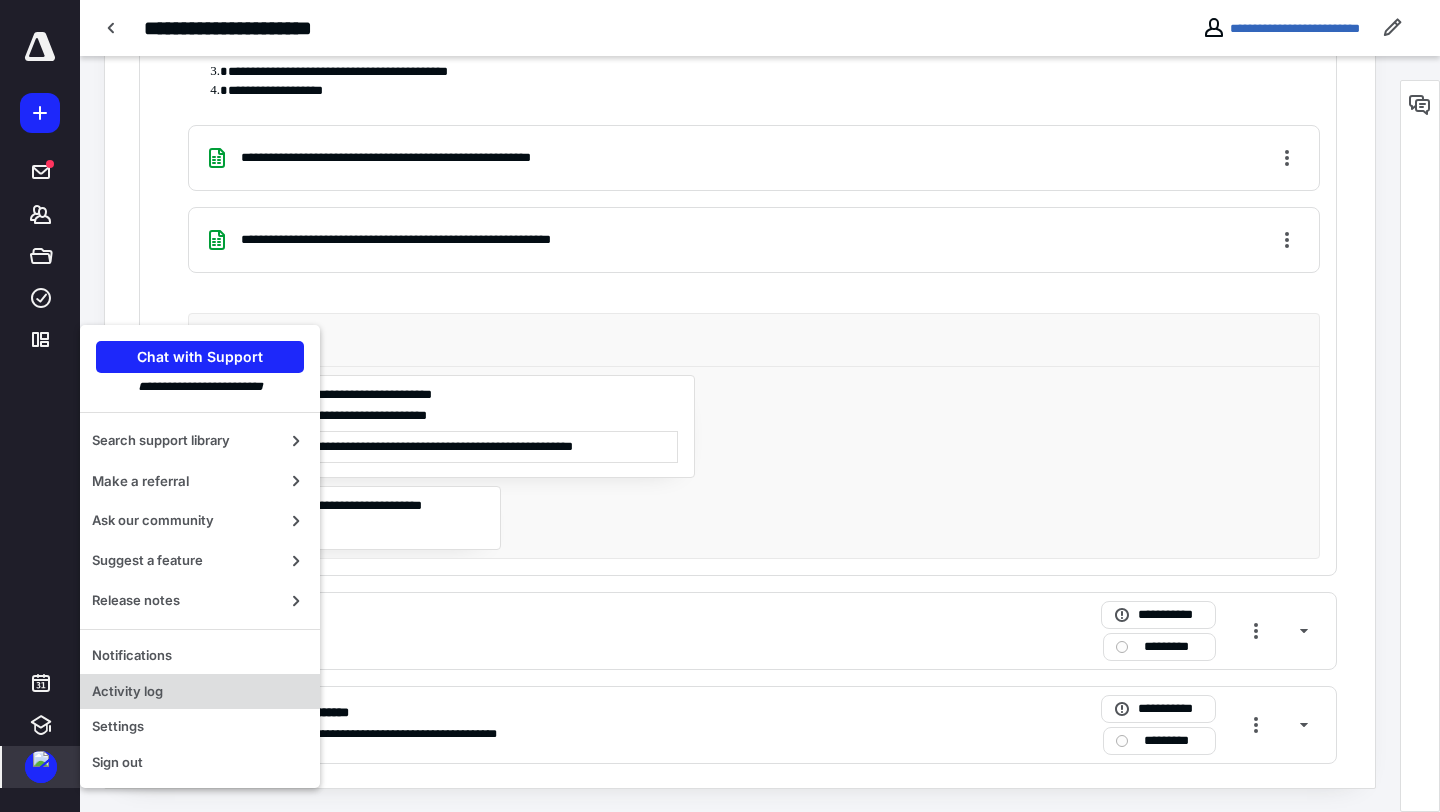 click on "Activity log" at bounding box center [200, 692] 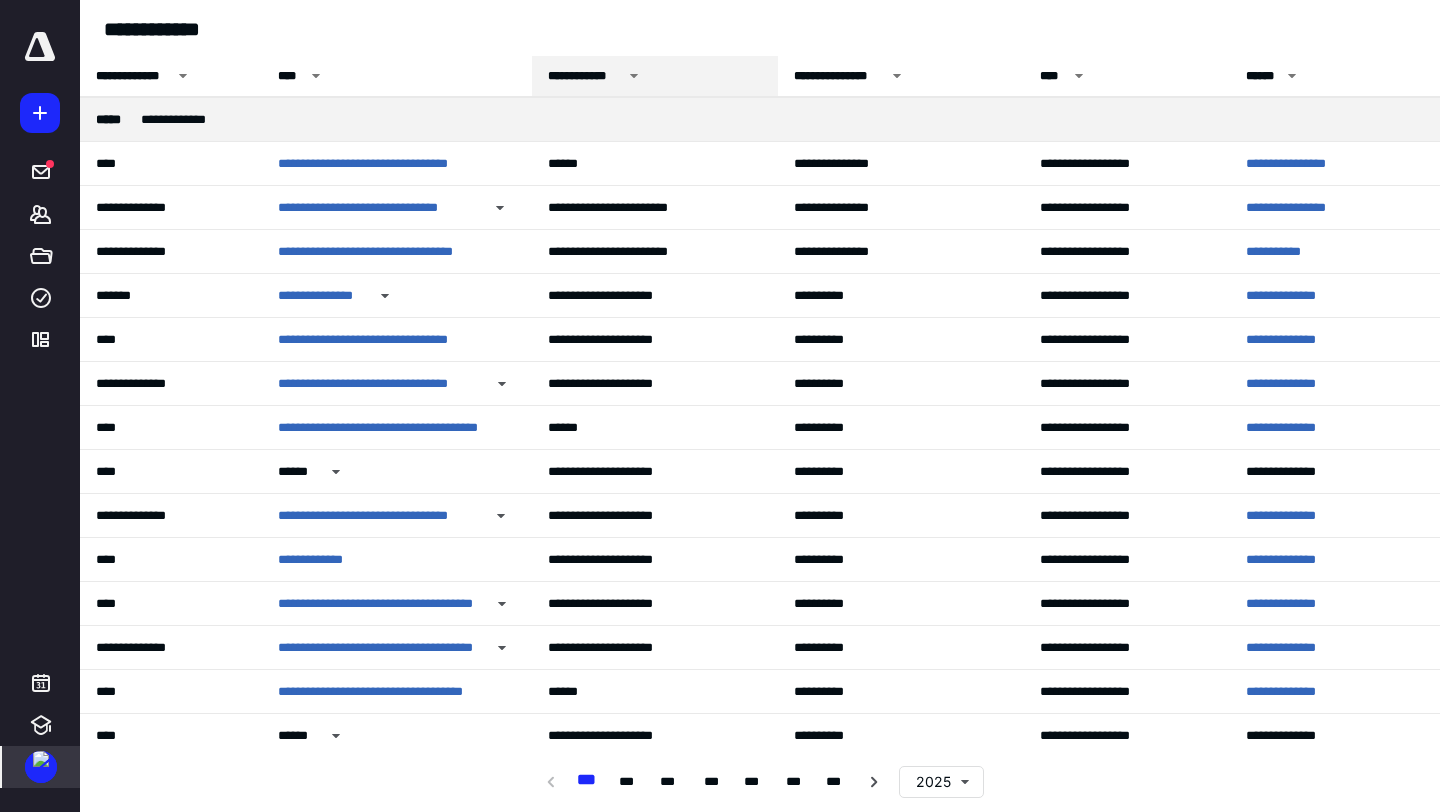 click on "**********" at bounding box center (585, 76) 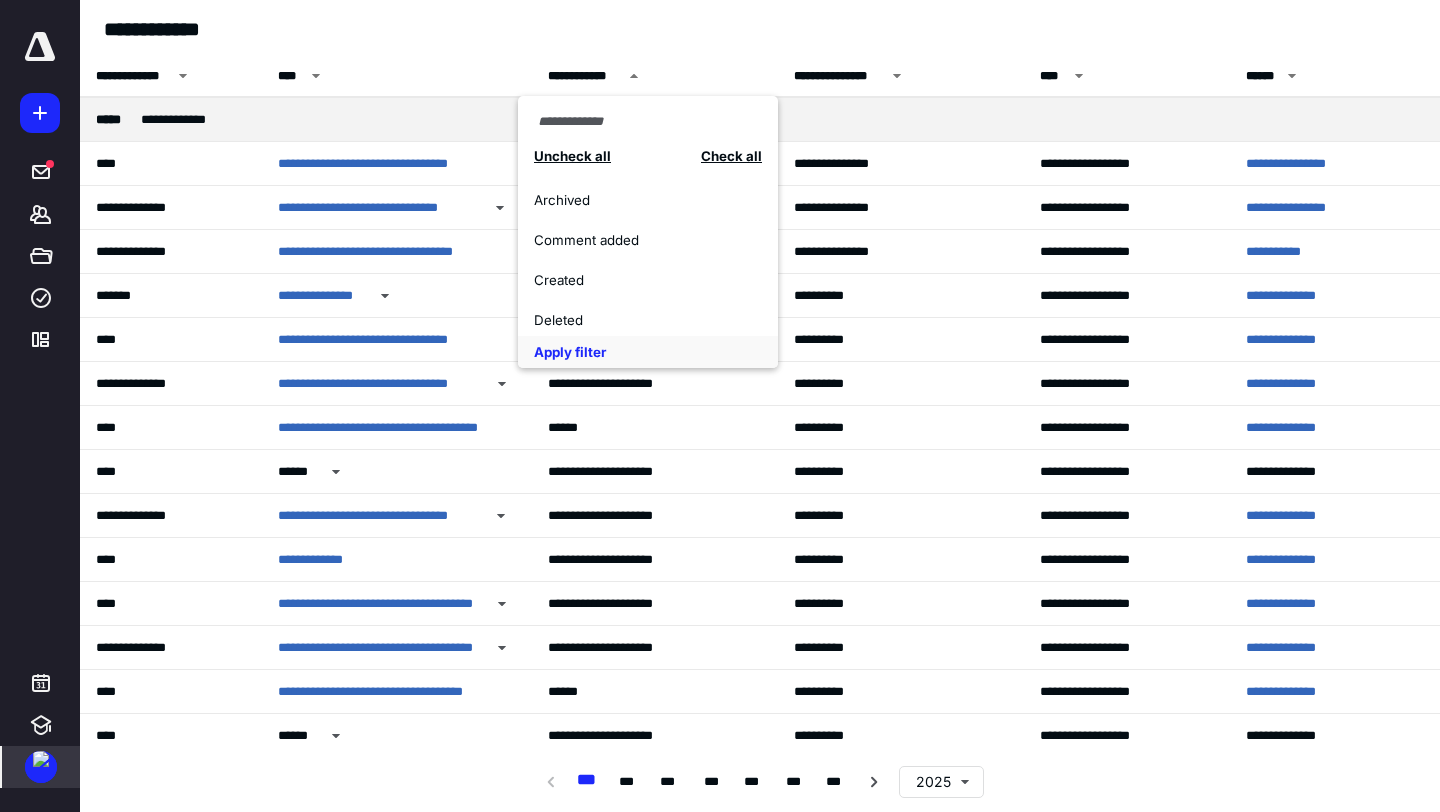click on "Comment added" at bounding box center (637, 240) 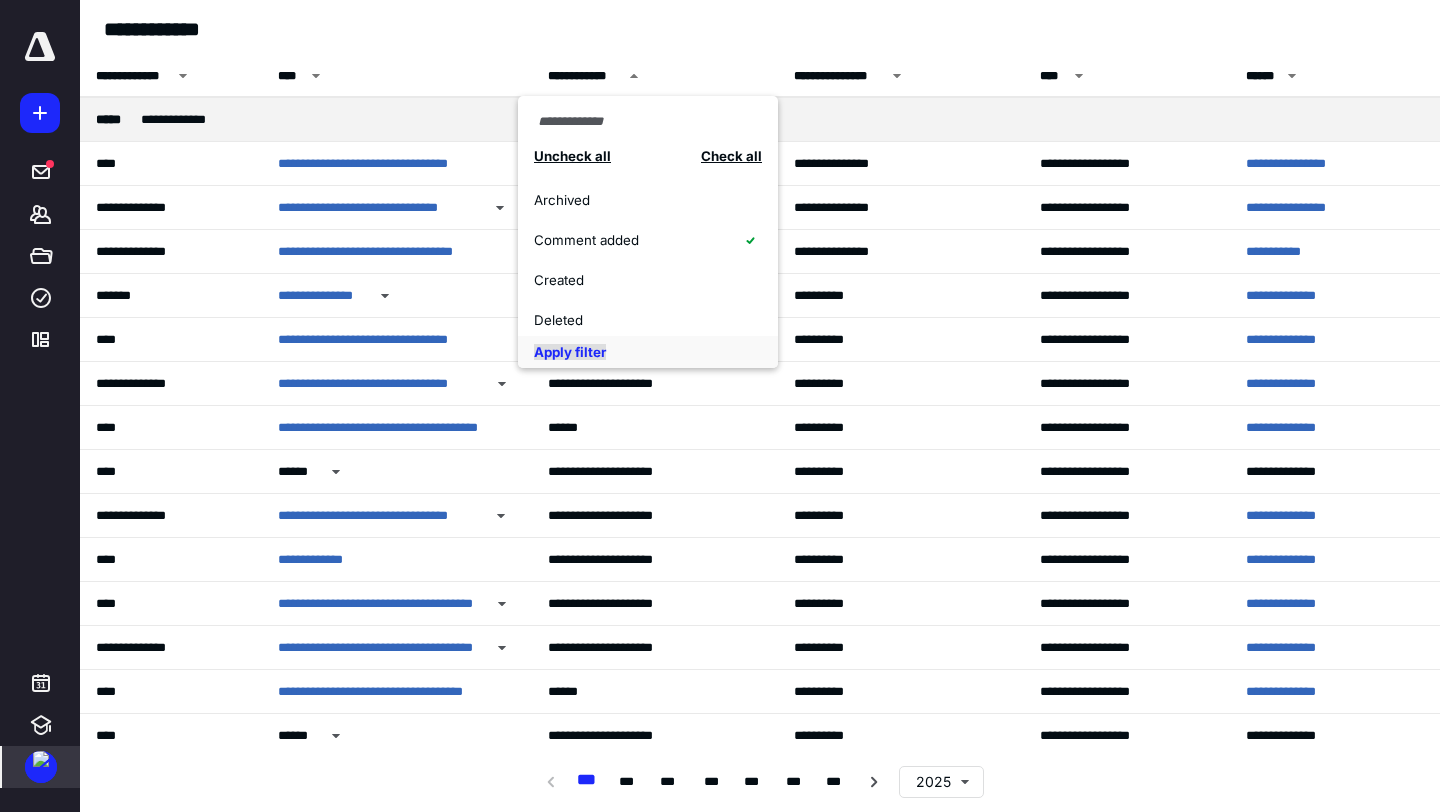 click on "Apply filter" at bounding box center (570, 352) 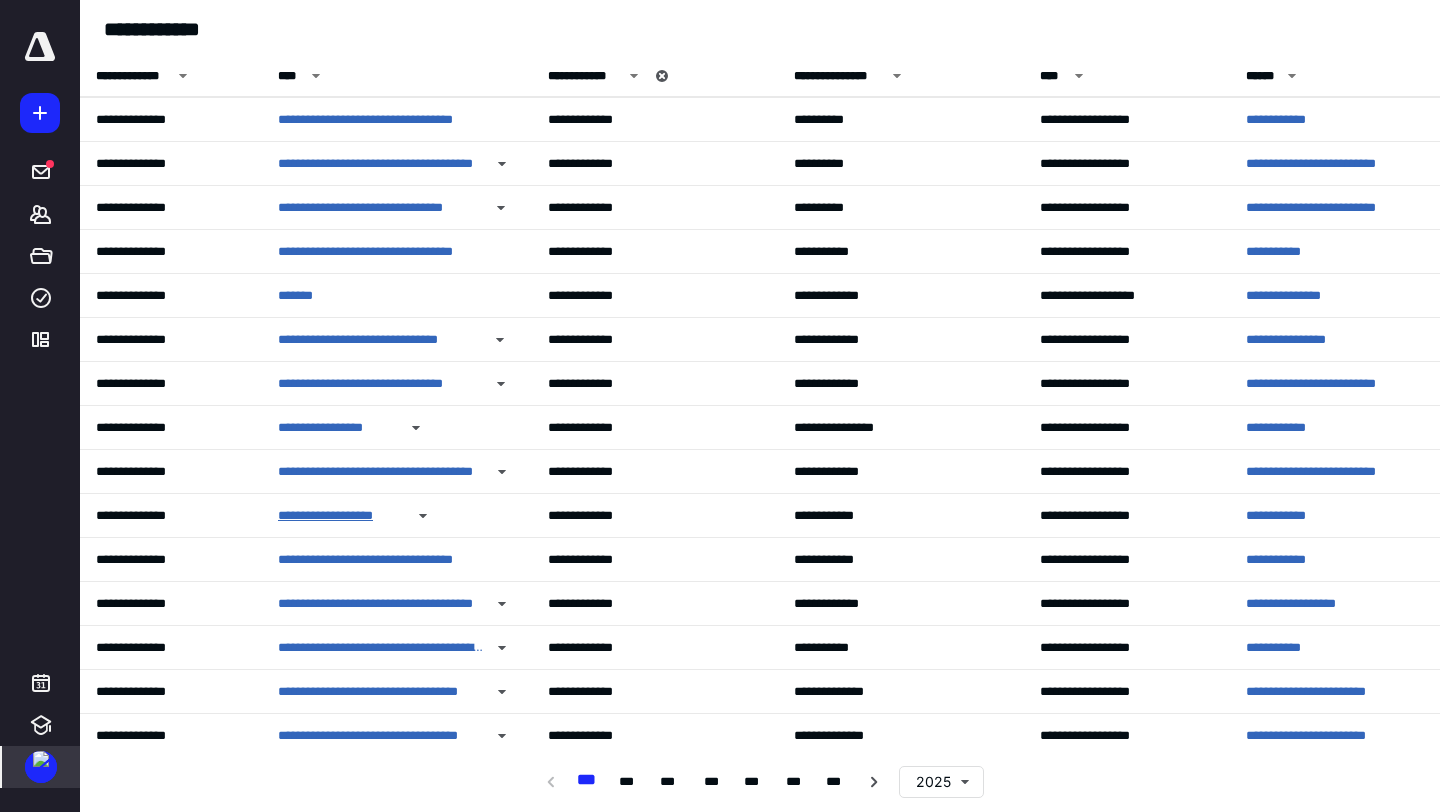 click on "**********" at bounding box center (340, 516) 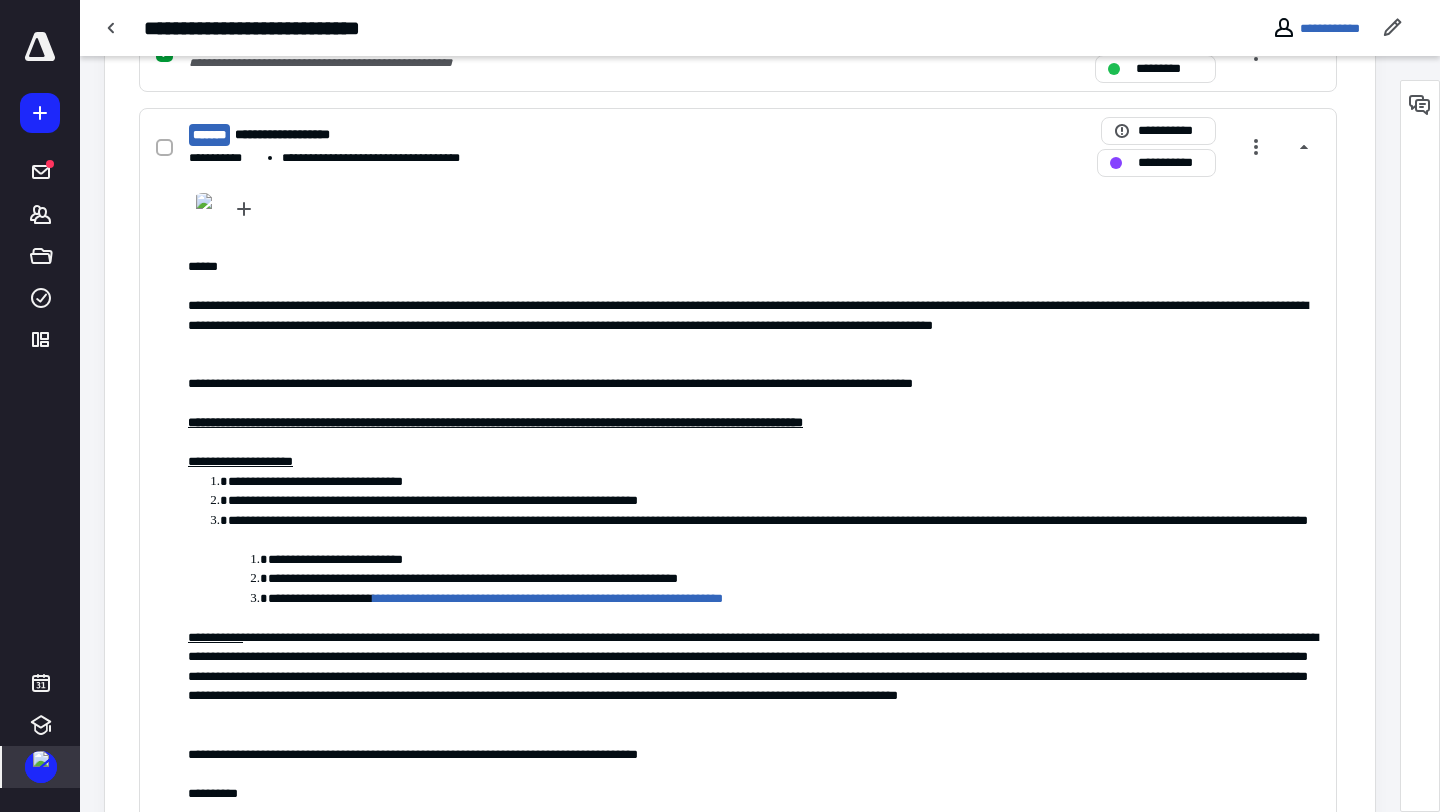 scroll, scrollTop: 1199, scrollLeft: 0, axis: vertical 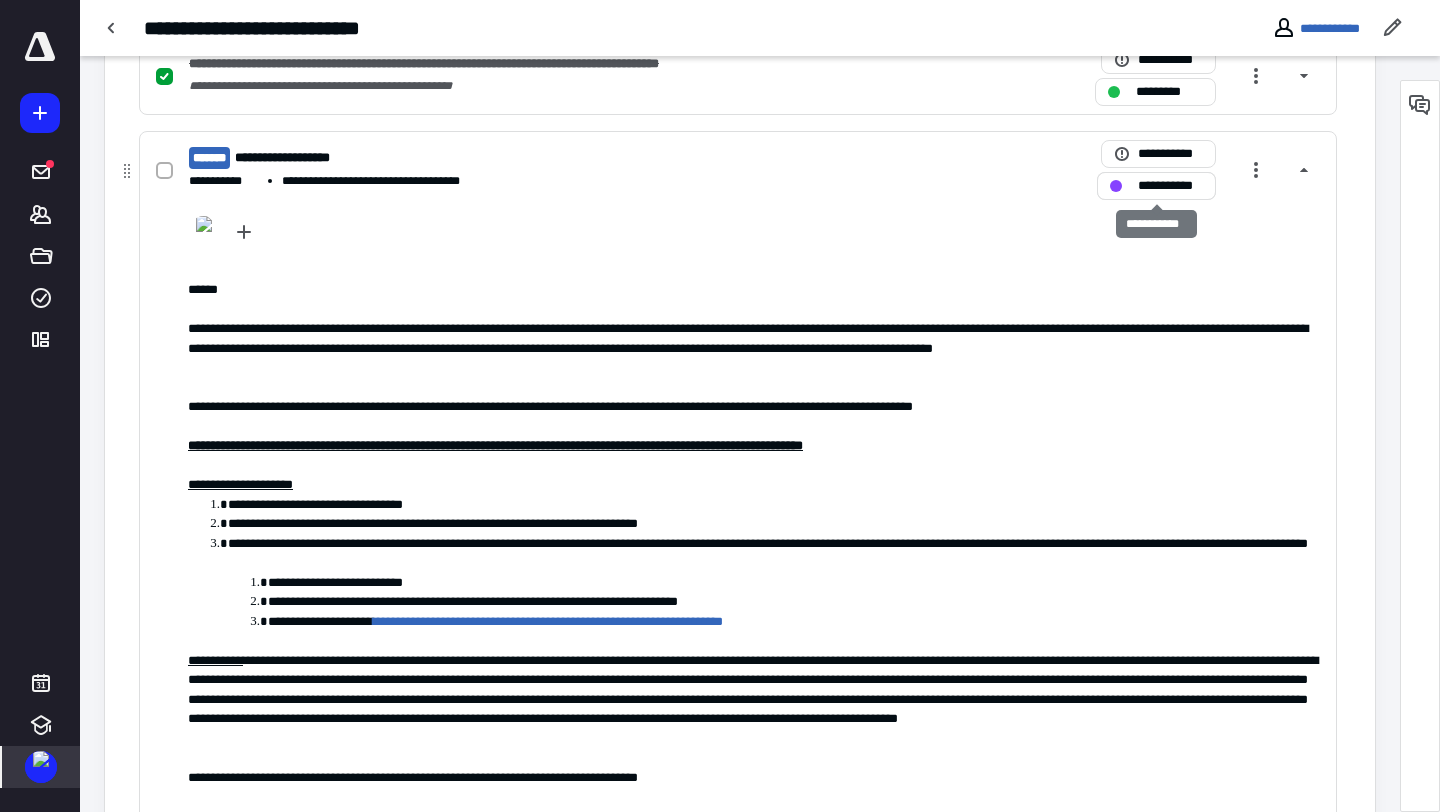 click on "**********" at bounding box center (1156, 186) 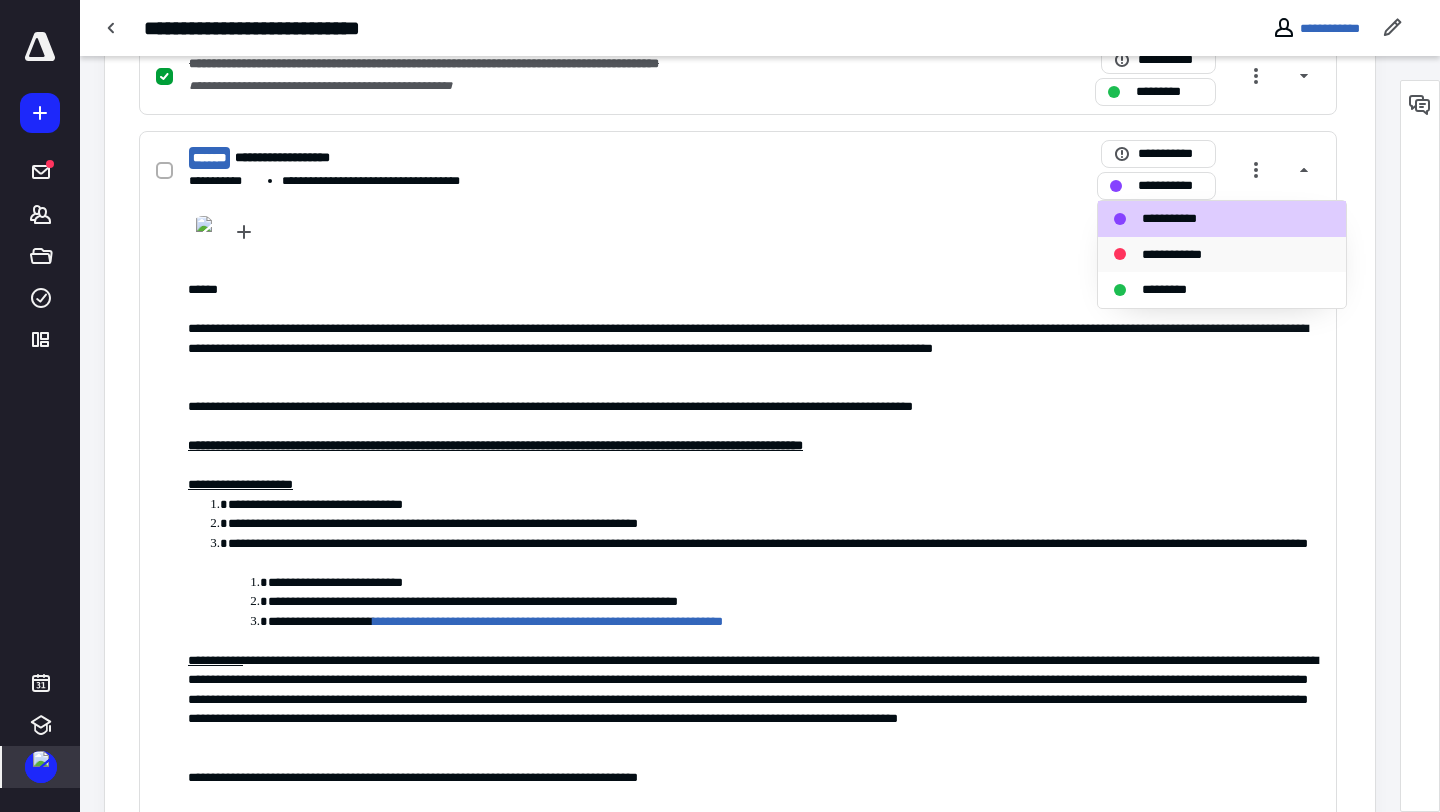 click on "**********" at bounding box center [1184, 255] 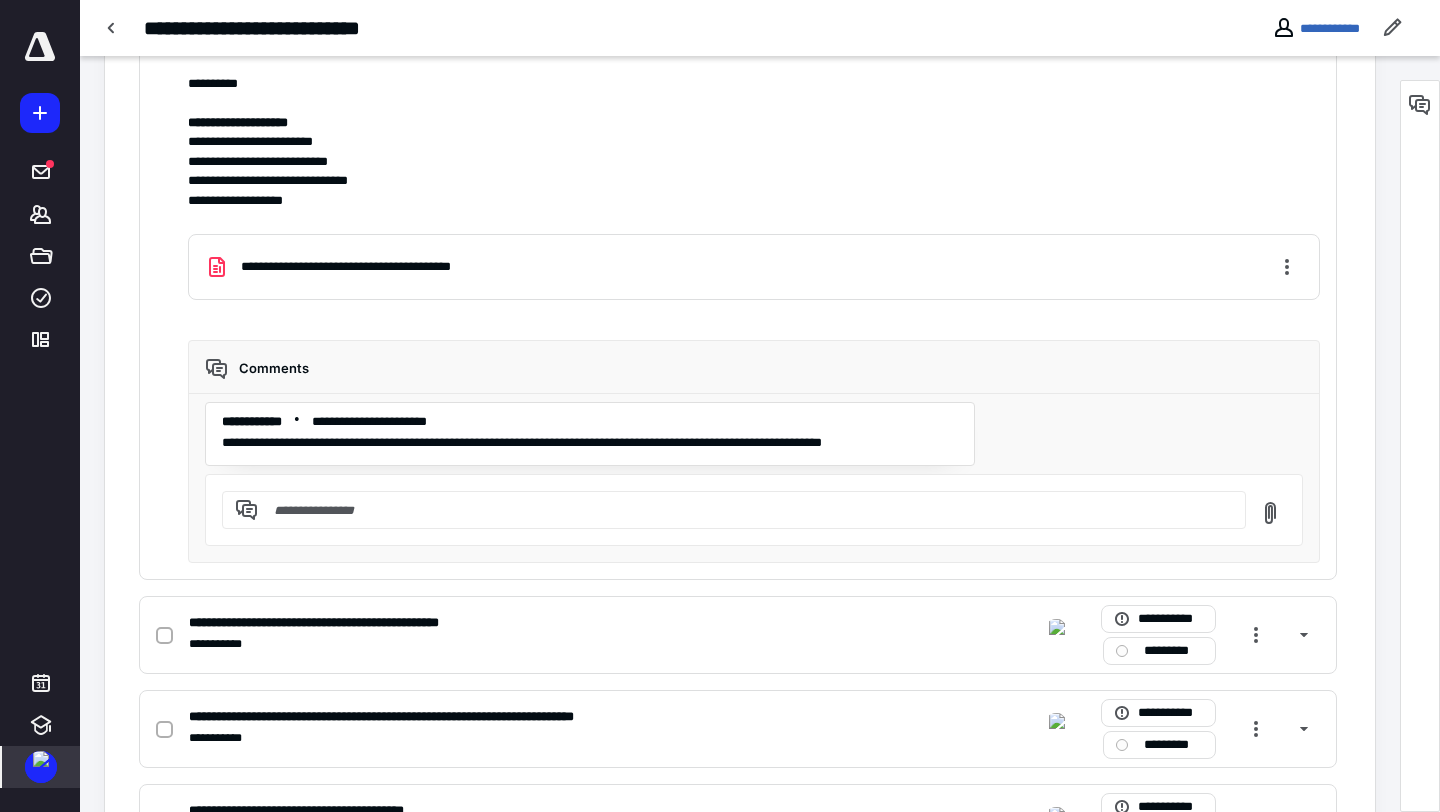 scroll, scrollTop: 1989, scrollLeft: 0, axis: vertical 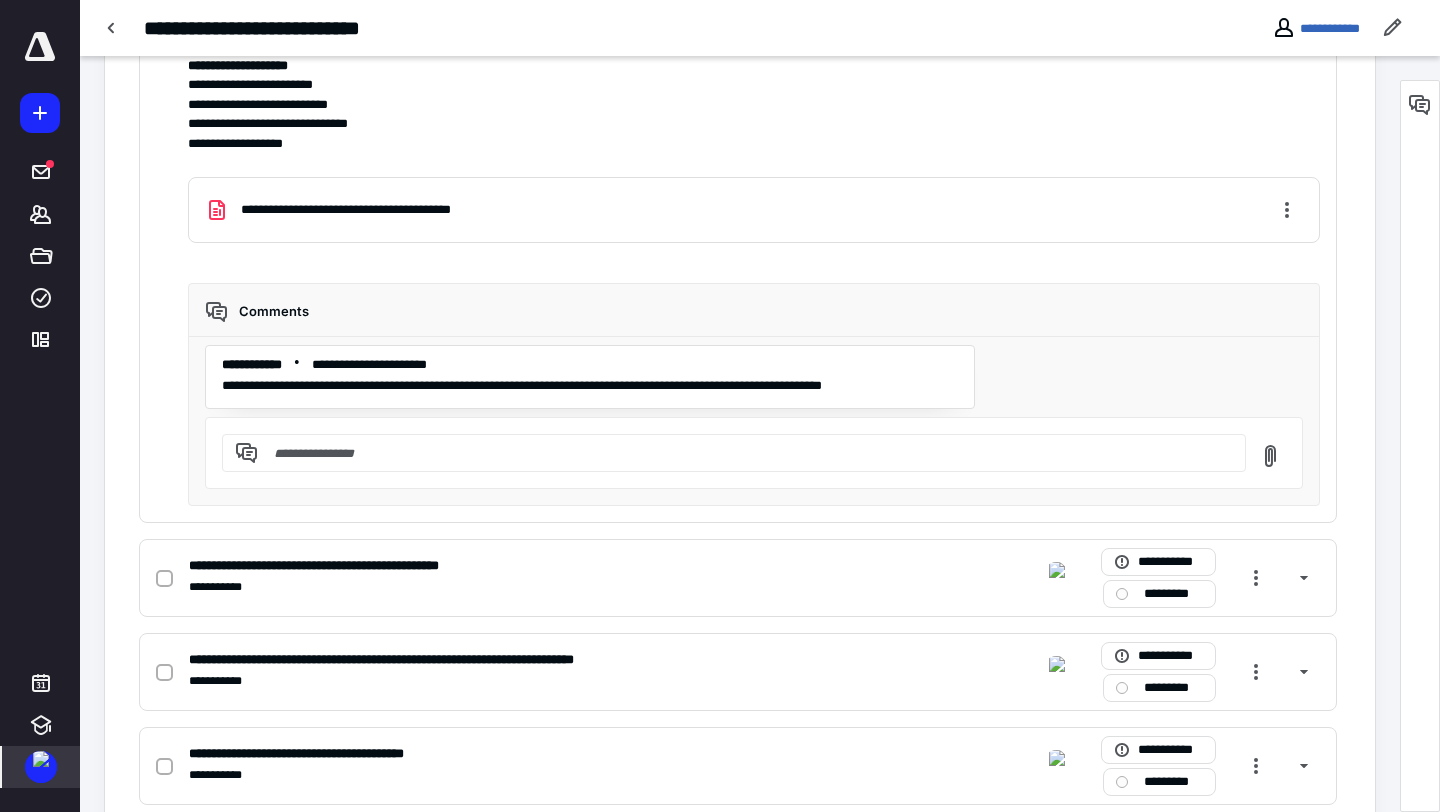 click at bounding box center [41, 759] 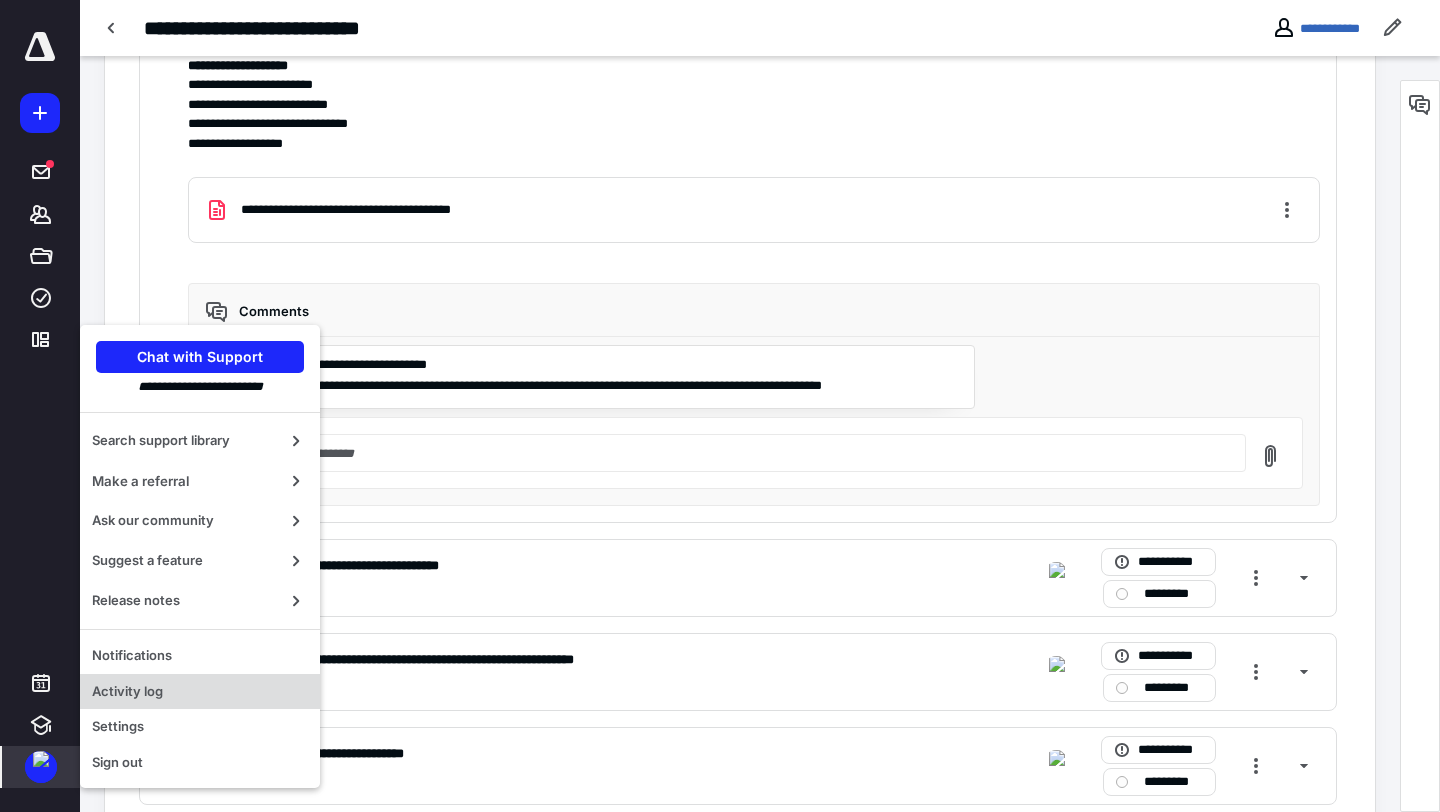 click on "Activity log" at bounding box center (200, 692) 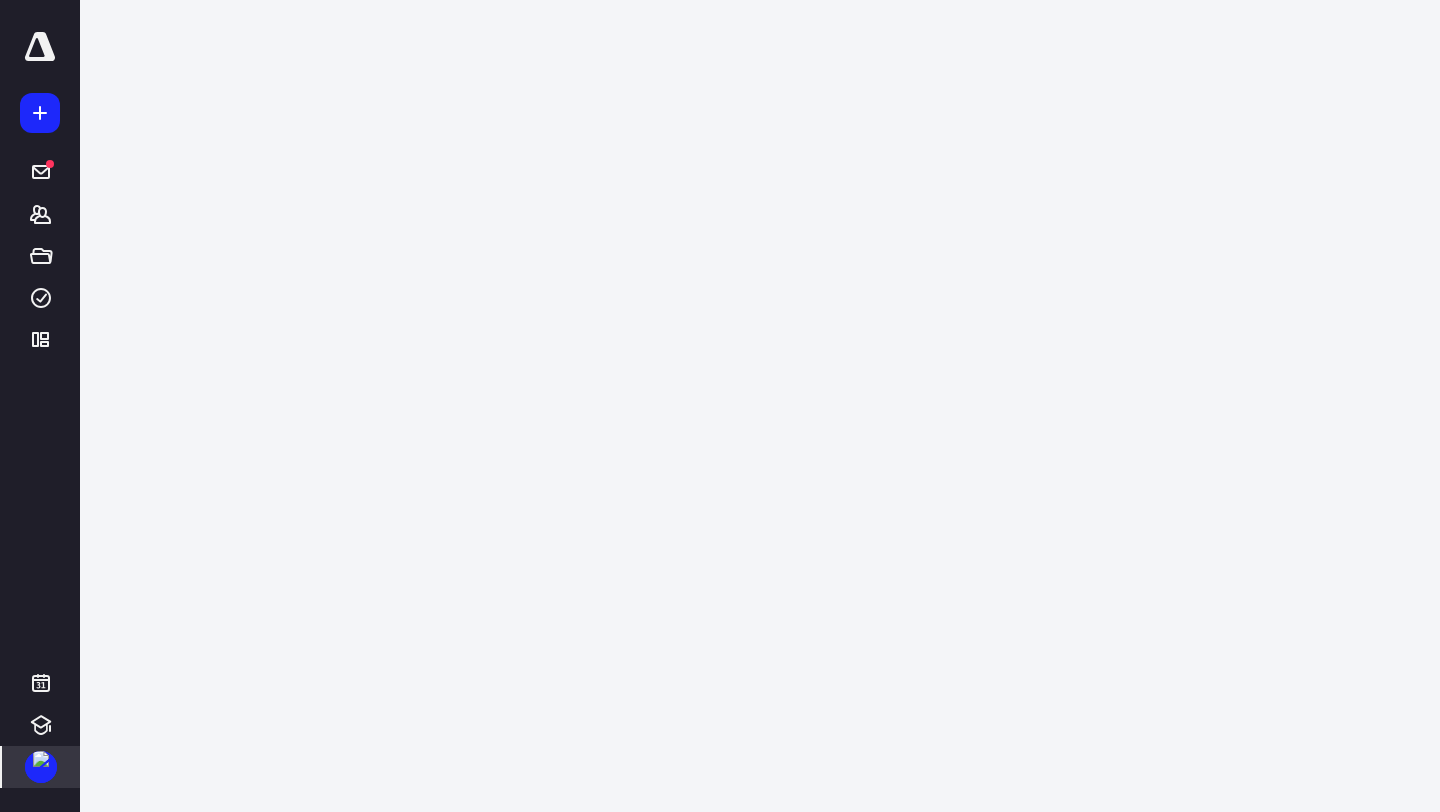 scroll, scrollTop: 0, scrollLeft: 0, axis: both 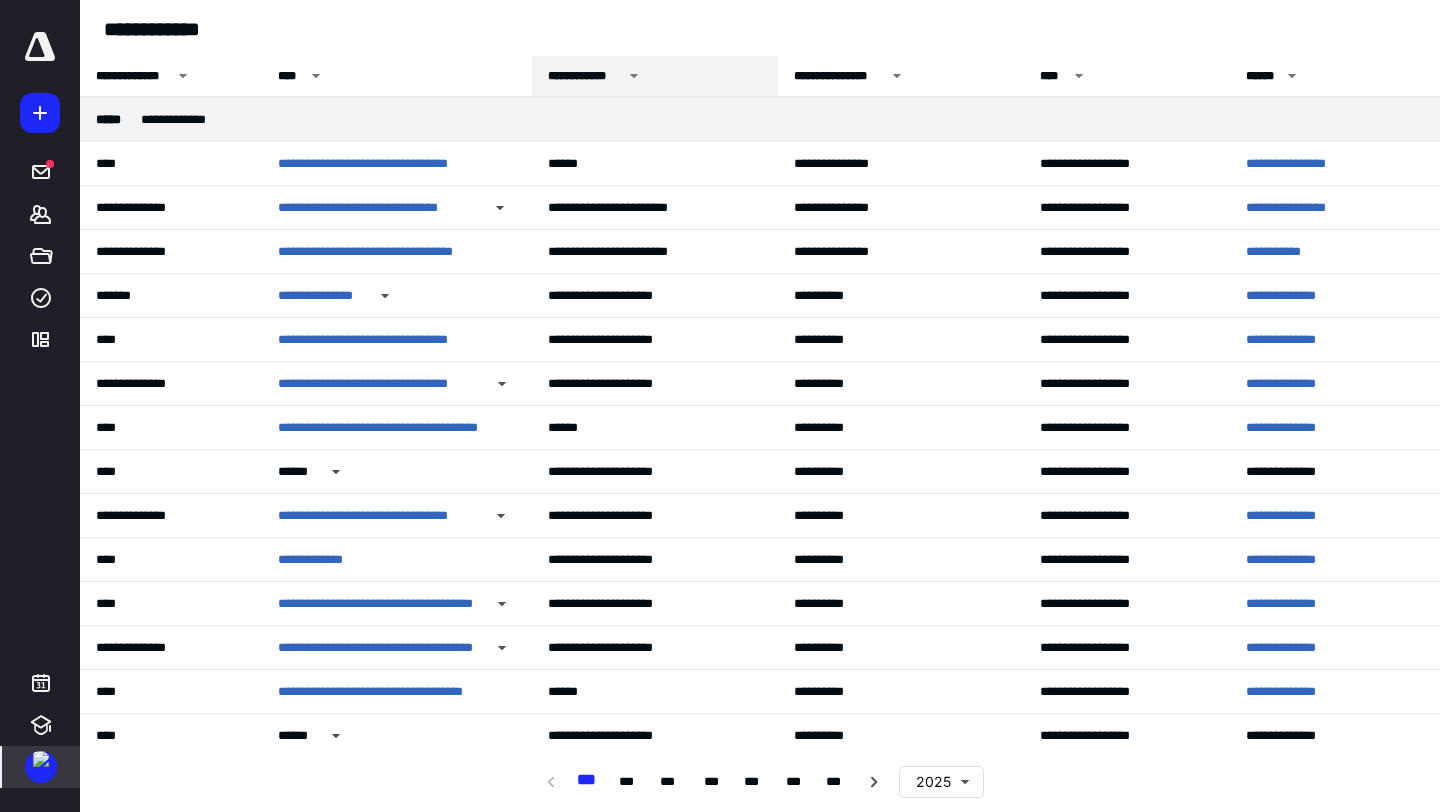 click on "**********" at bounding box center [585, 76] 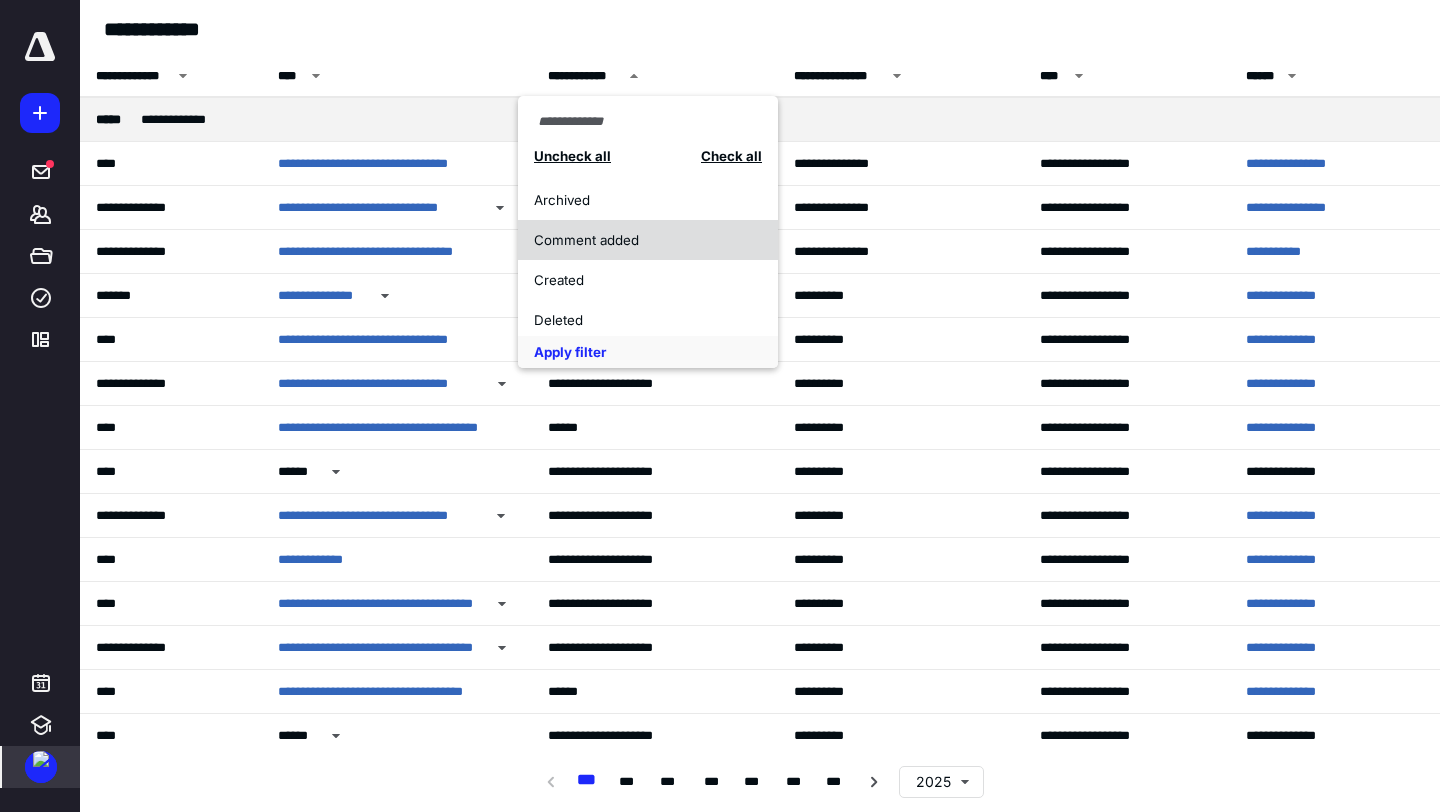 click on "Comment added" at bounding box center [648, 240] 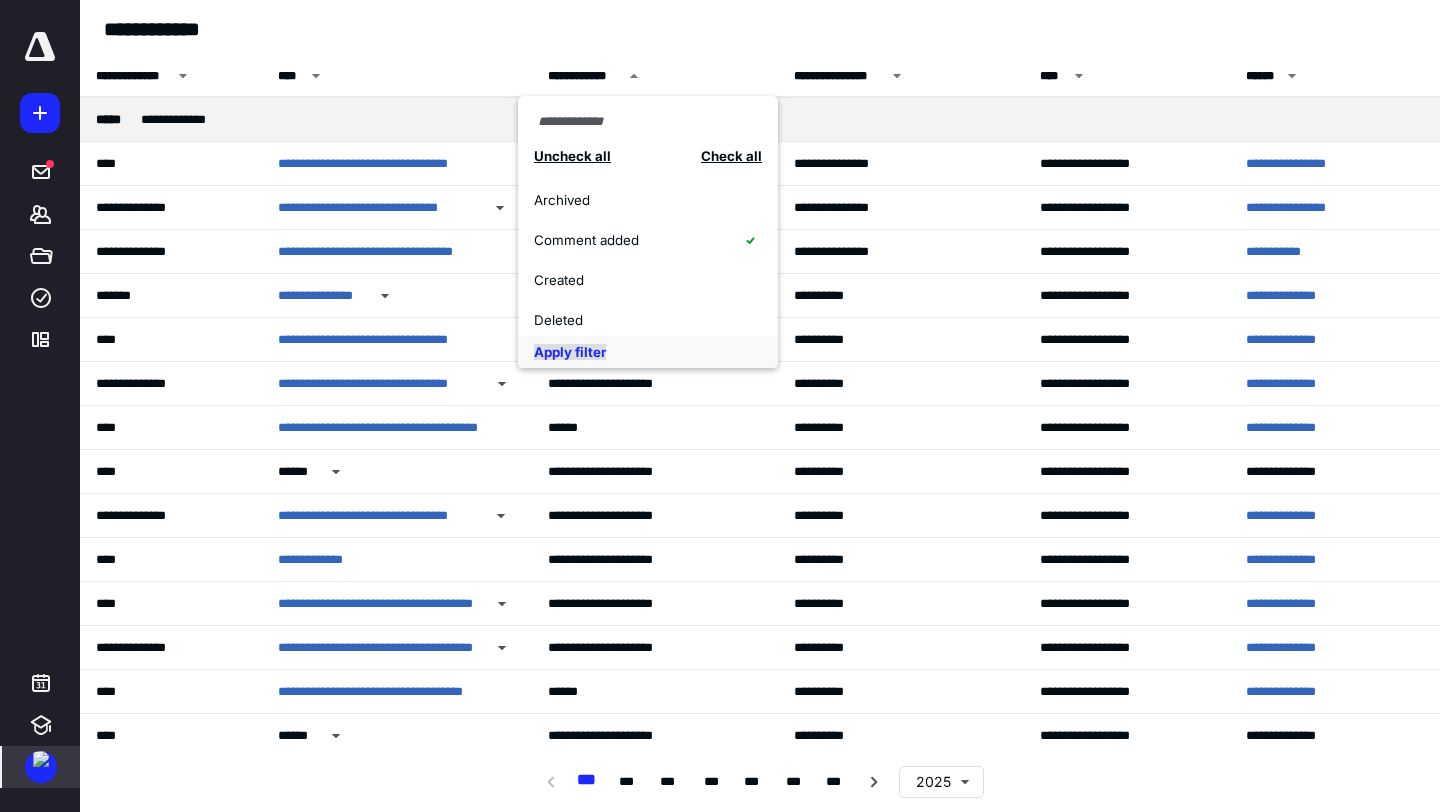 click on "Apply filter" at bounding box center (570, 352) 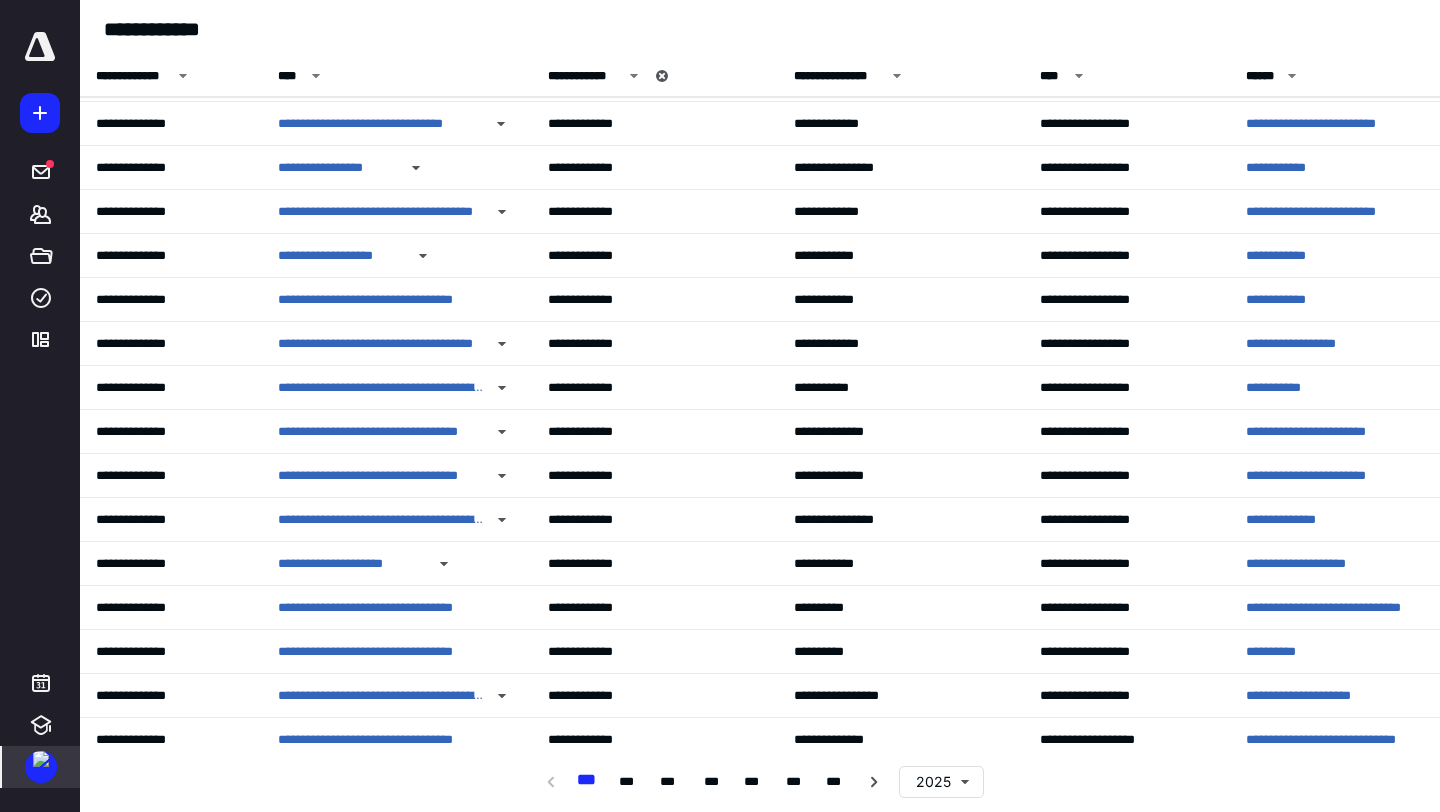 scroll, scrollTop: 266, scrollLeft: 0, axis: vertical 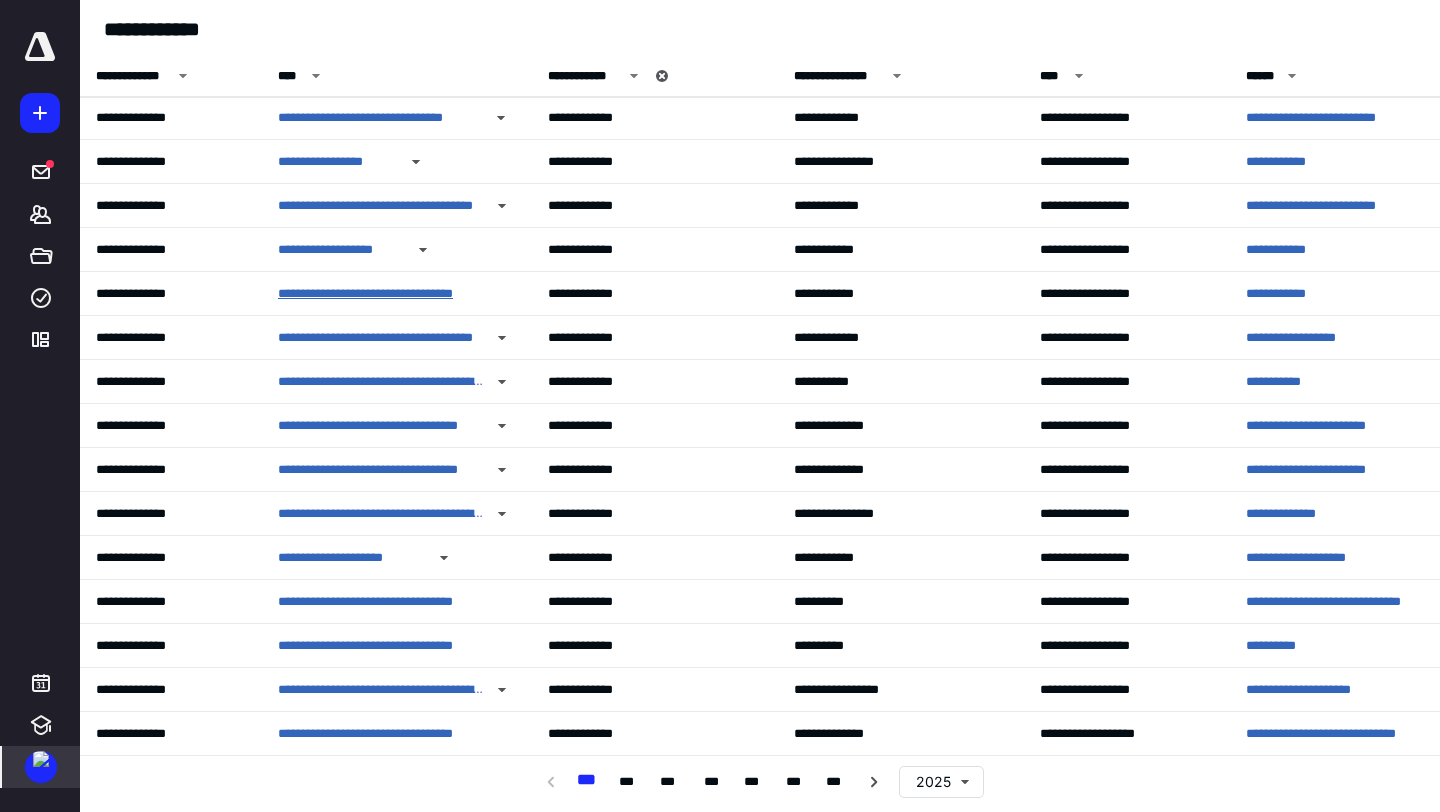 click on "**********" at bounding box center [381, 294] 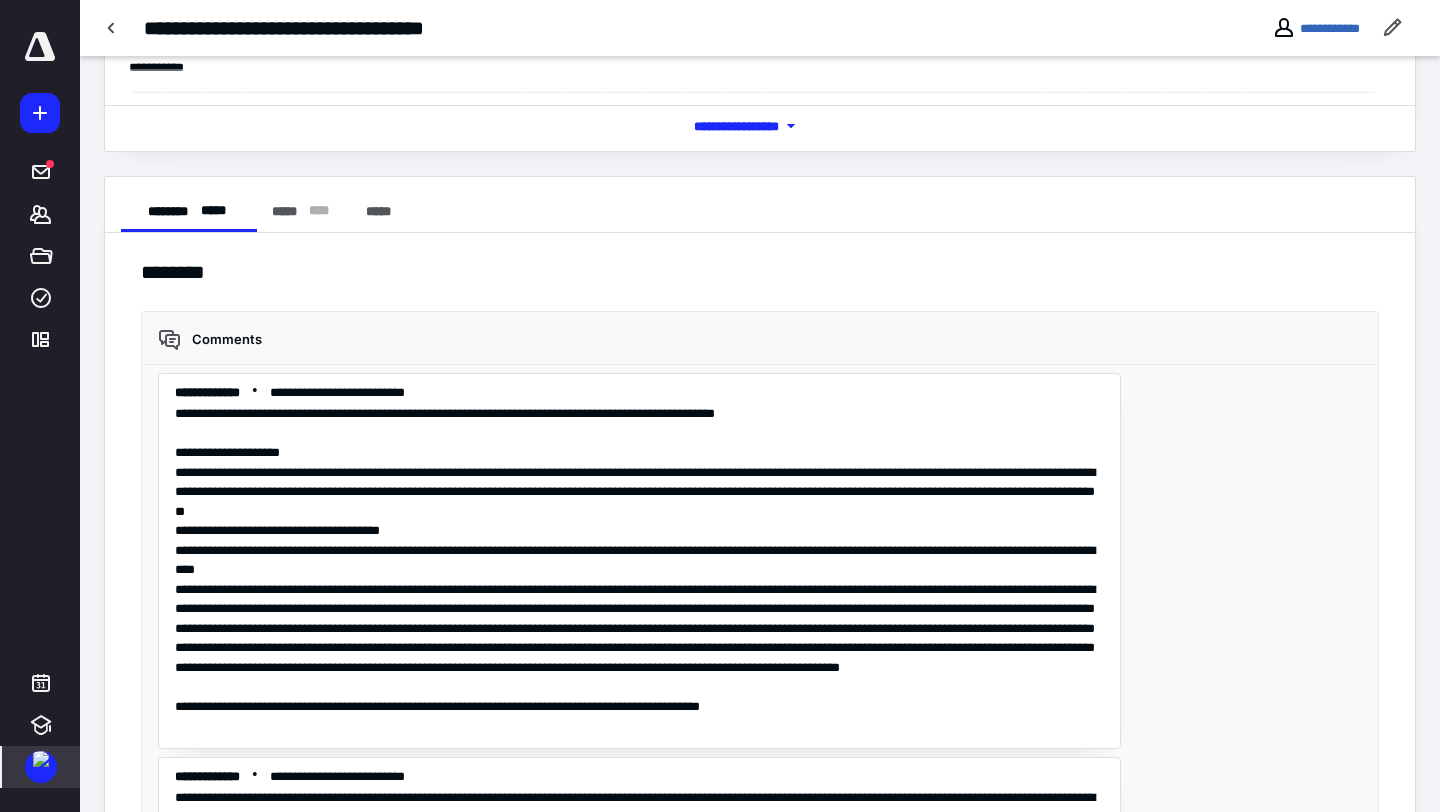 scroll, scrollTop: 456, scrollLeft: 0, axis: vertical 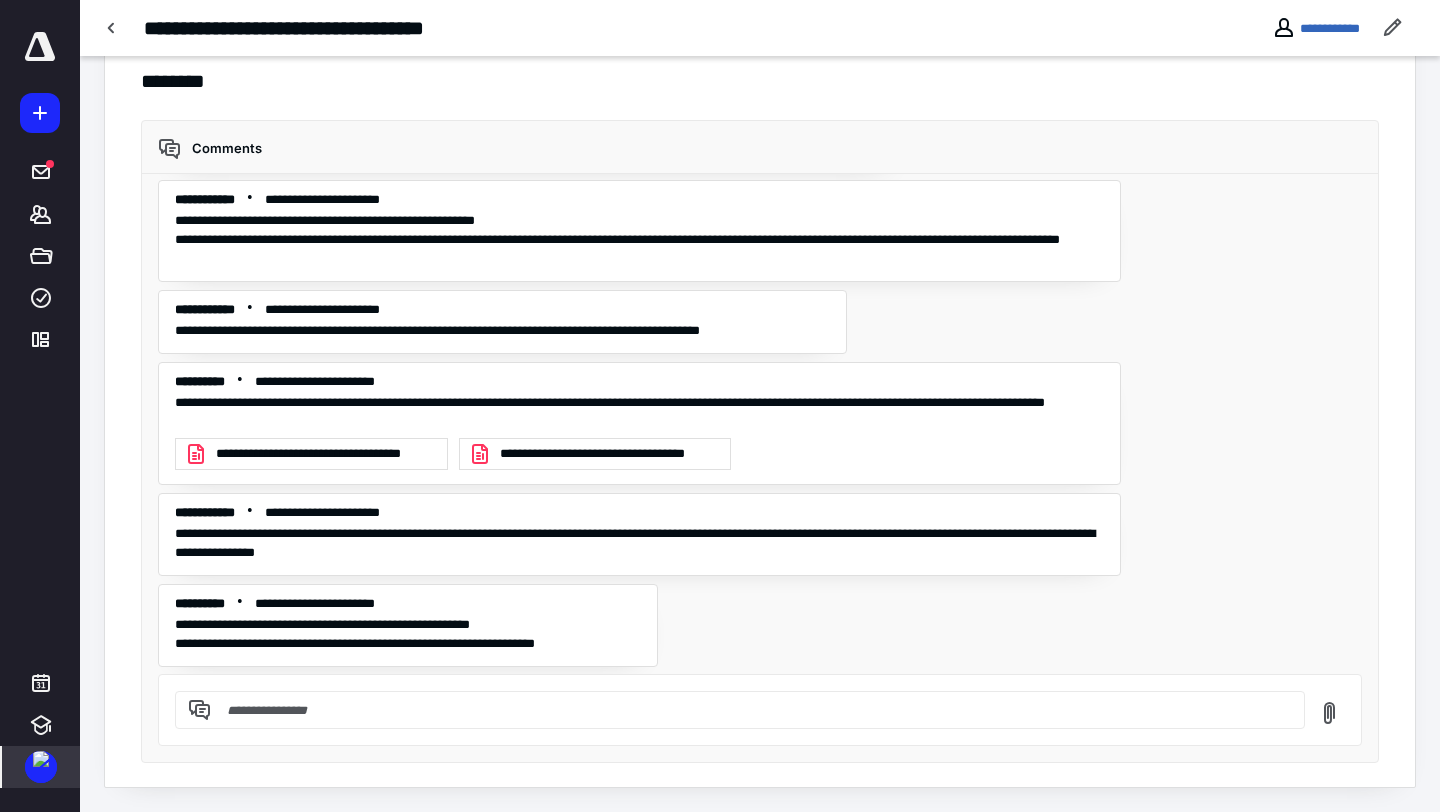 click at bounding box center (41, 759) 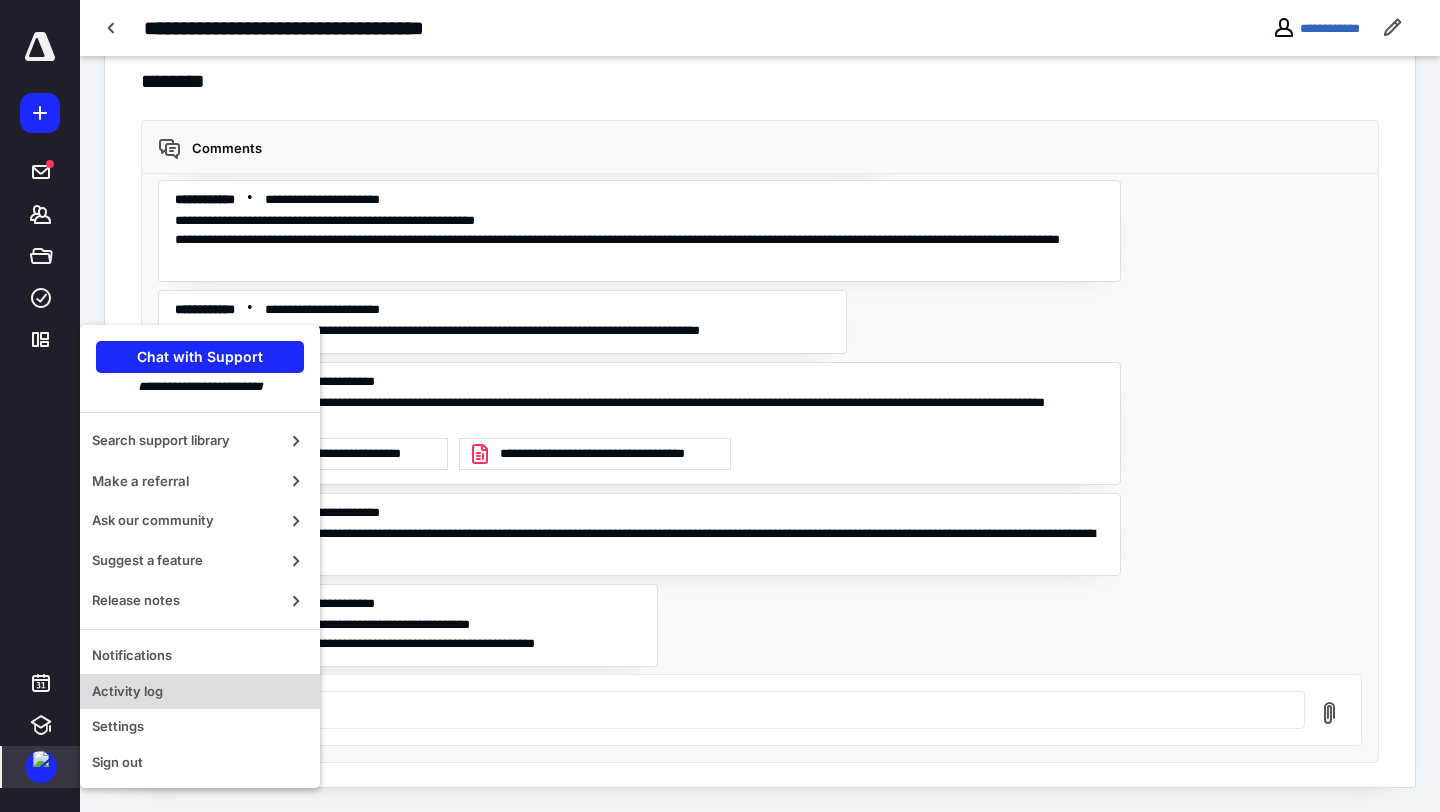 click on "Activity log" at bounding box center [200, 692] 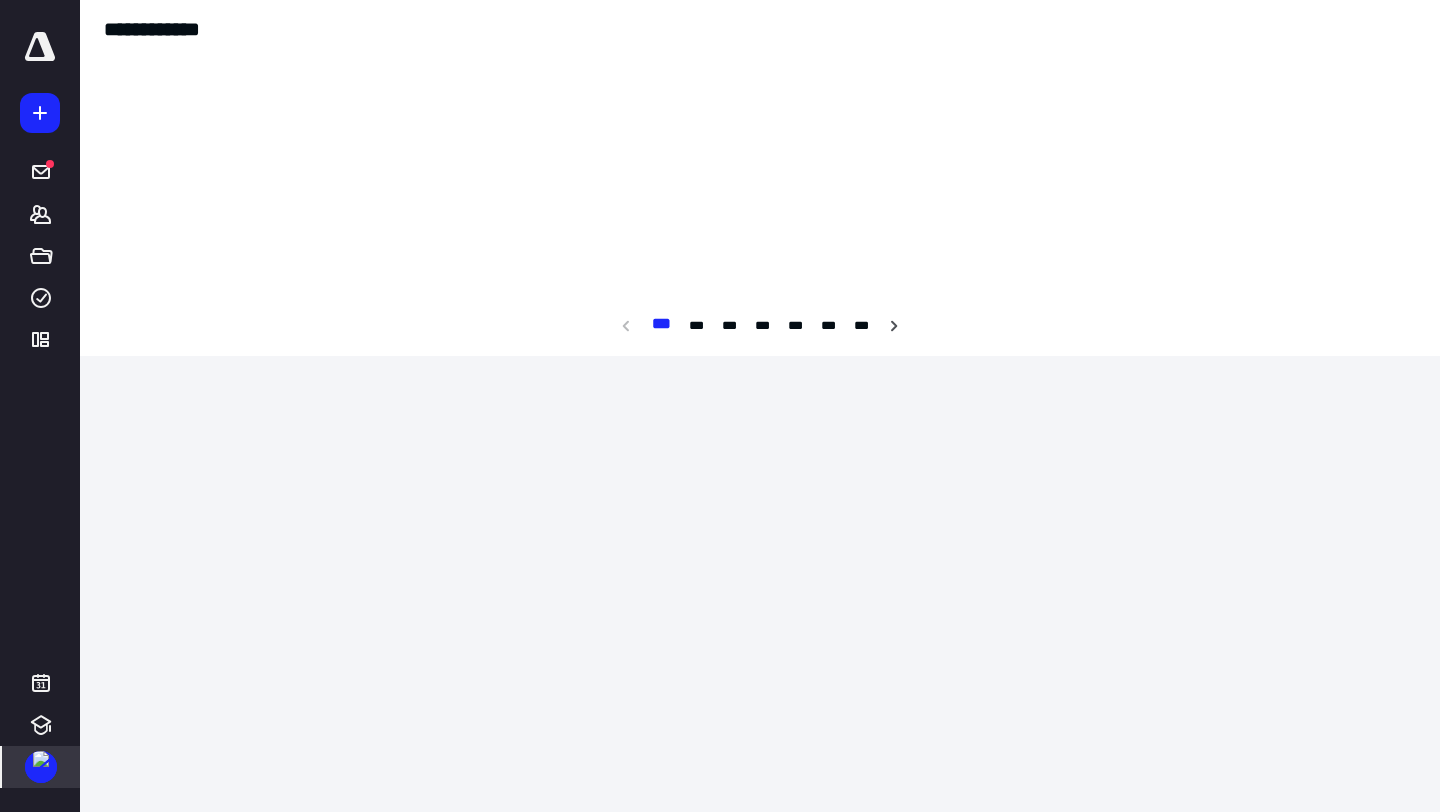 scroll, scrollTop: 0, scrollLeft: 0, axis: both 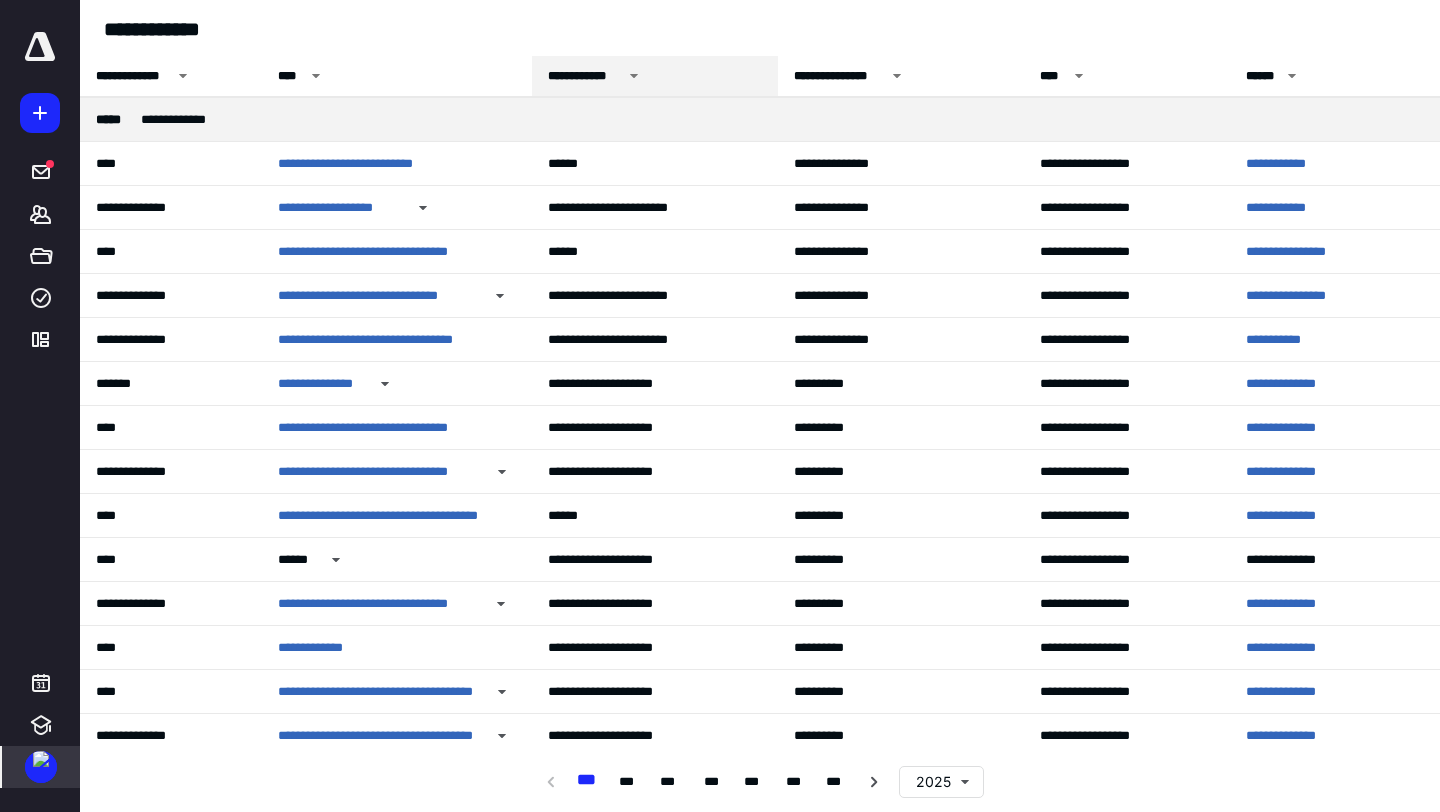 click on "**********" at bounding box center (585, 76) 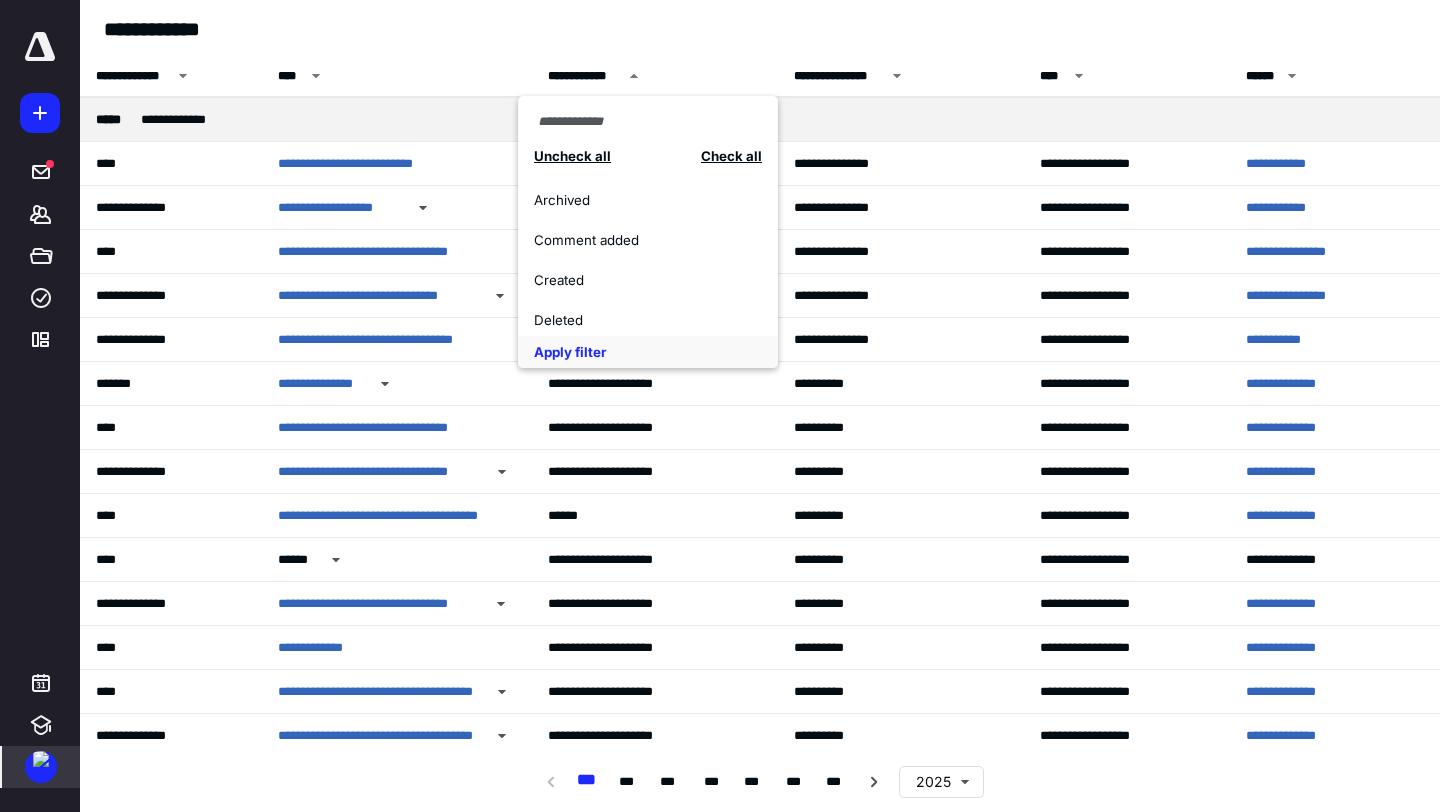 click on "Comment added" at bounding box center (648, 240) 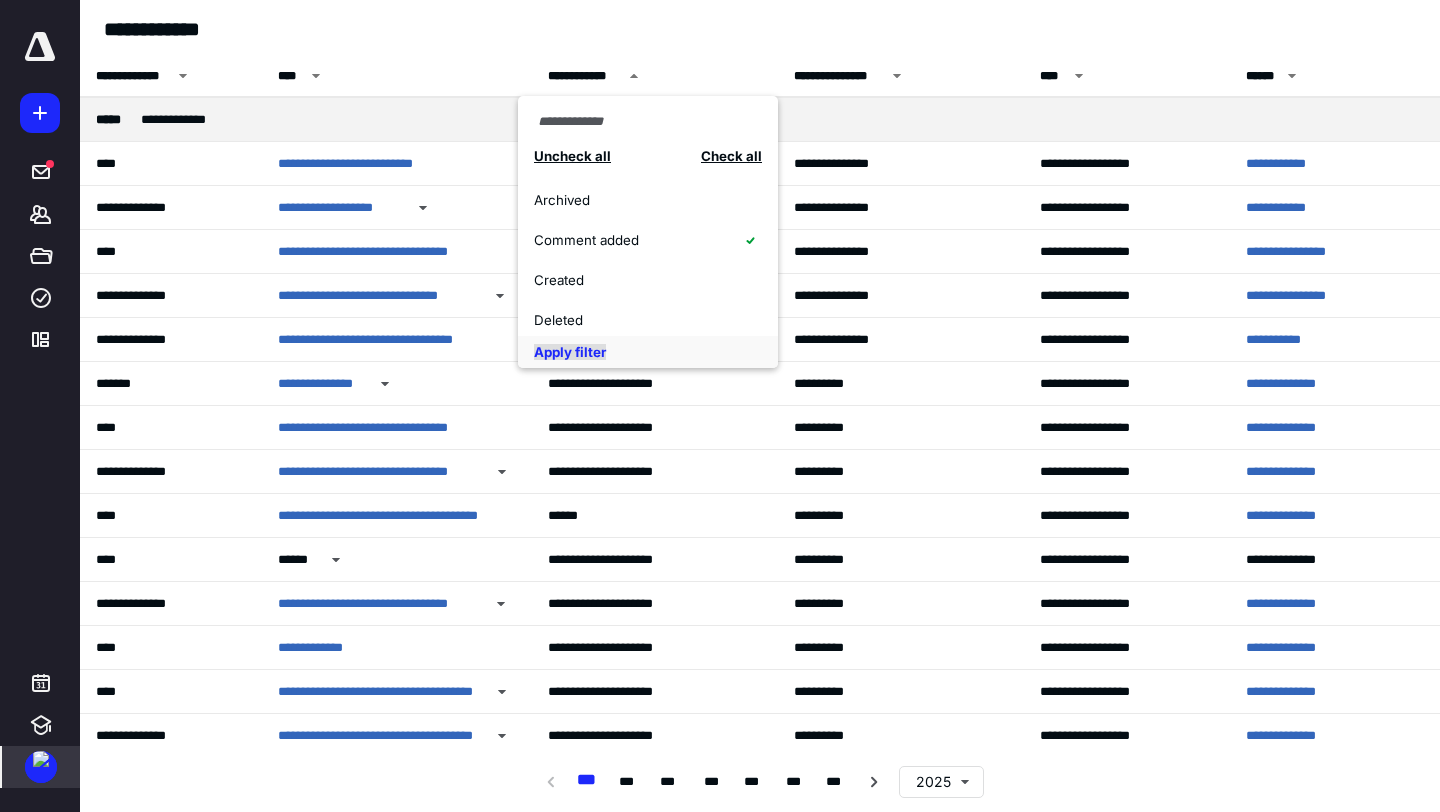 click on "Apply filter" at bounding box center (570, 352) 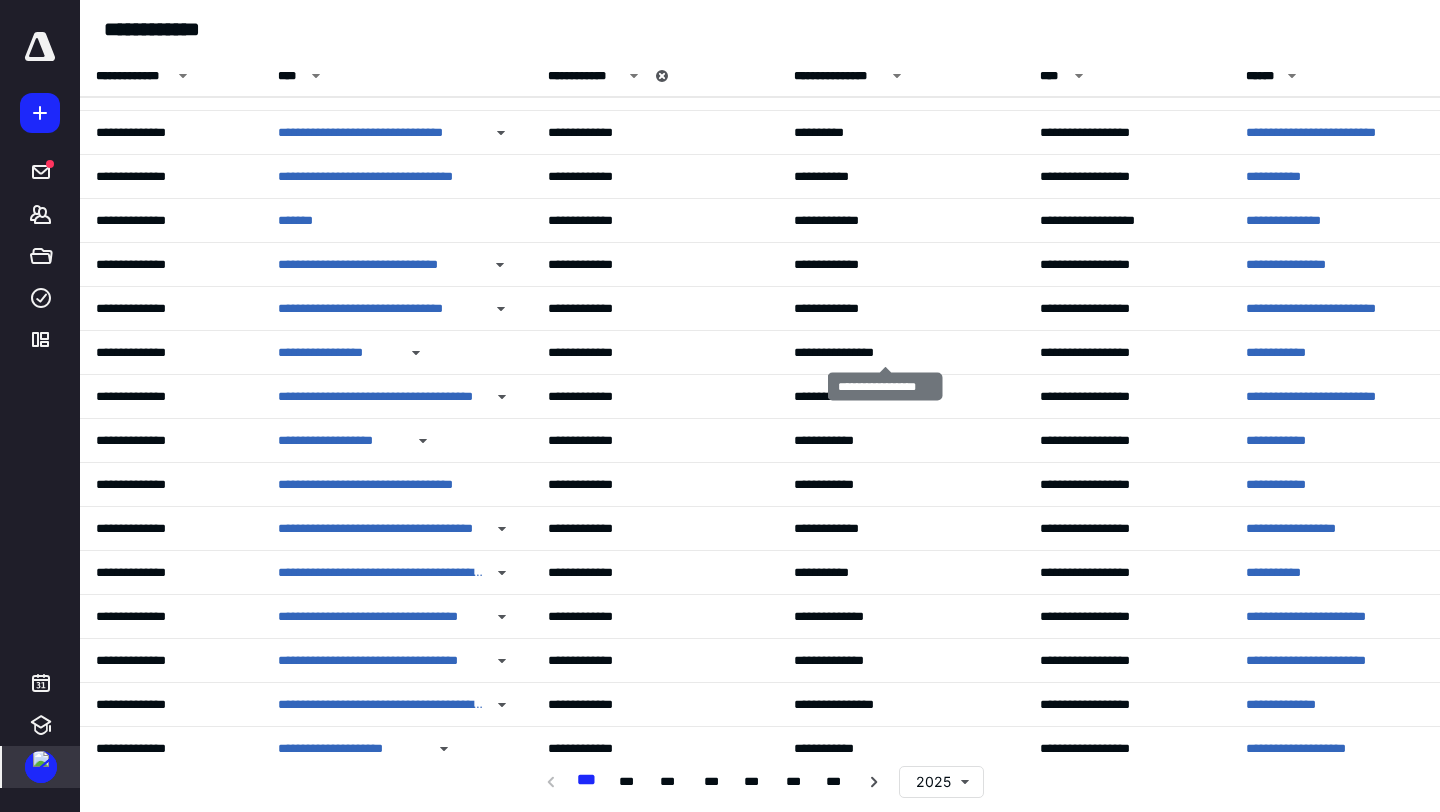 scroll, scrollTop: 141, scrollLeft: 0, axis: vertical 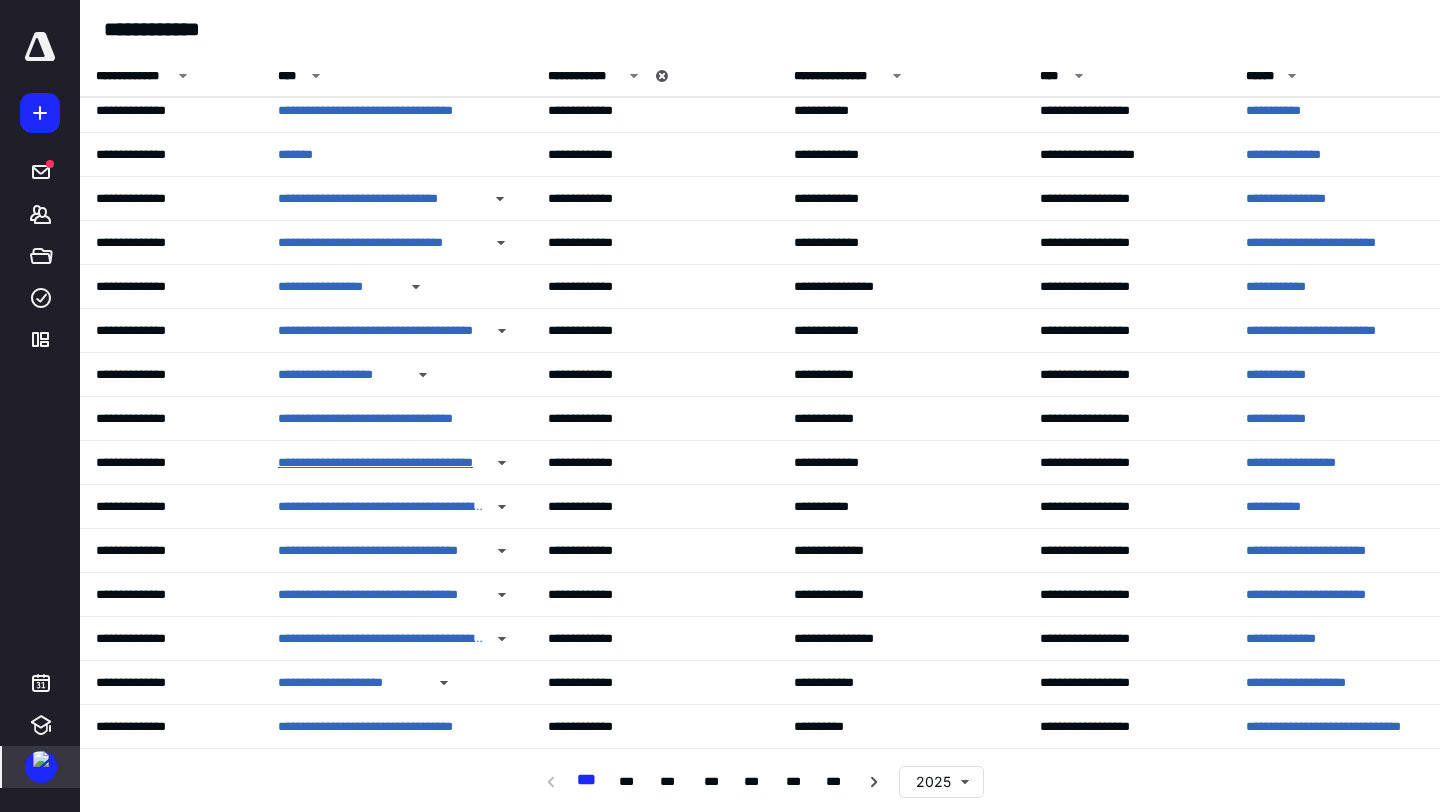 click on "**********" at bounding box center [381, 463] 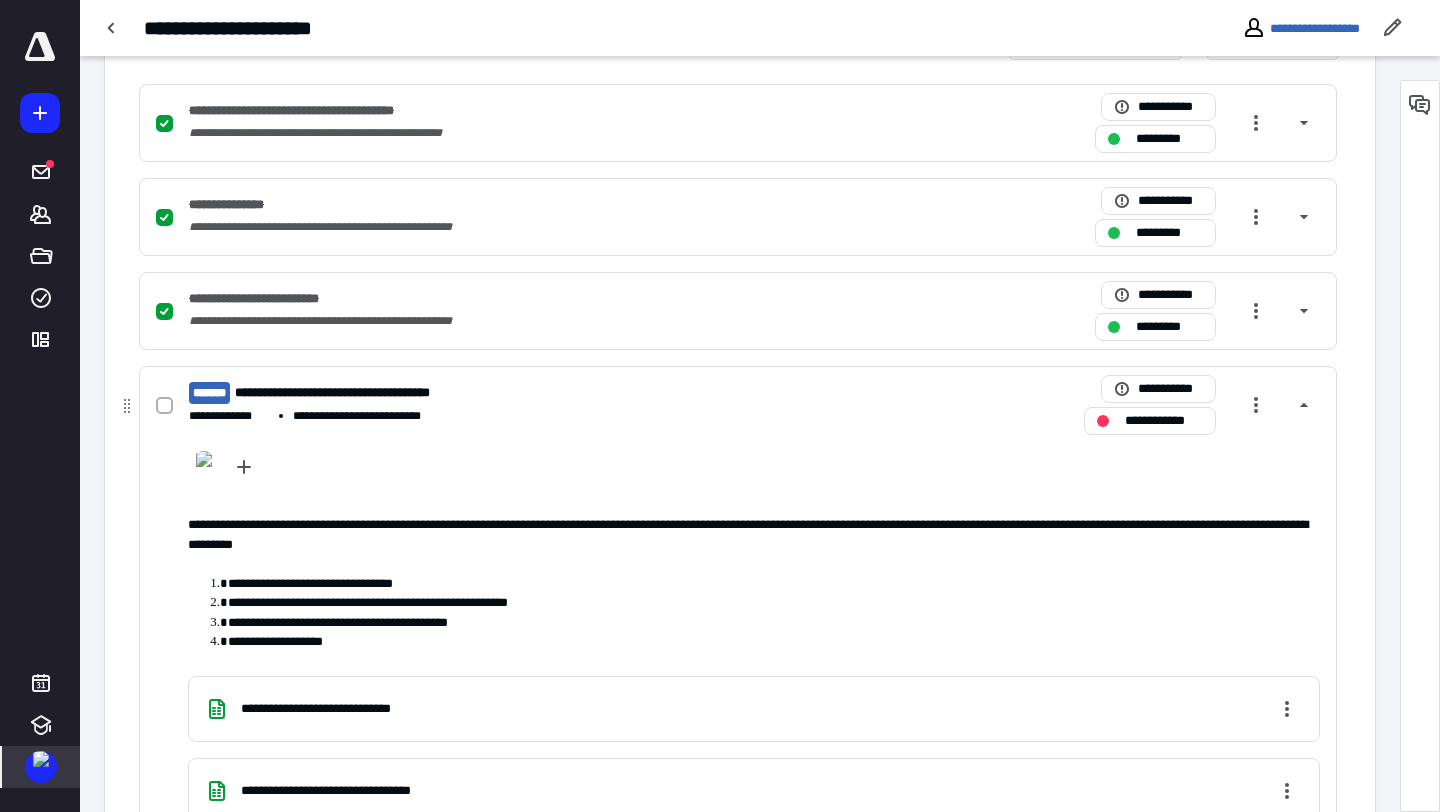 scroll, scrollTop: 482, scrollLeft: 0, axis: vertical 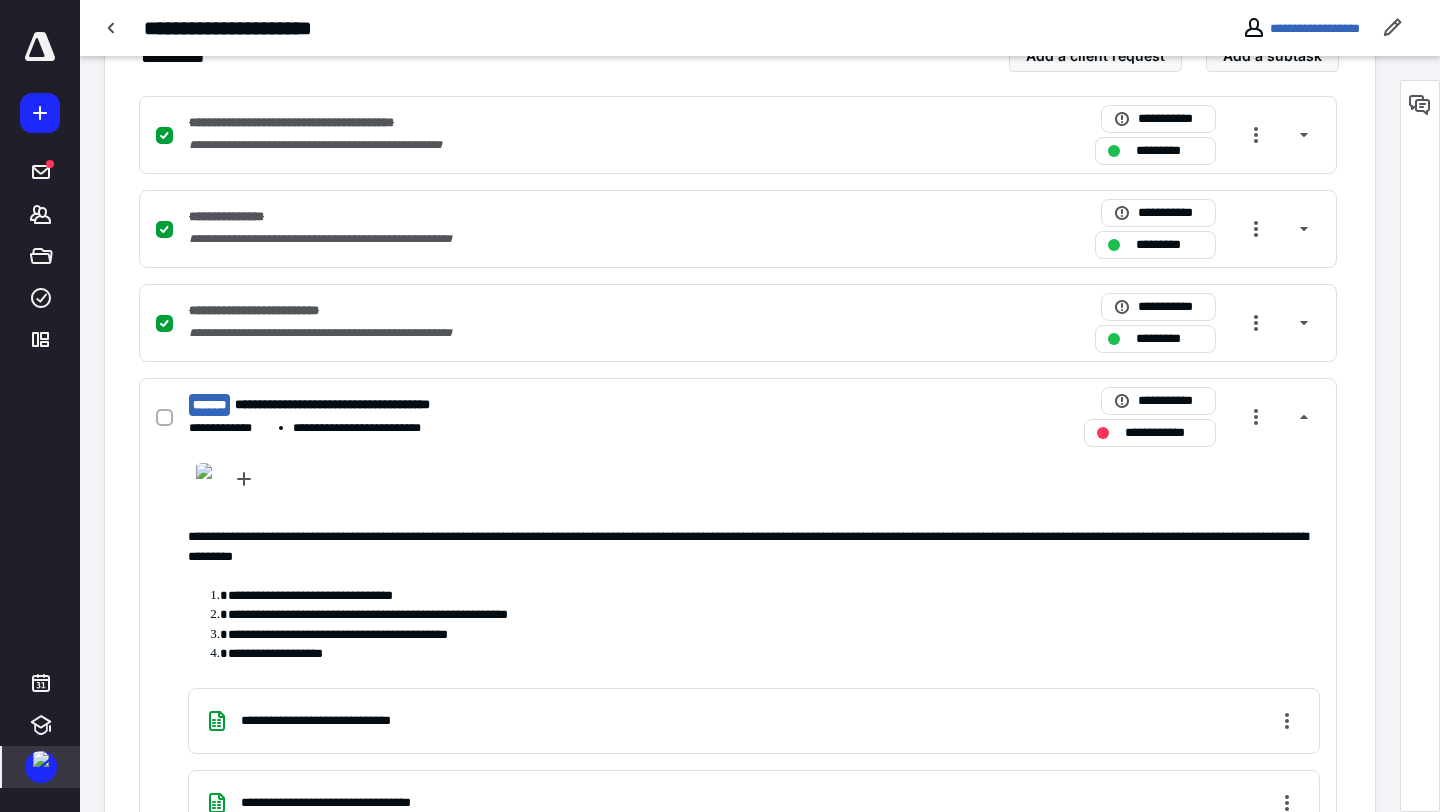 click at bounding box center (41, 767) 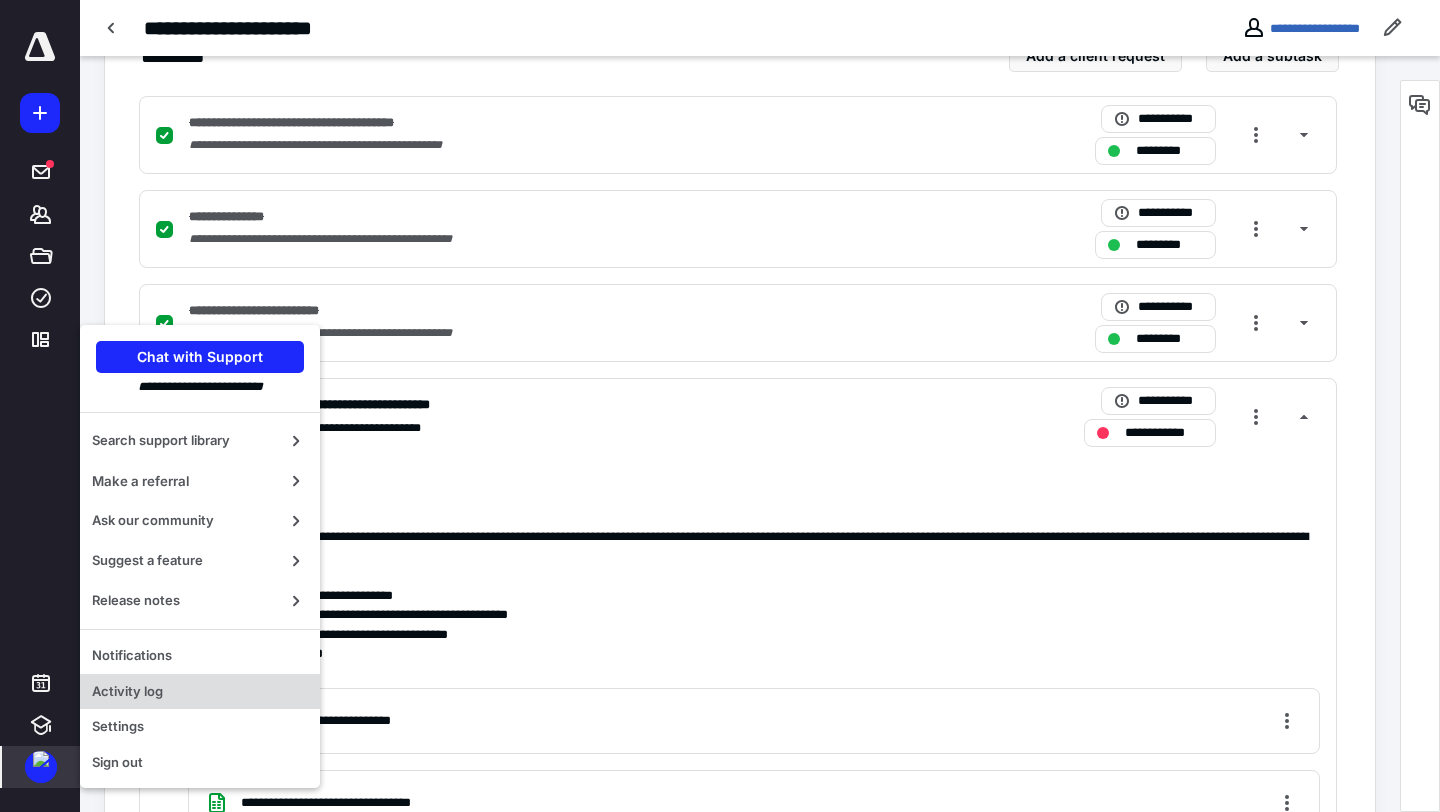 click on "Activity log" at bounding box center [200, 692] 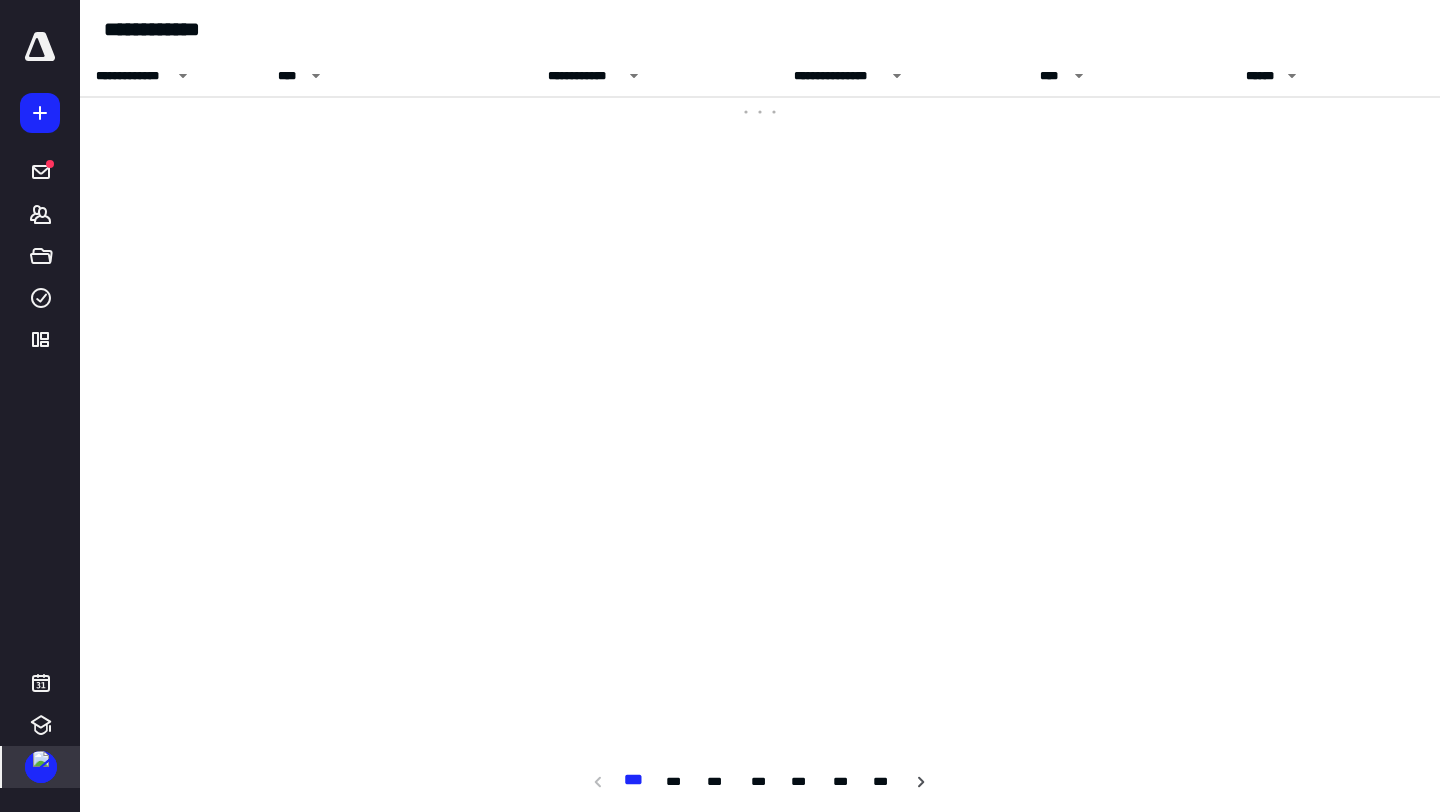 scroll, scrollTop: 0, scrollLeft: 0, axis: both 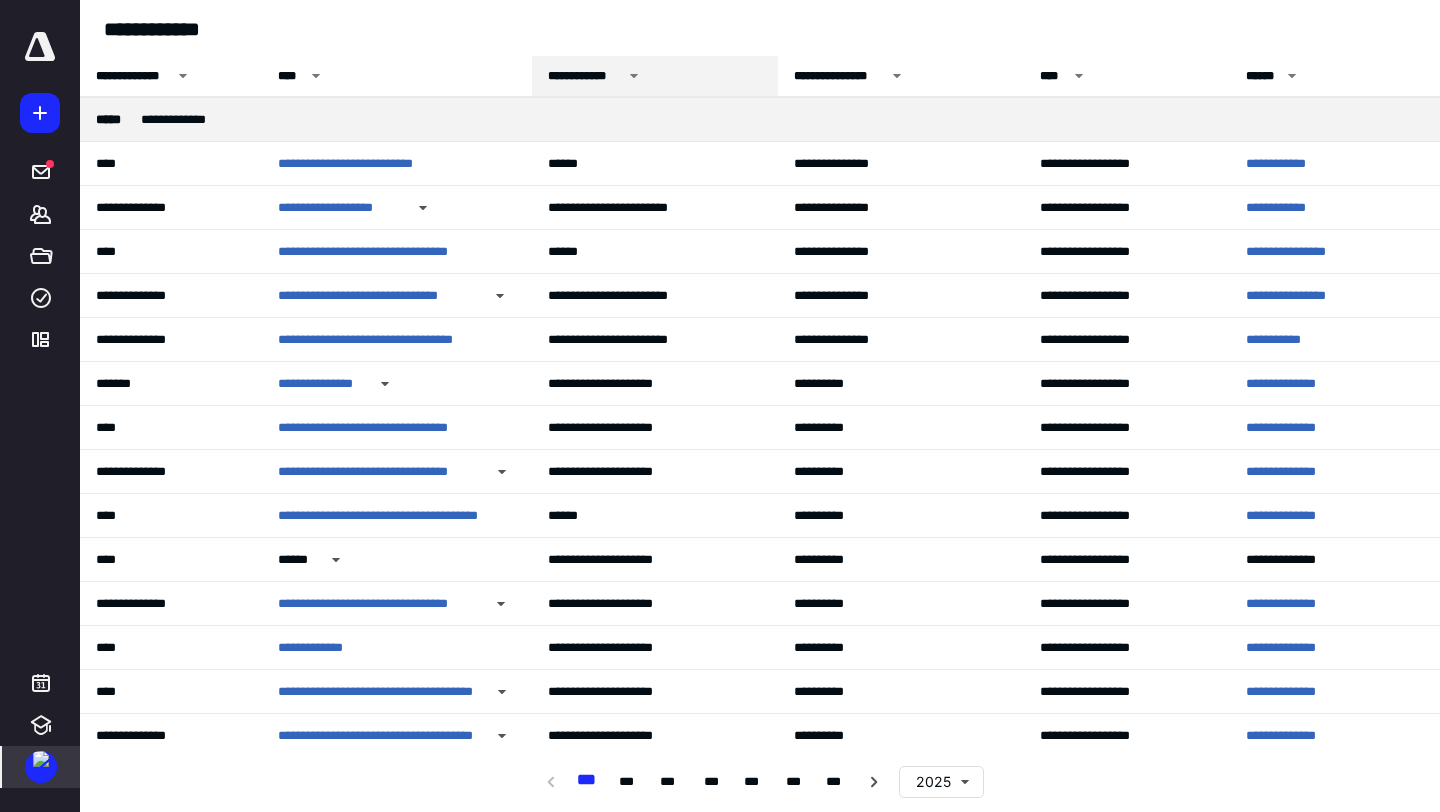 click on "**********" at bounding box center [585, 76] 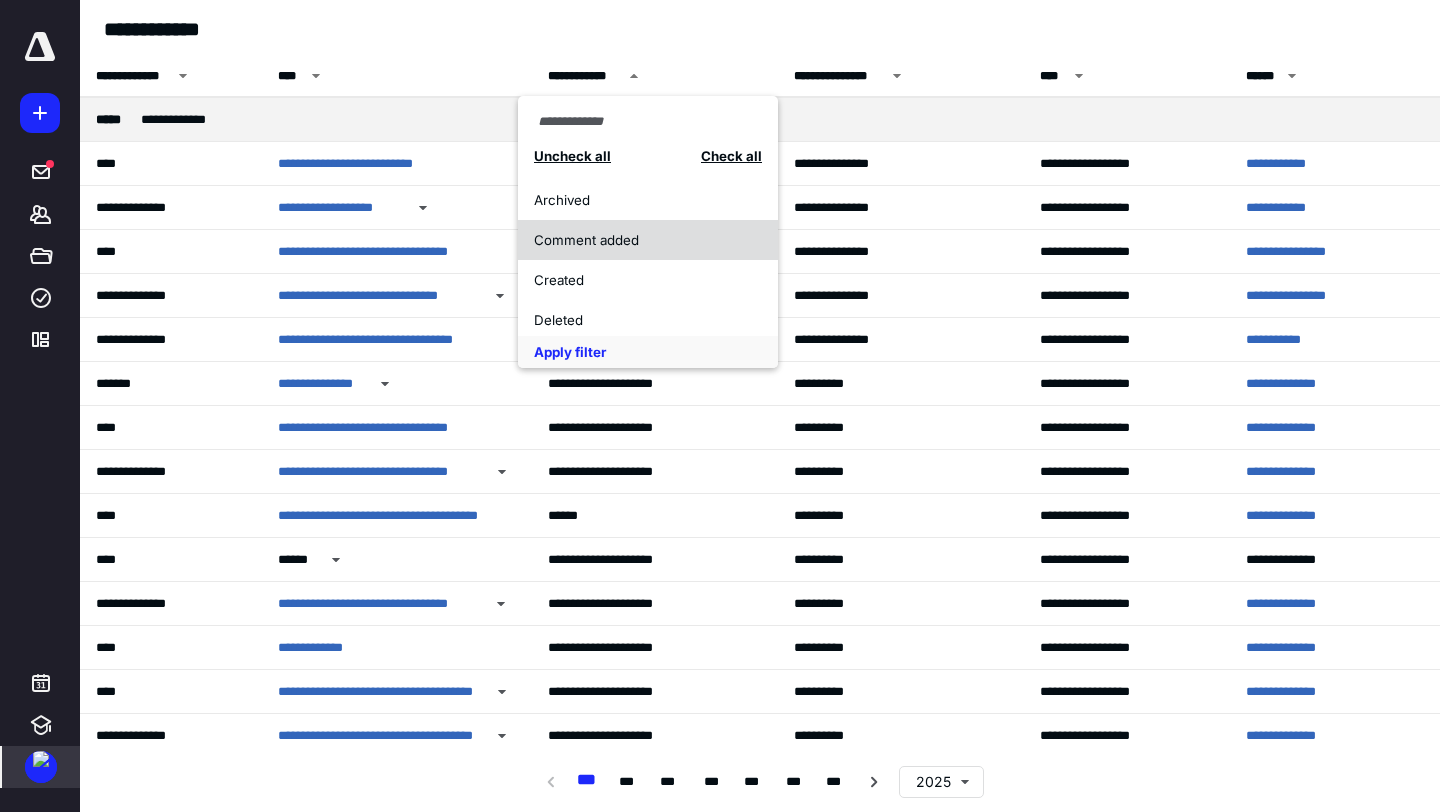 click on "Comment added" at bounding box center [648, 240] 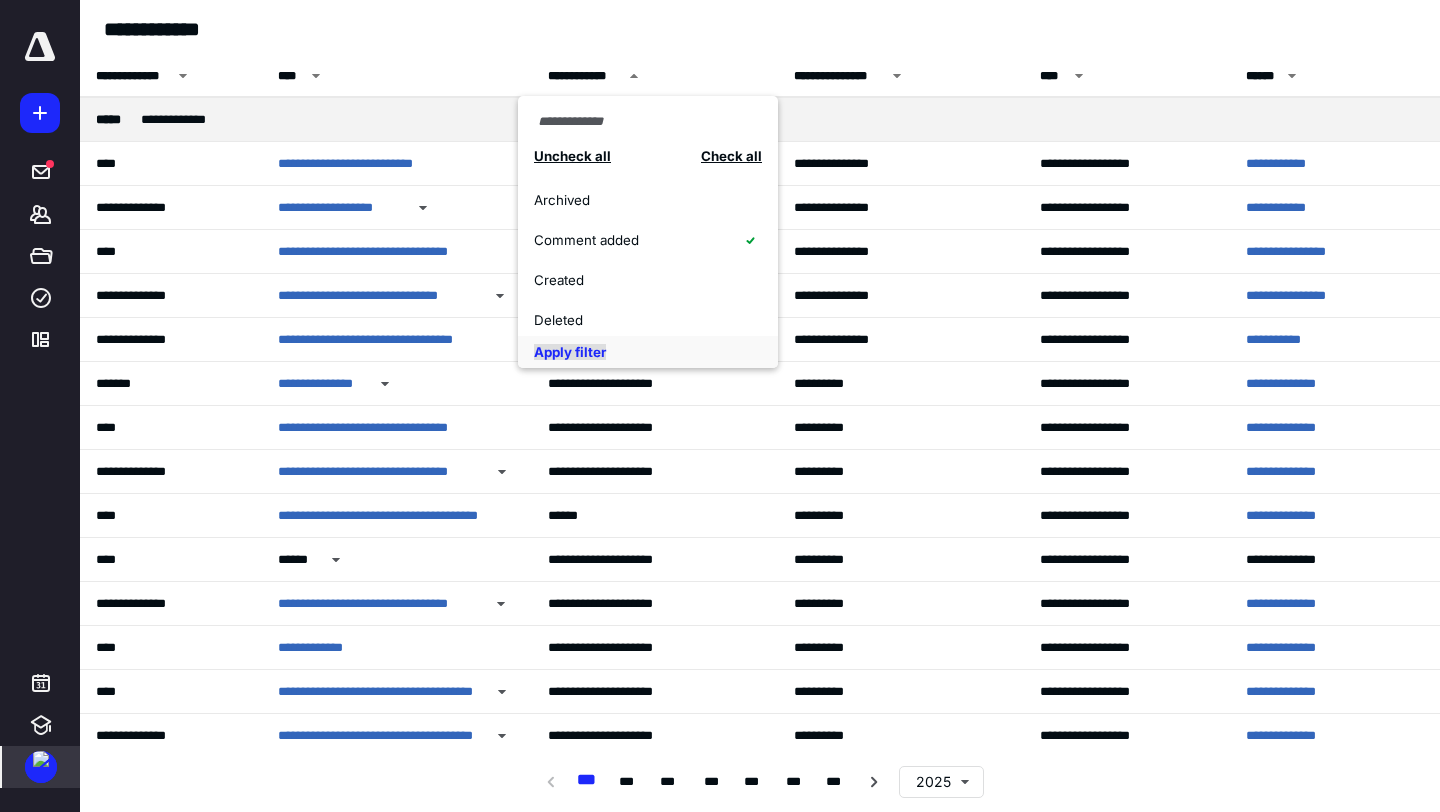 click on "Apply filter" at bounding box center (570, 352) 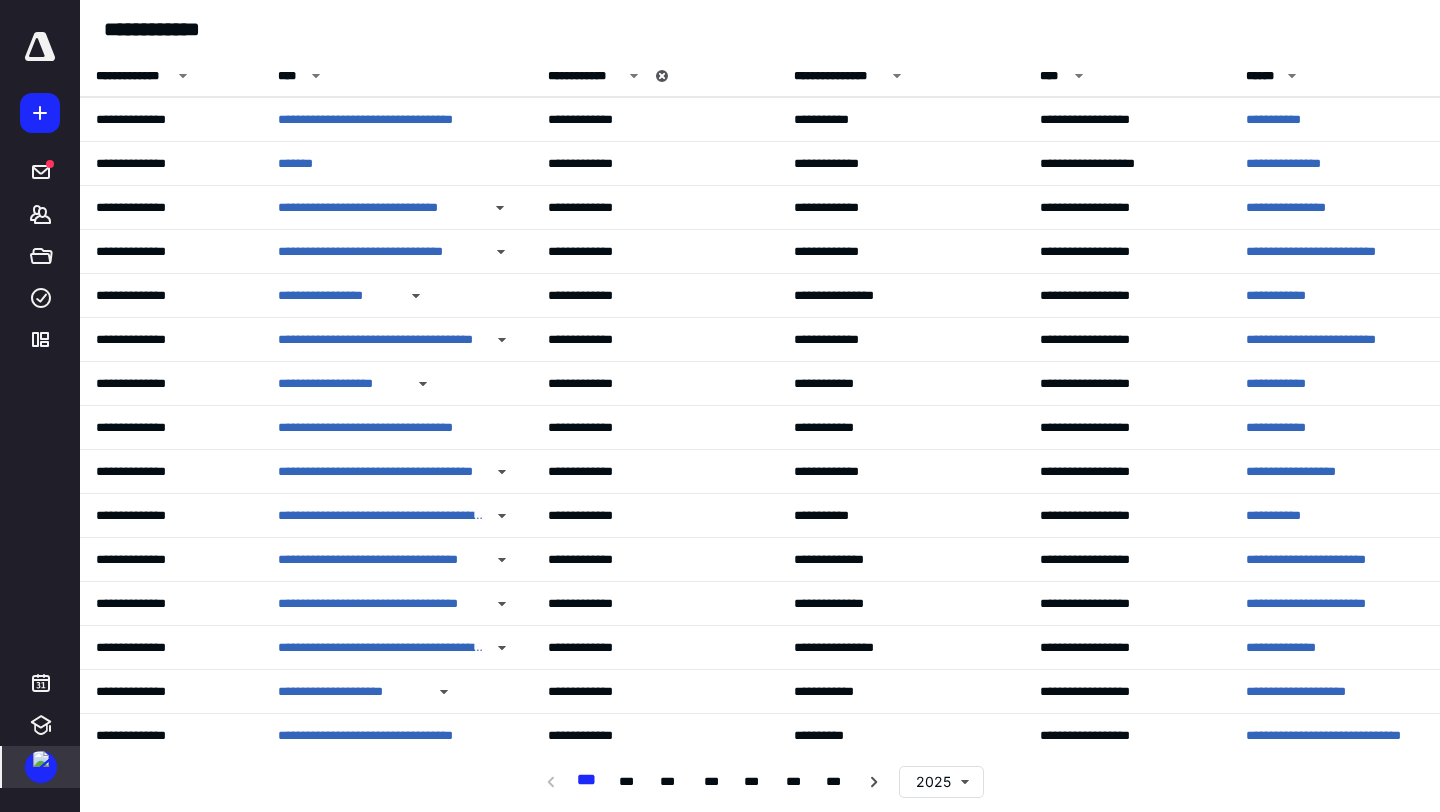 scroll, scrollTop: 219, scrollLeft: 0, axis: vertical 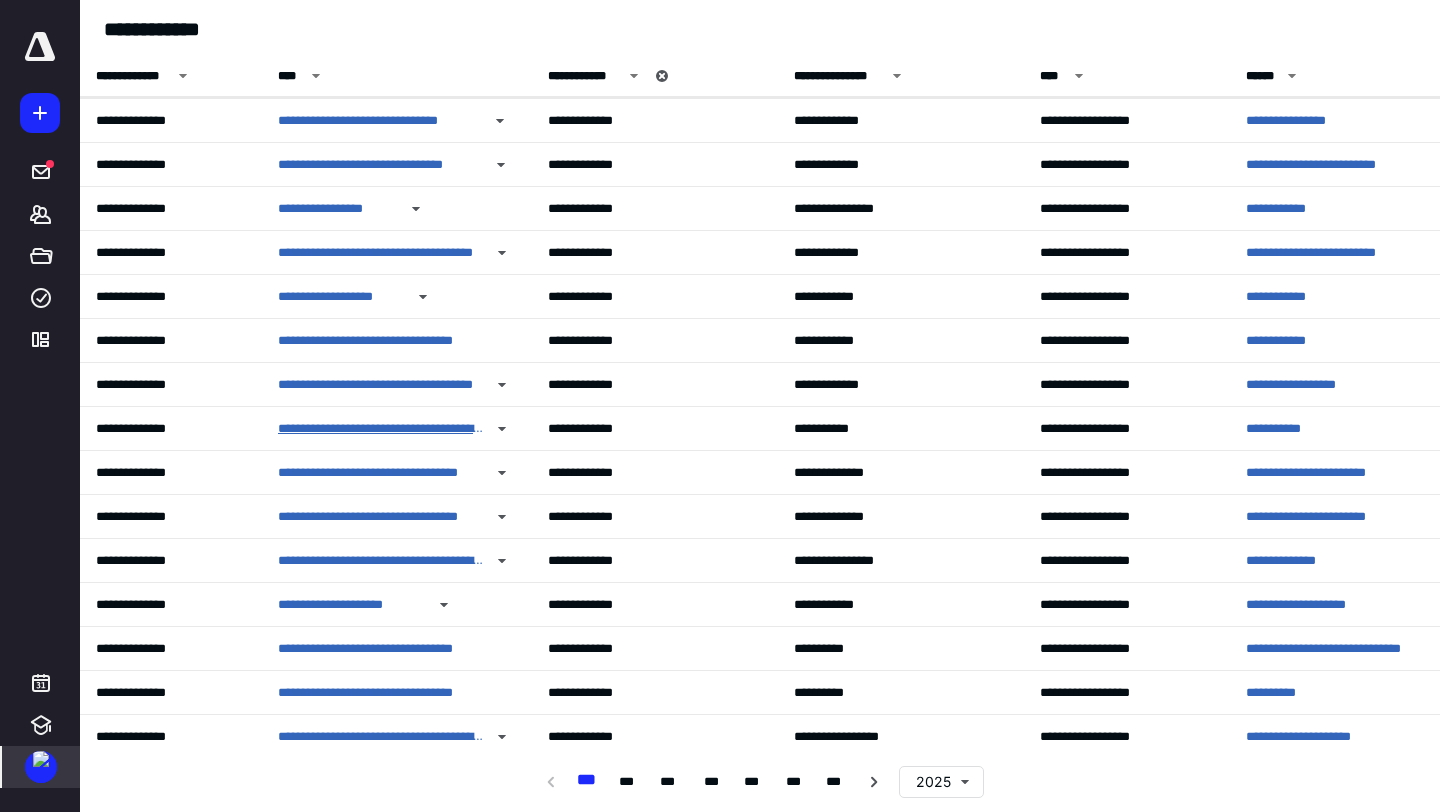 click on "**********" at bounding box center [381, 429] 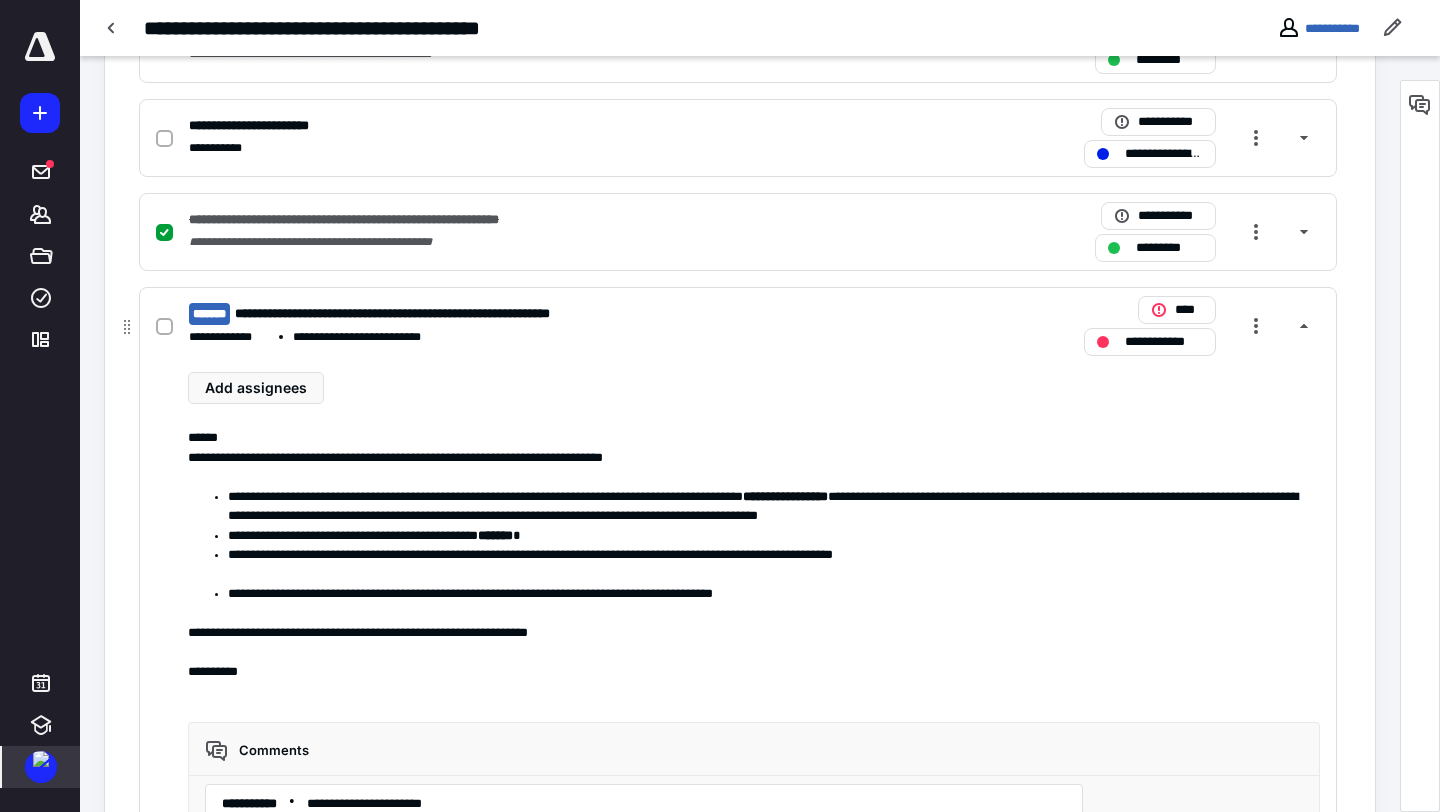 scroll, scrollTop: 1086, scrollLeft: 0, axis: vertical 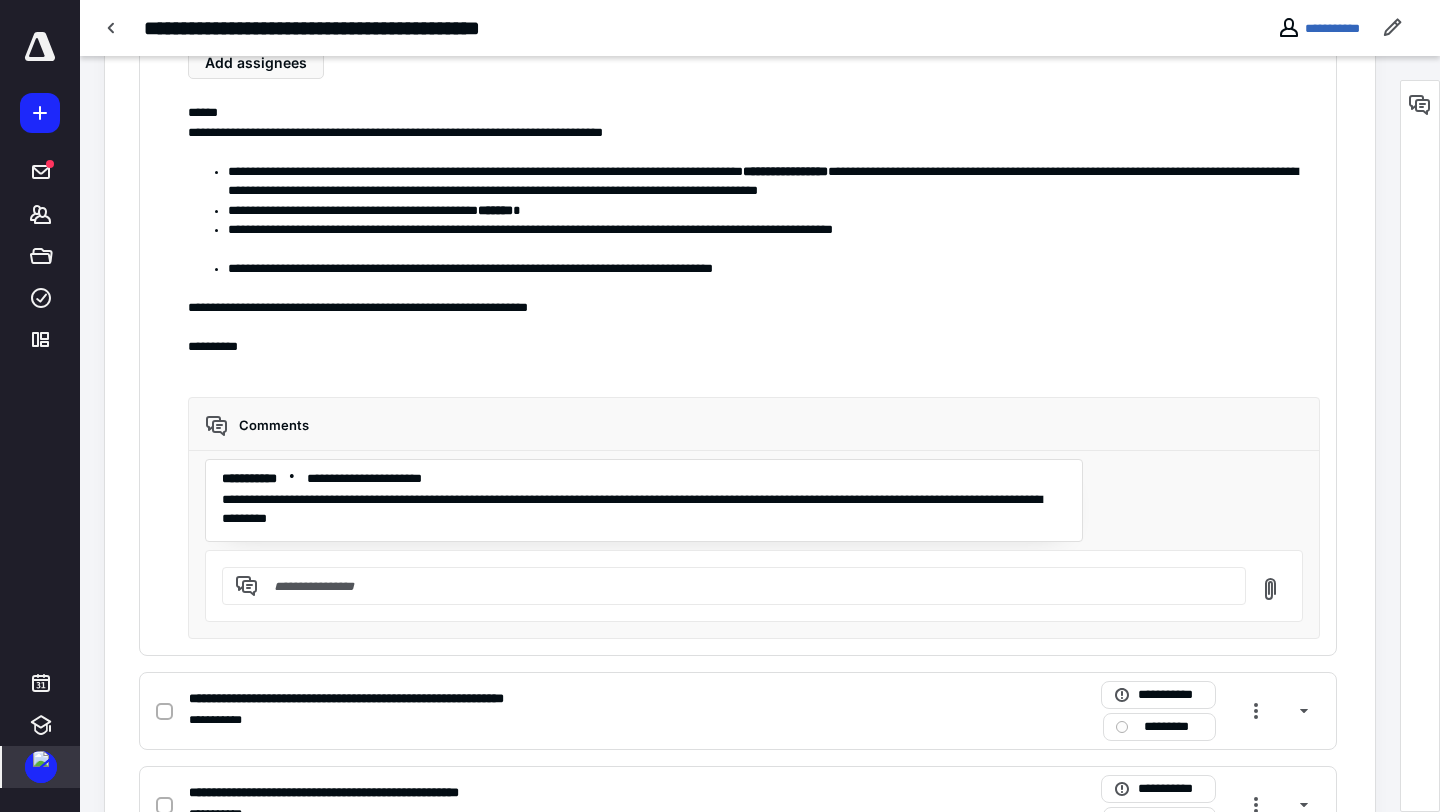 click at bounding box center [41, 759] 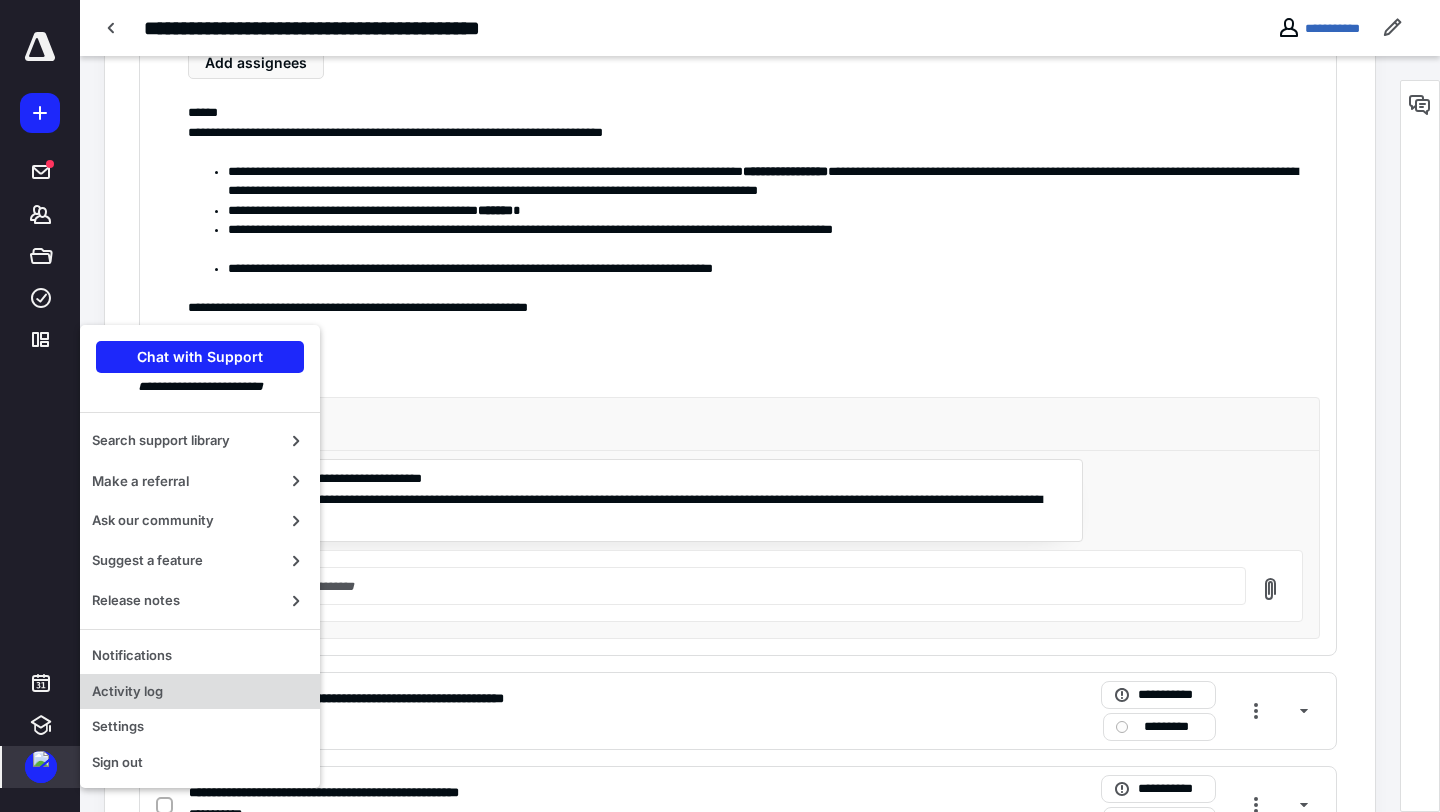 click on "Activity log" at bounding box center (200, 692) 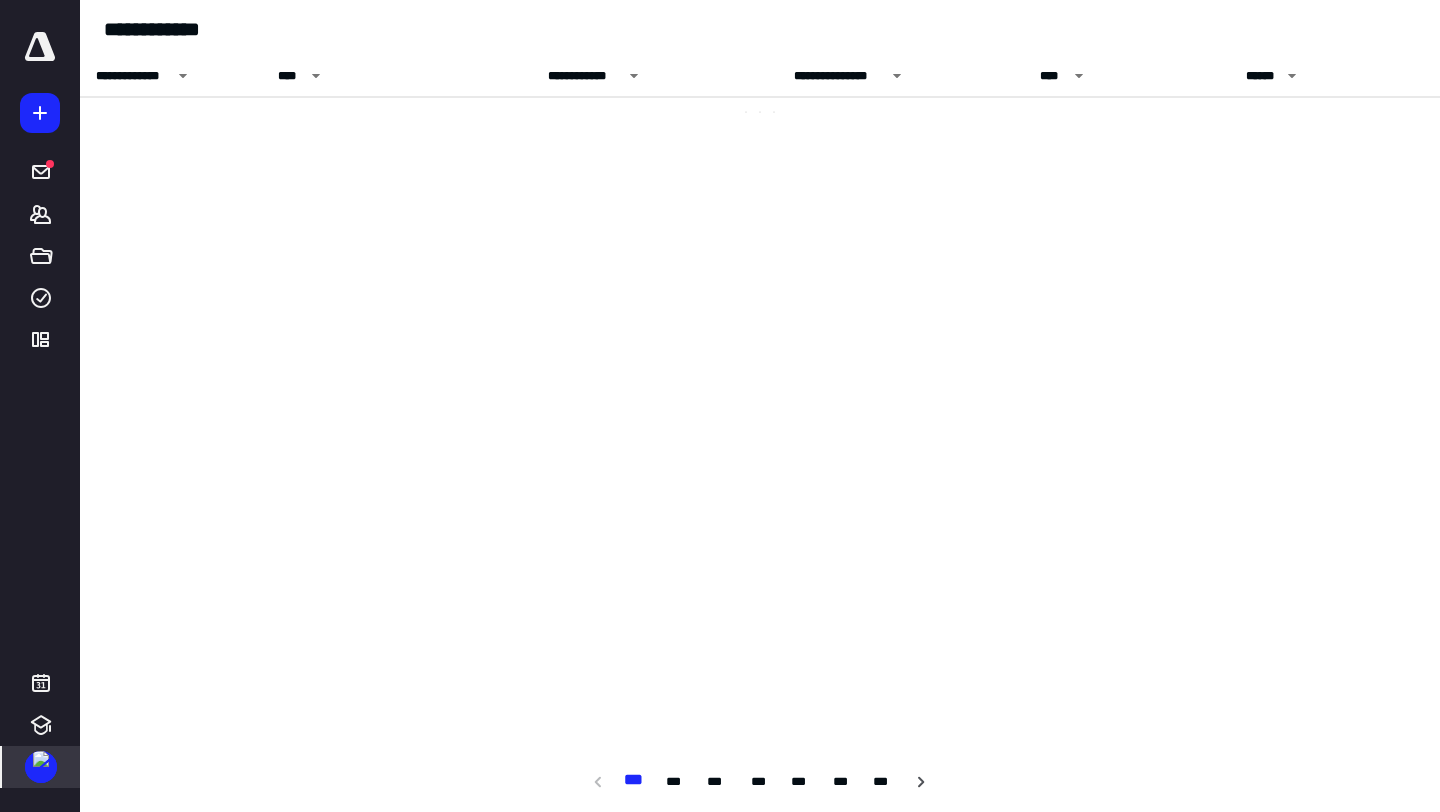 scroll, scrollTop: 0, scrollLeft: 0, axis: both 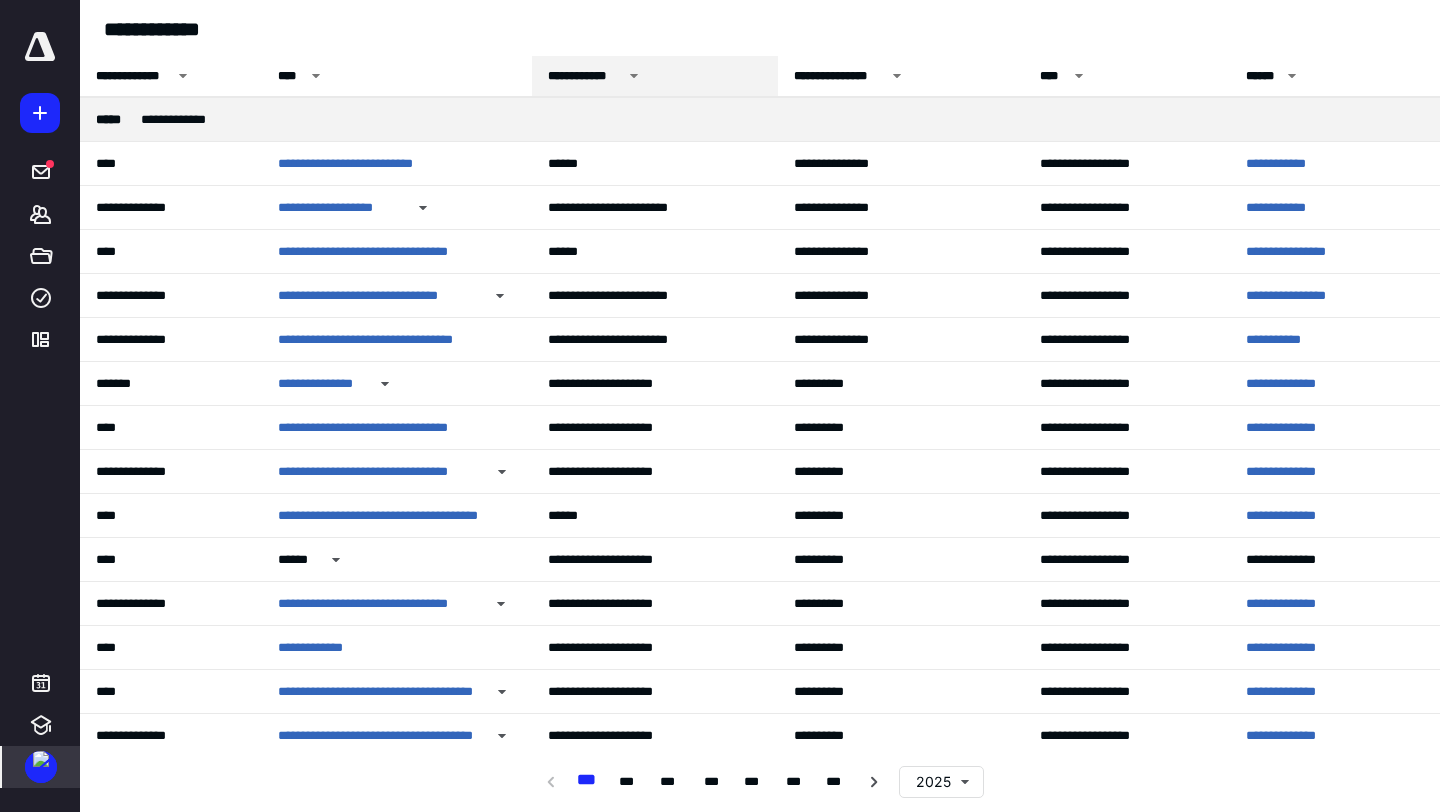 click on "**********" at bounding box center (585, 76) 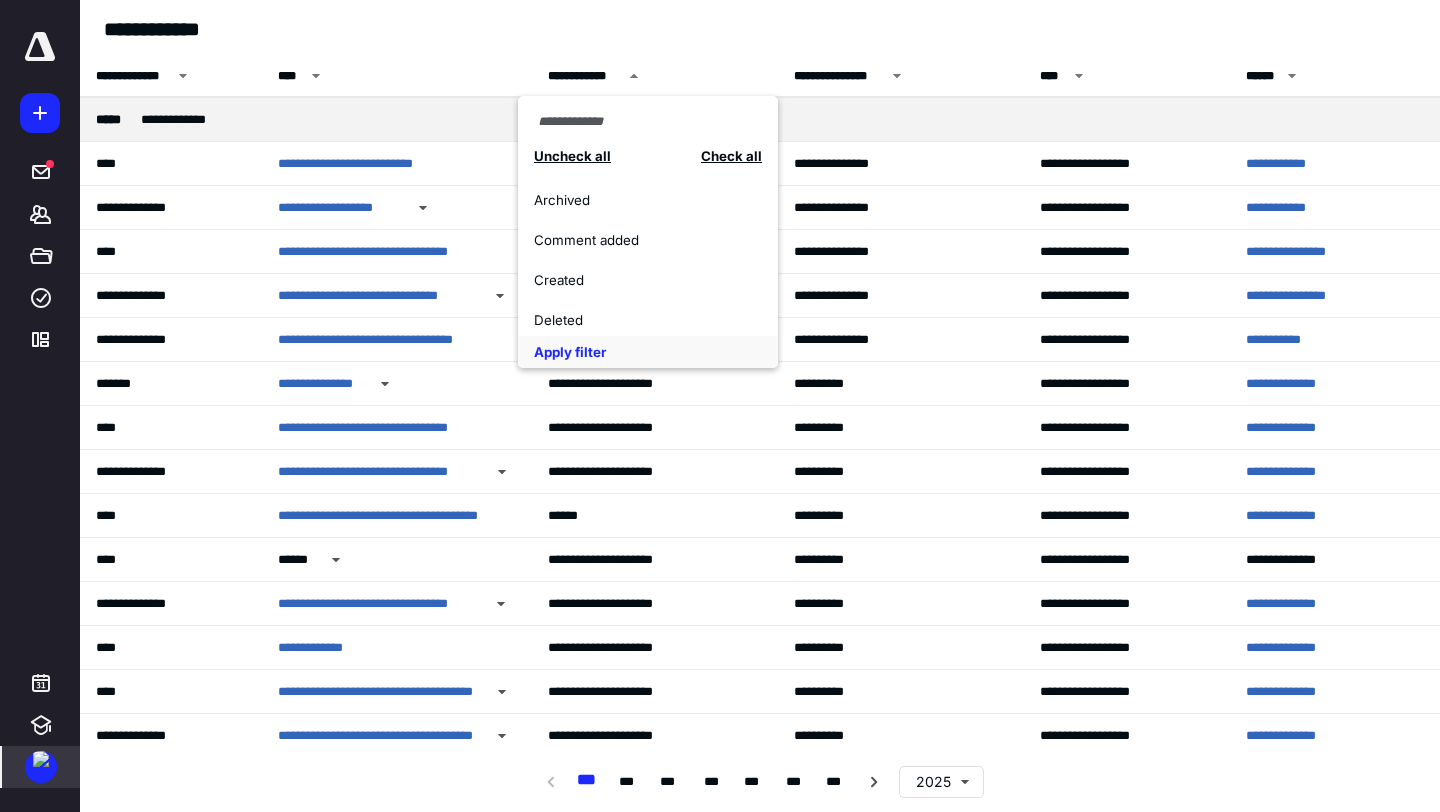 click on "Archived" at bounding box center [648, 200] 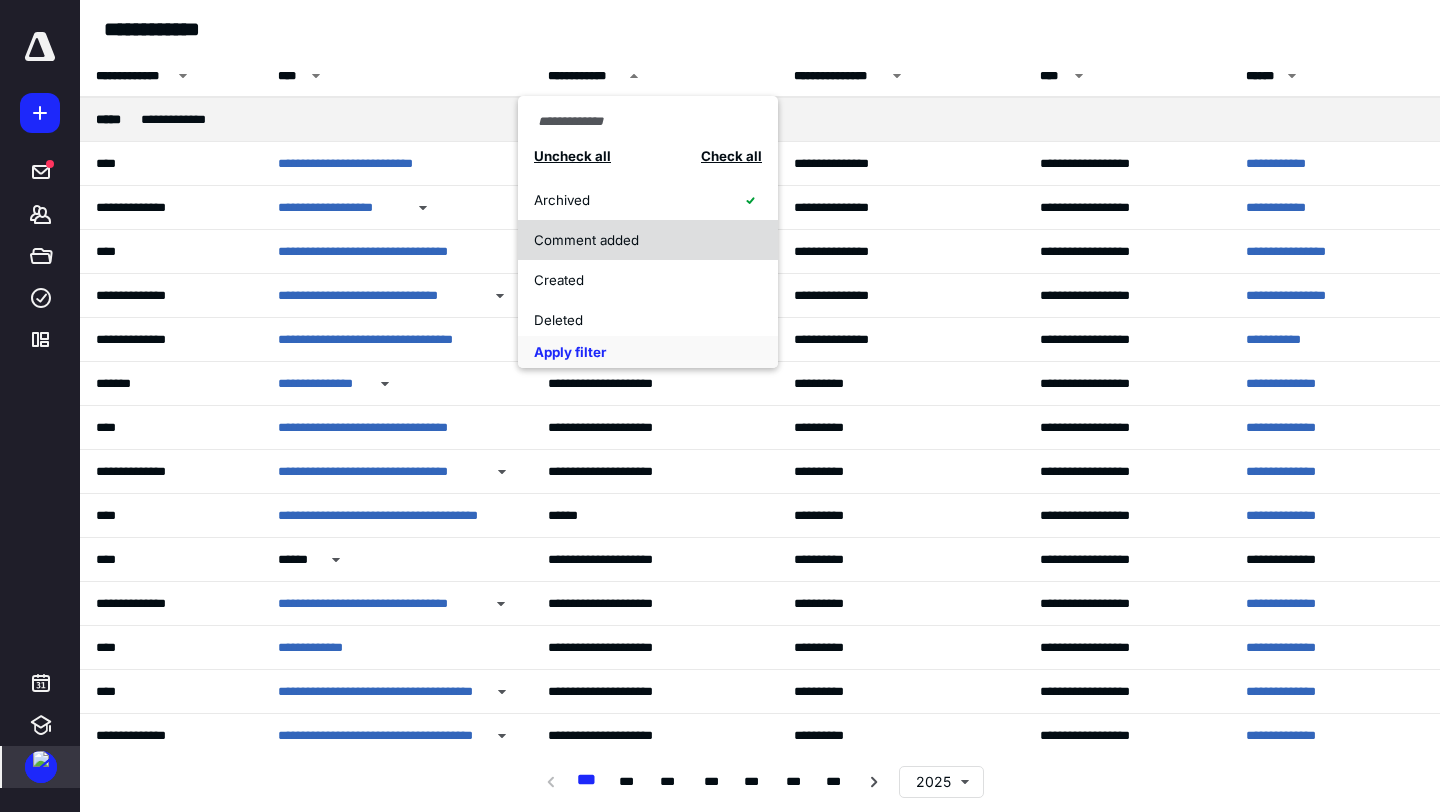click on "Comment added" at bounding box center [637, 240] 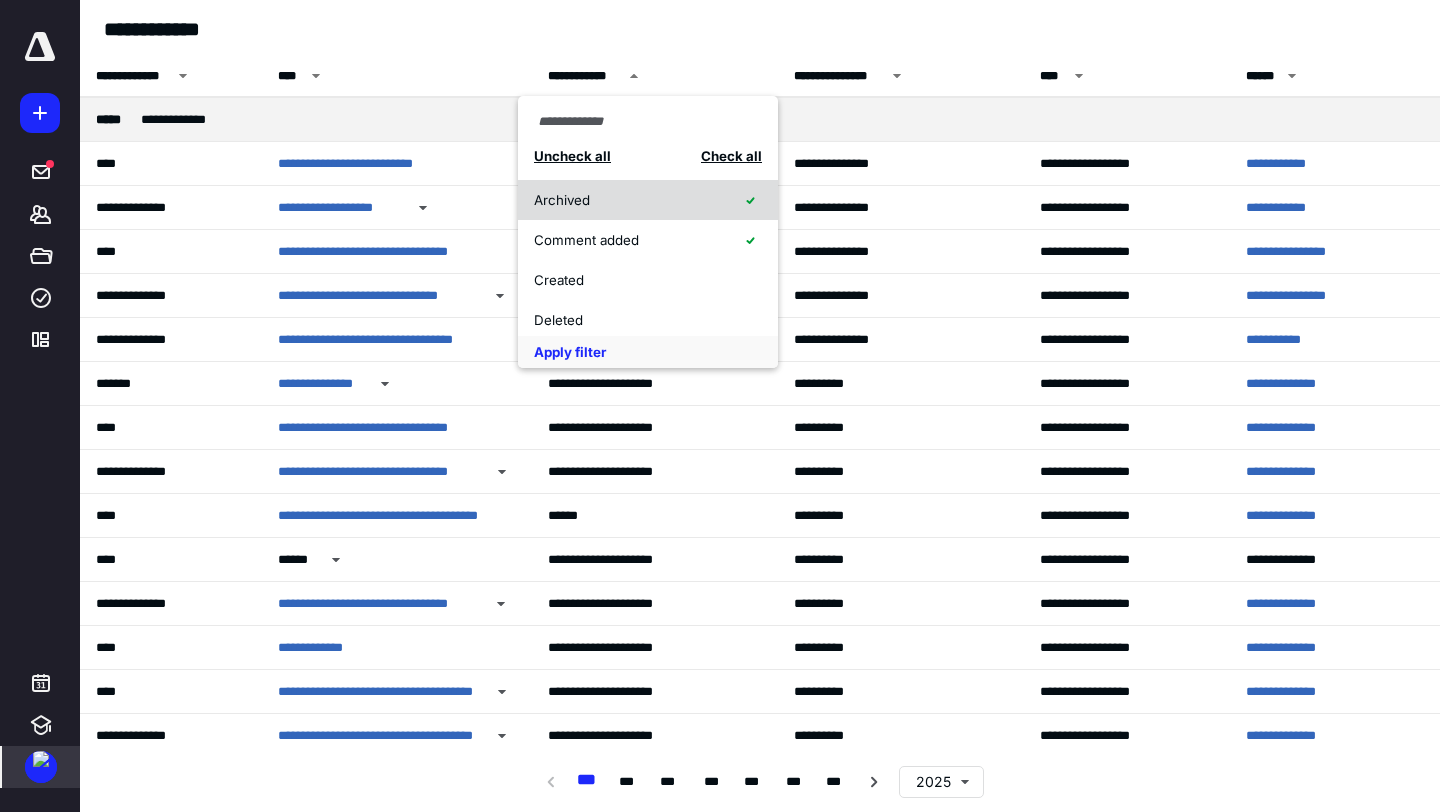 click on "Archived" at bounding box center [648, 200] 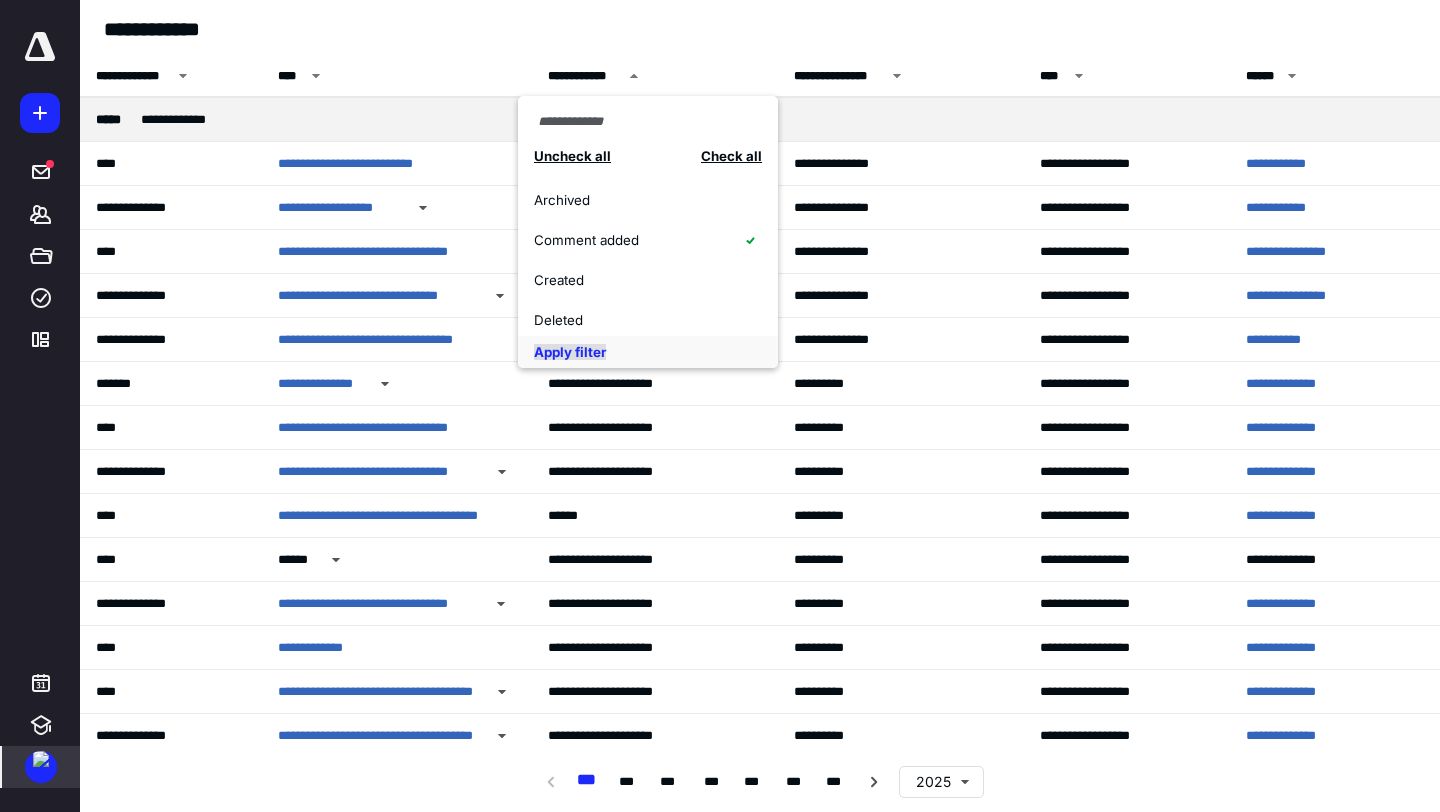 click on "Apply filter" at bounding box center (570, 352) 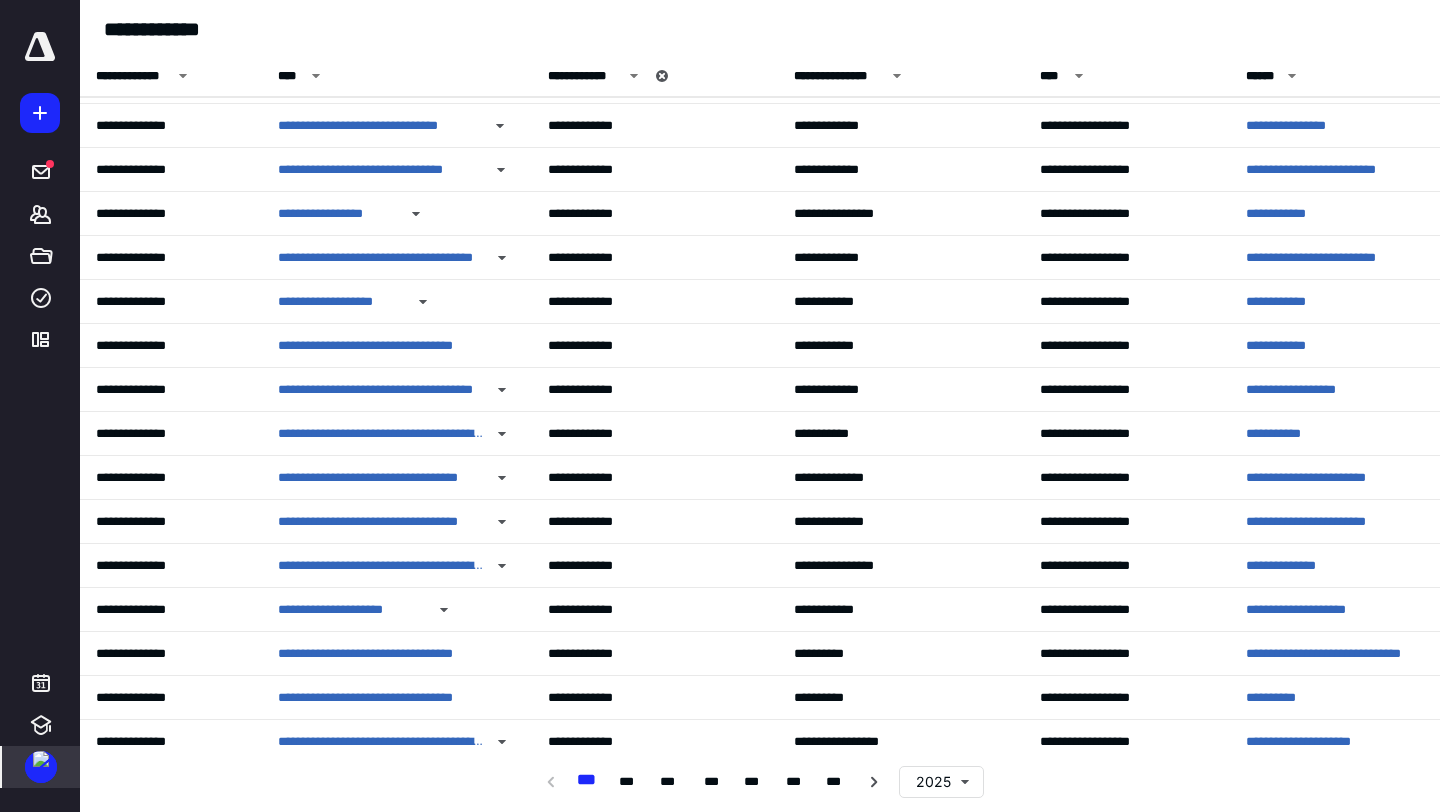 scroll, scrollTop: 225, scrollLeft: 0, axis: vertical 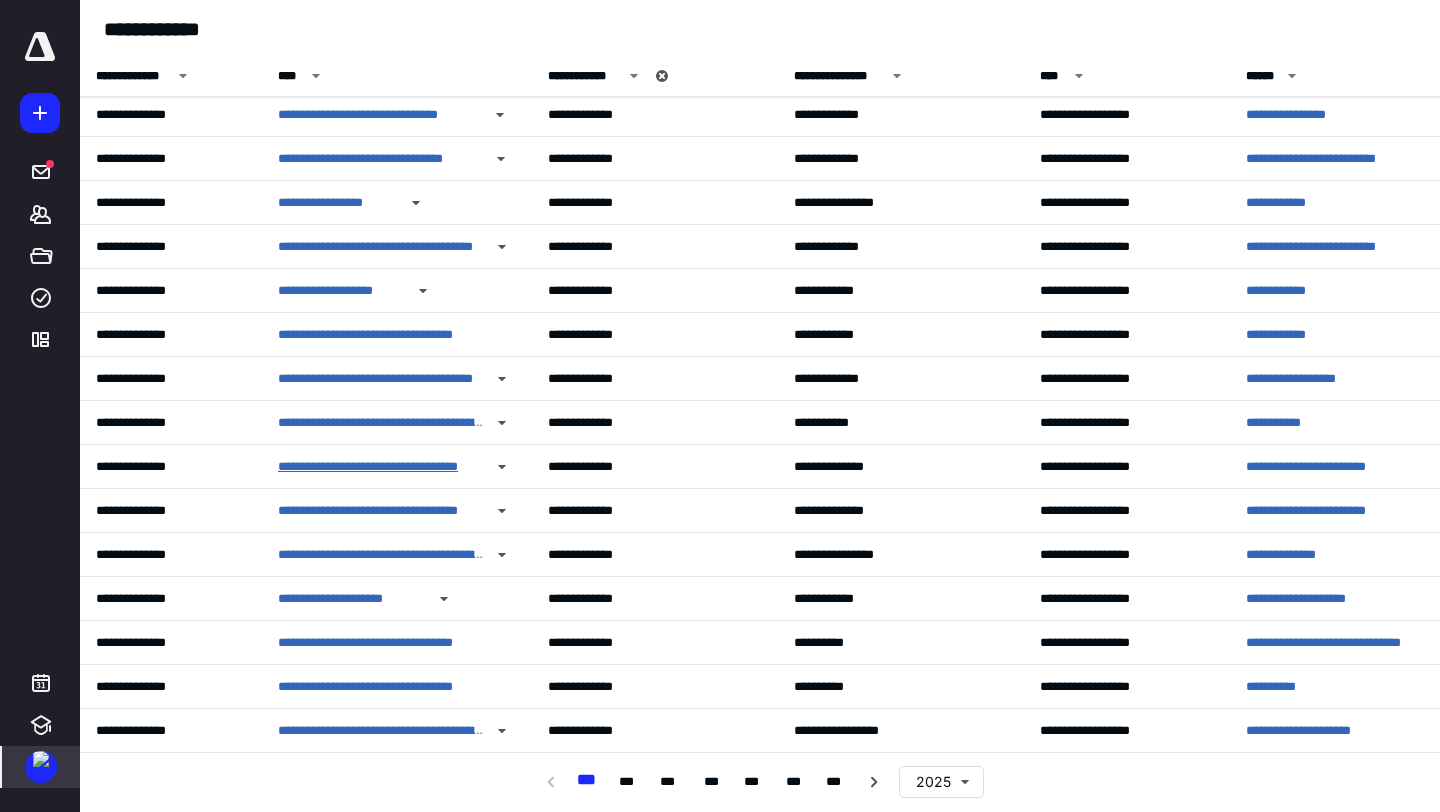 click on "**********" at bounding box center [381, 467] 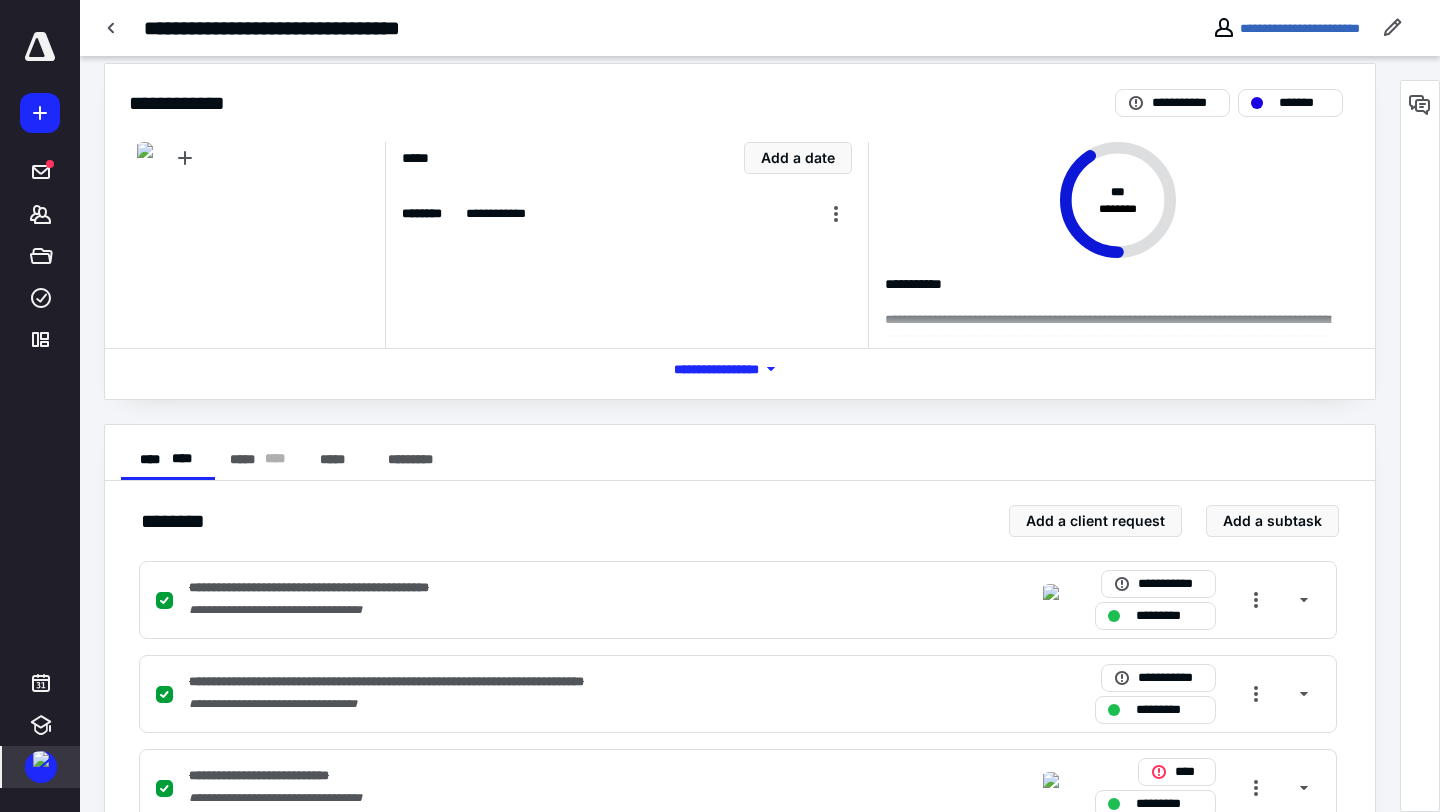 scroll, scrollTop: 125, scrollLeft: 0, axis: vertical 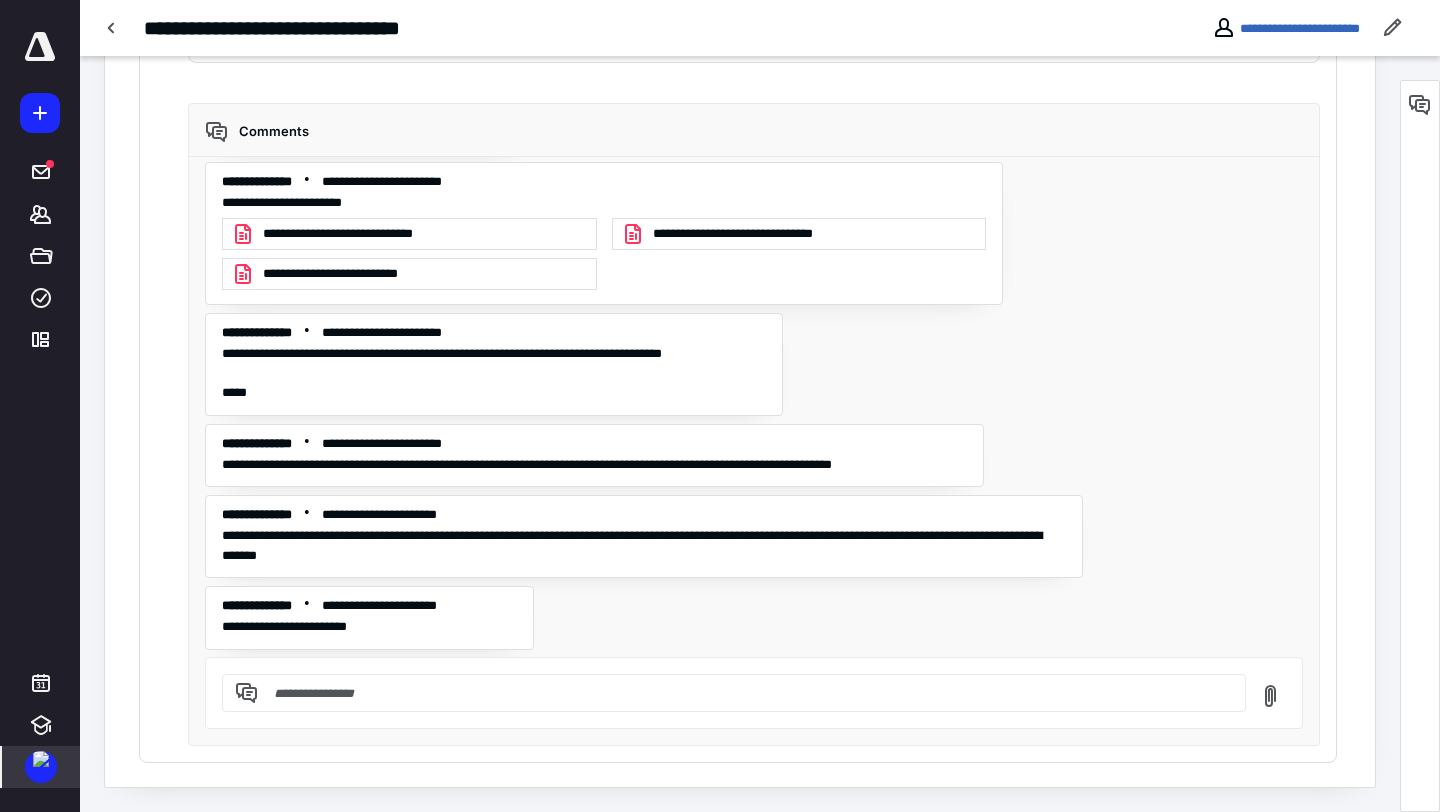 click at bounding box center (41, 759) 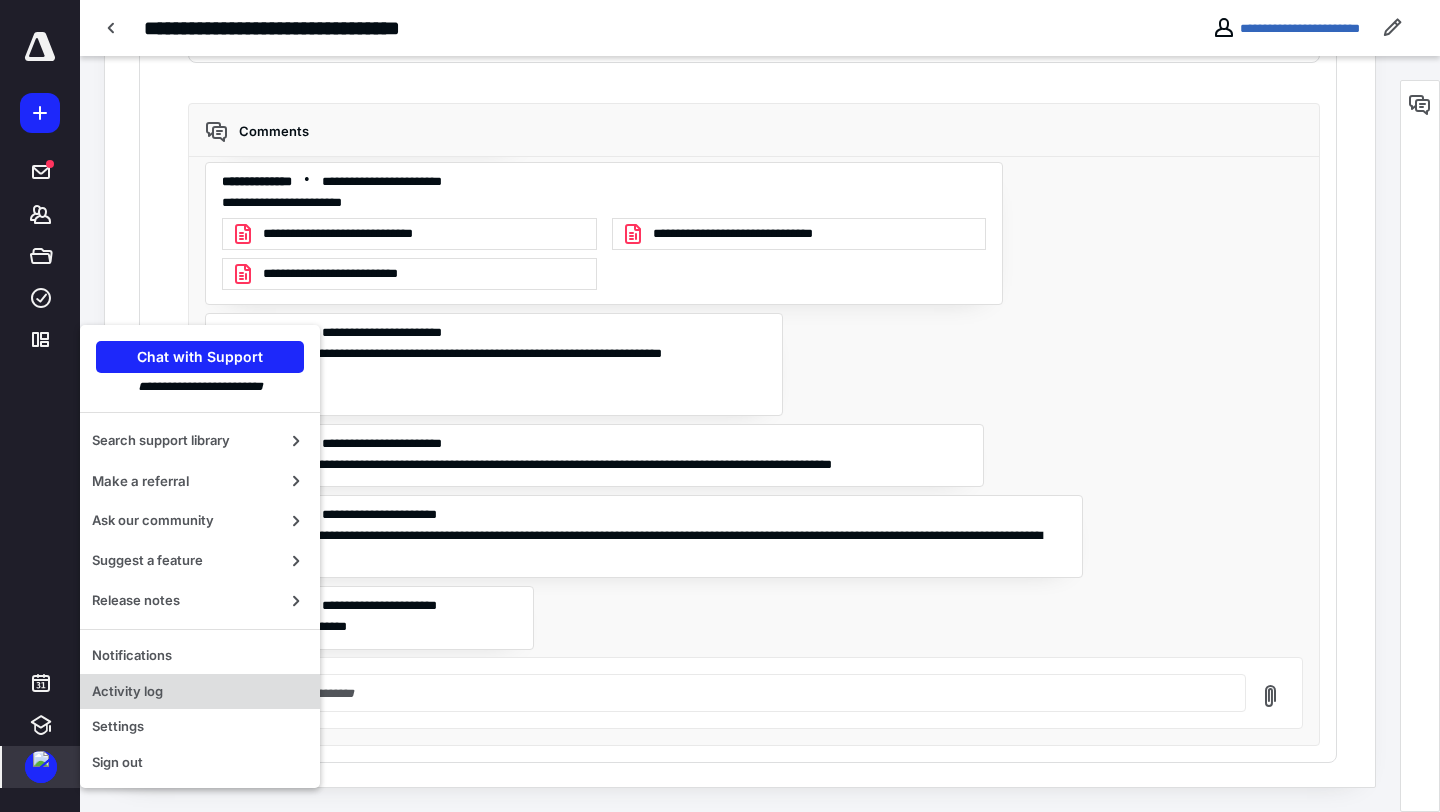 click on "Activity log" at bounding box center (200, 692) 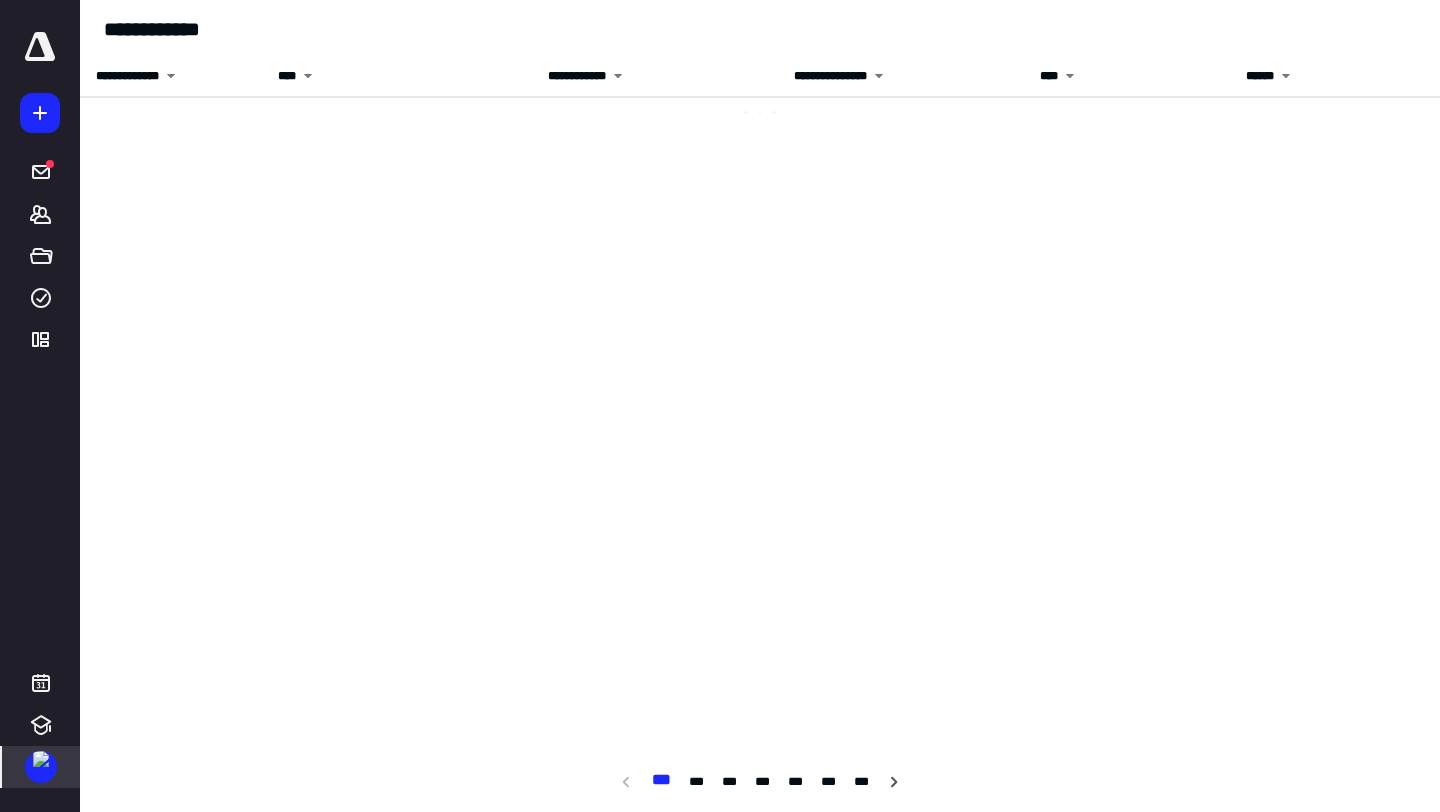 scroll, scrollTop: 0, scrollLeft: 0, axis: both 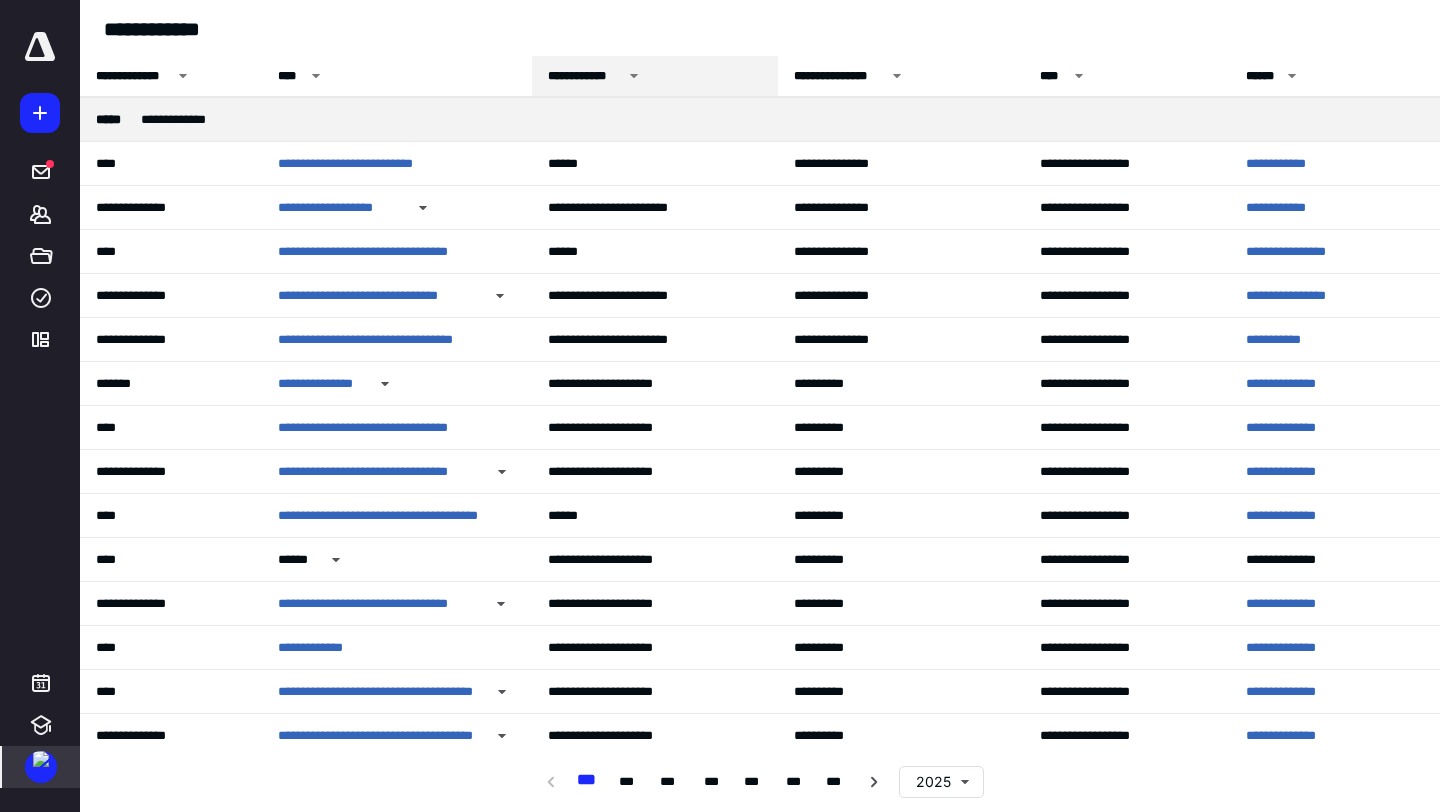 click on "**********" at bounding box center (585, 76) 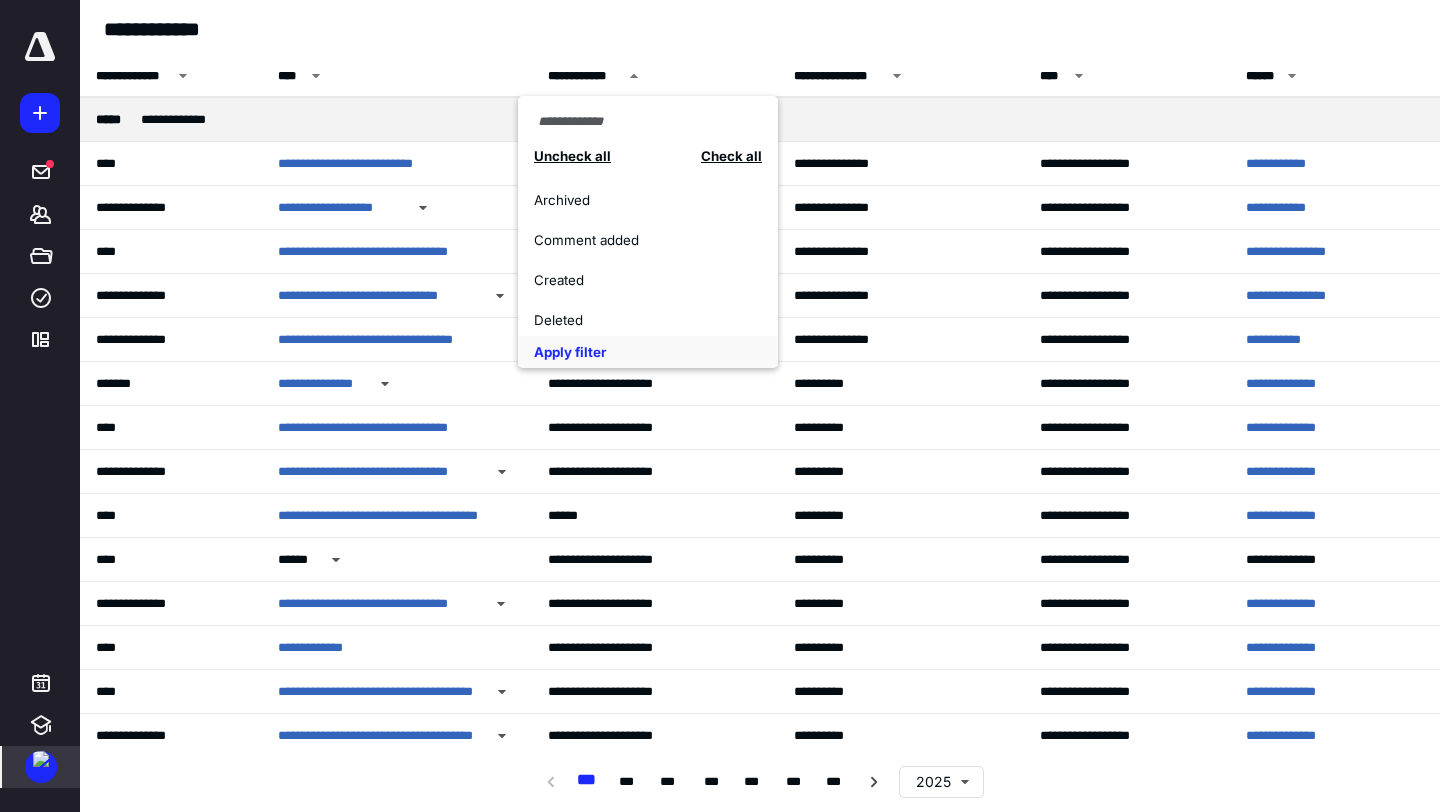 click on "Comment added" at bounding box center [637, 240] 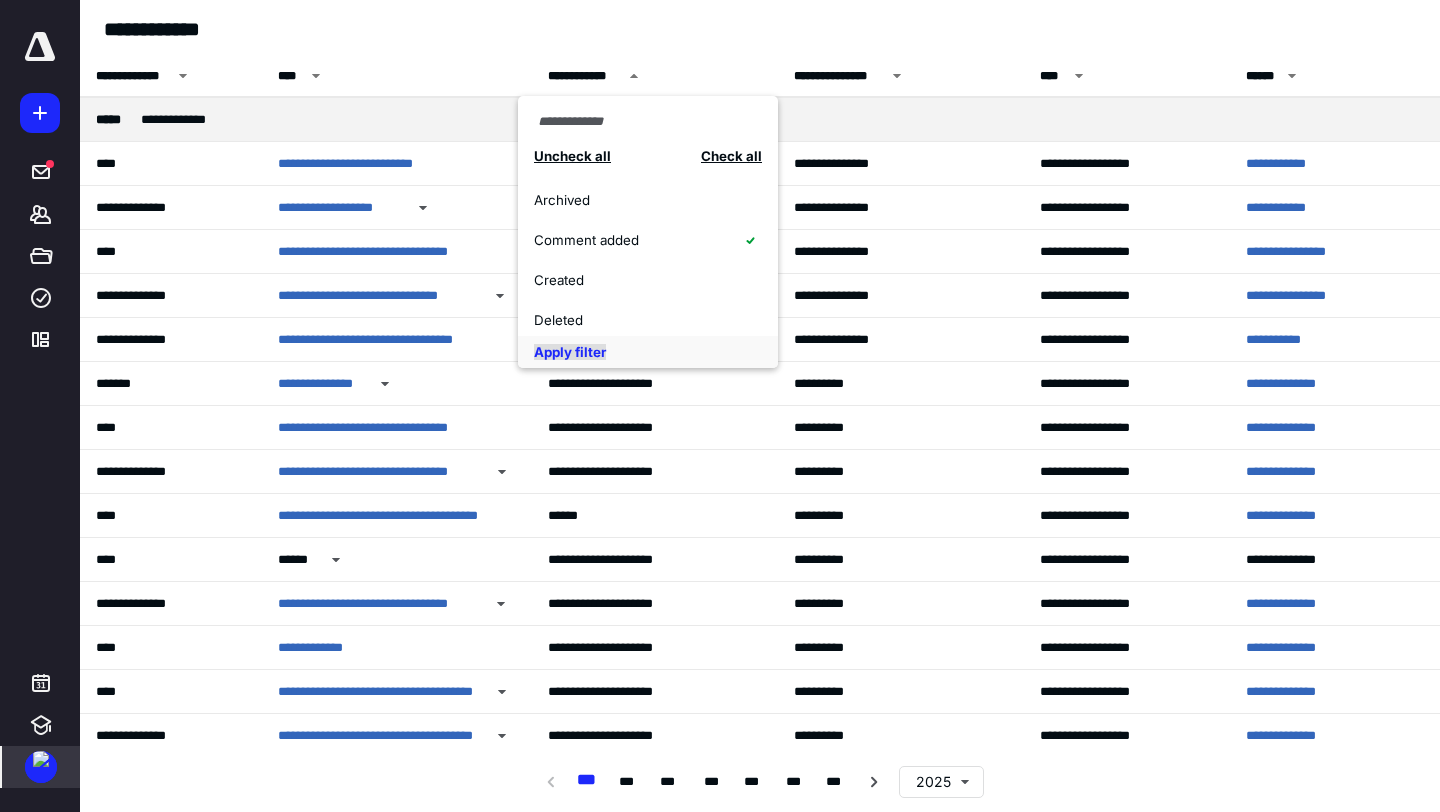 click on "Apply filter" at bounding box center (570, 352) 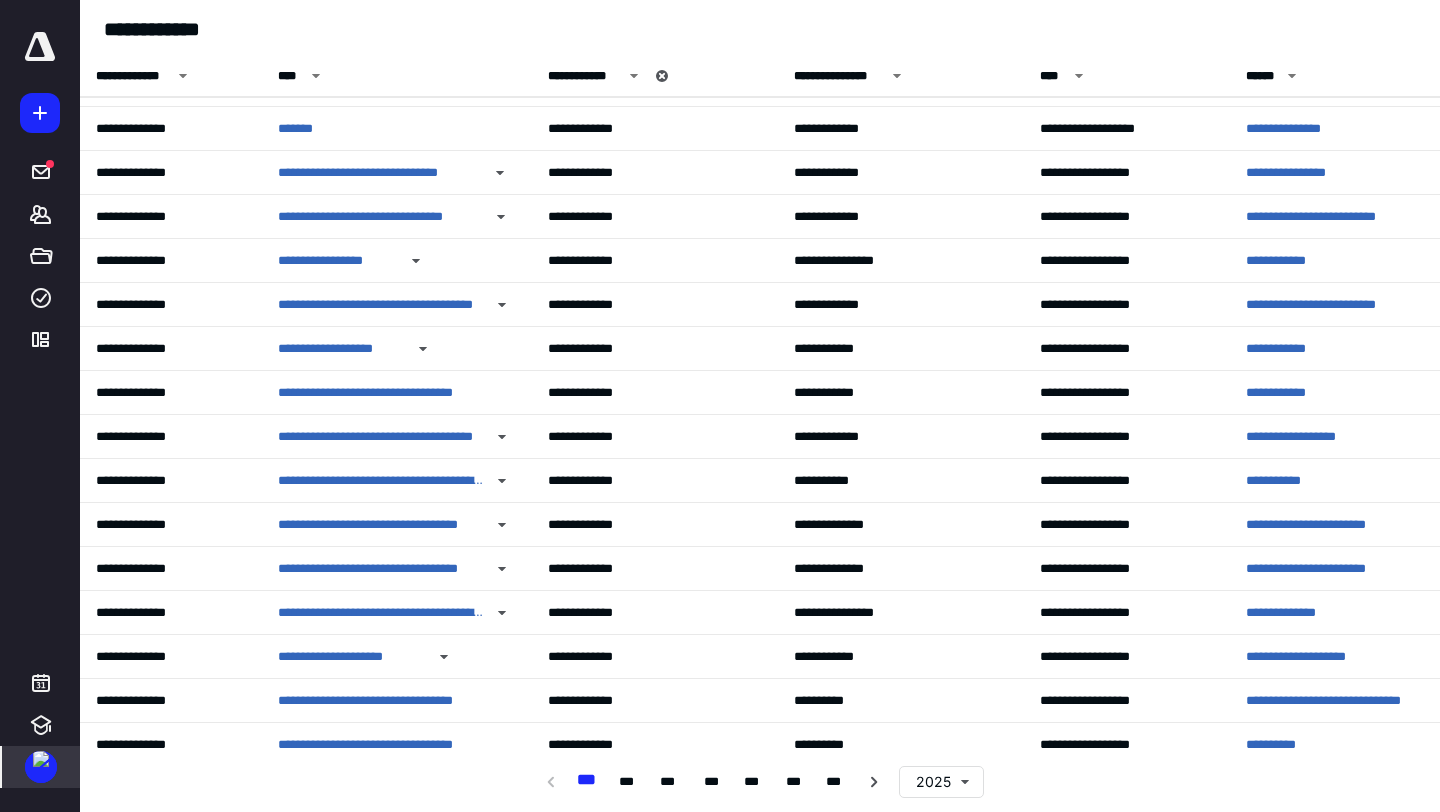 scroll, scrollTop: 176, scrollLeft: 0, axis: vertical 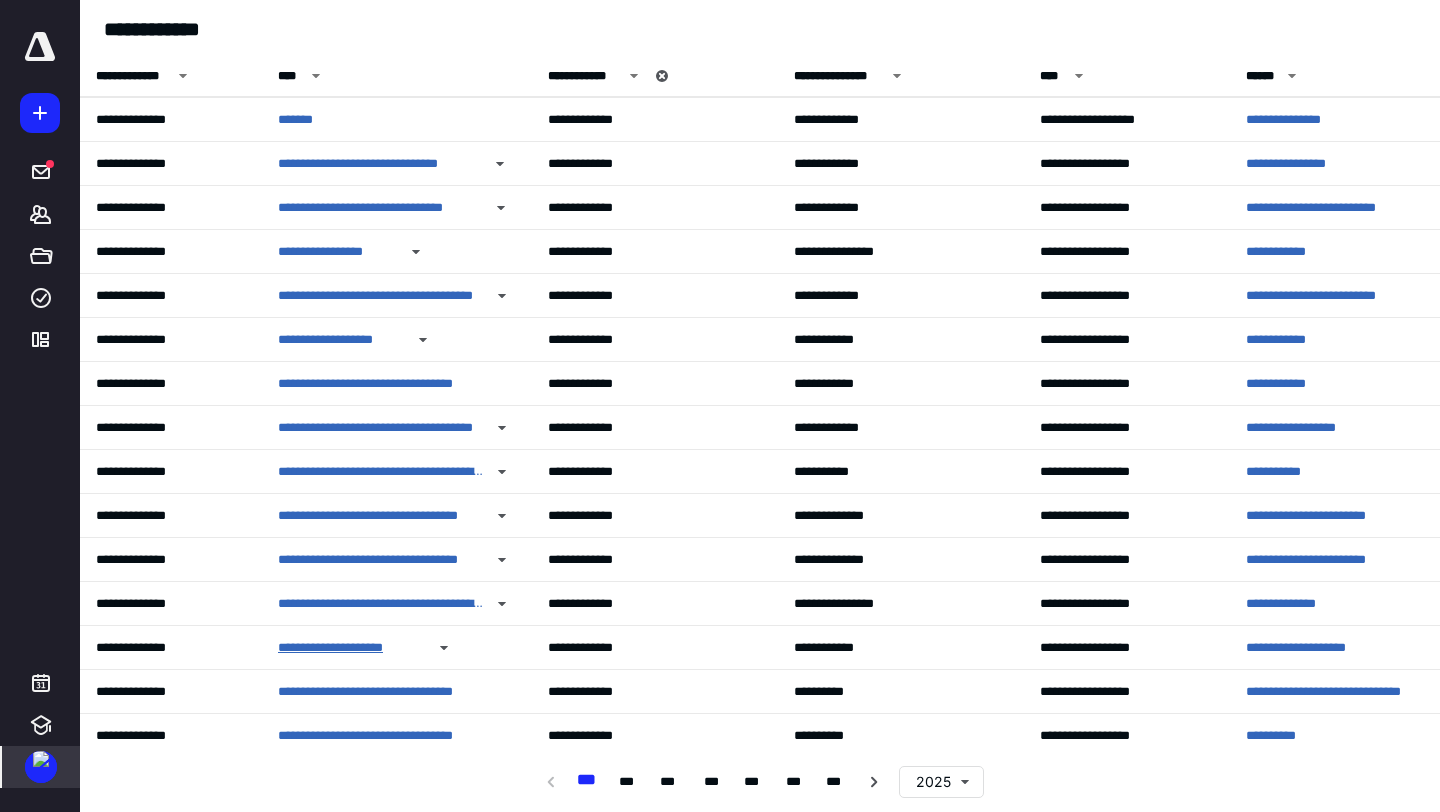 click on "**********" at bounding box center [351, 648] 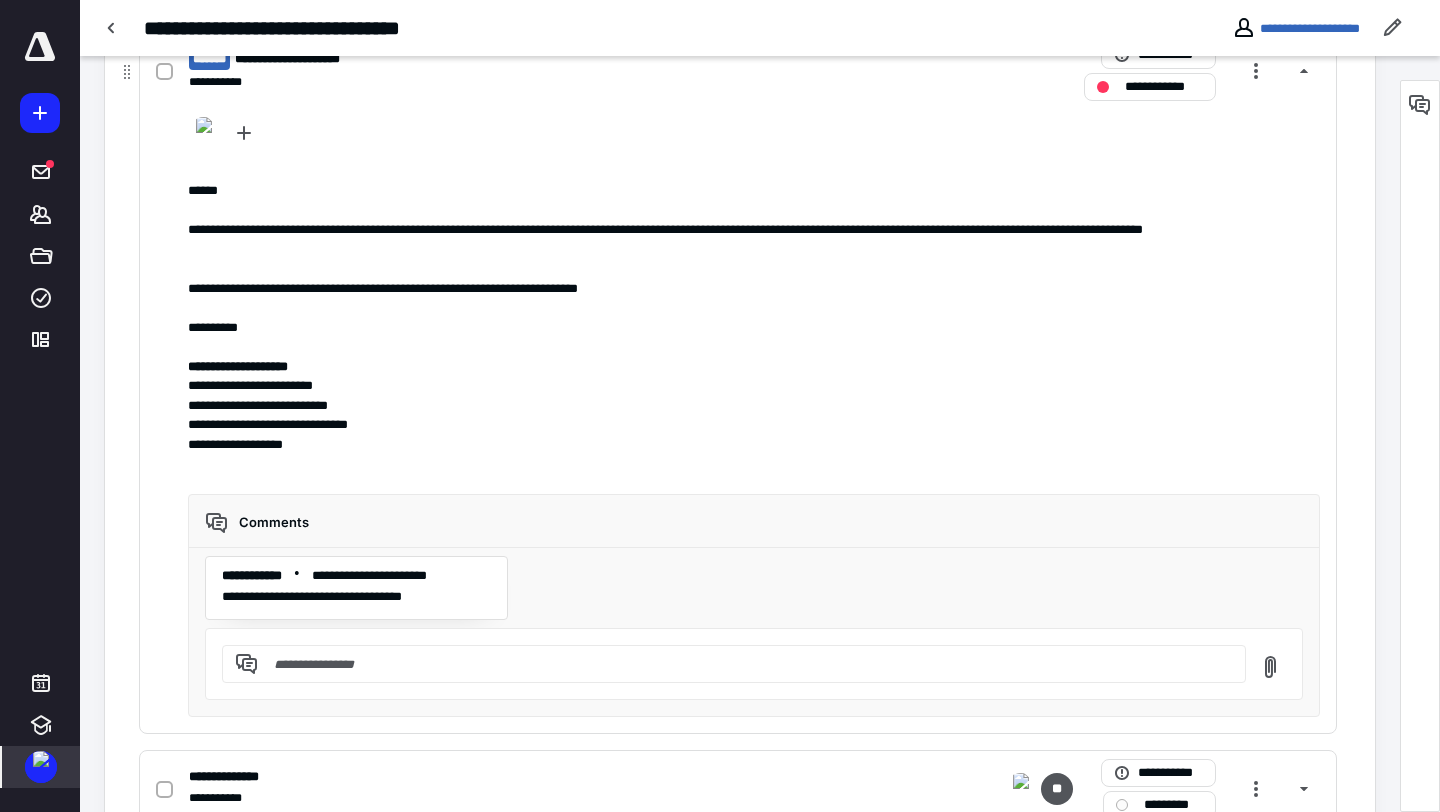 scroll, scrollTop: 1071, scrollLeft: 0, axis: vertical 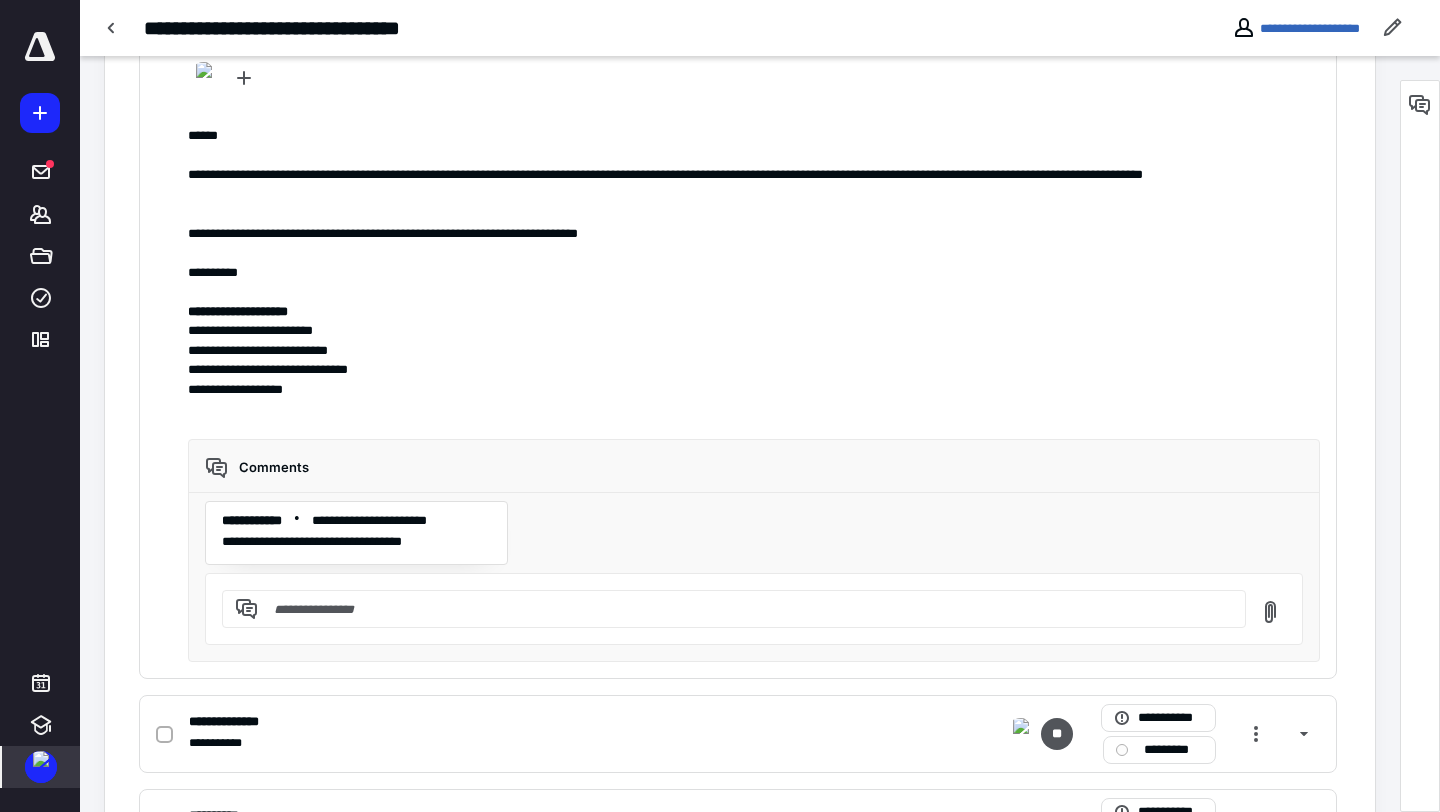 click at bounding box center (41, 759) 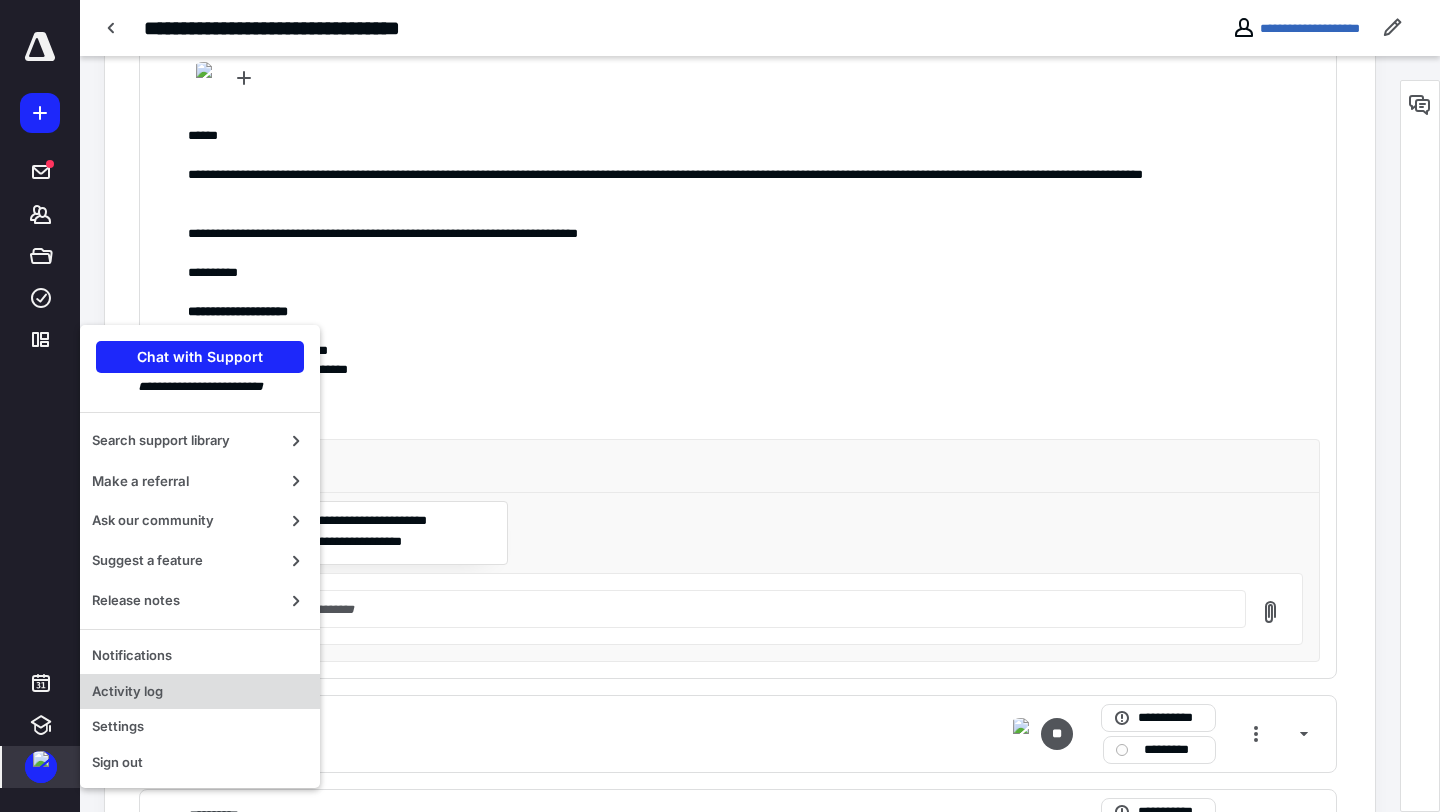 click on "Activity log" at bounding box center (200, 692) 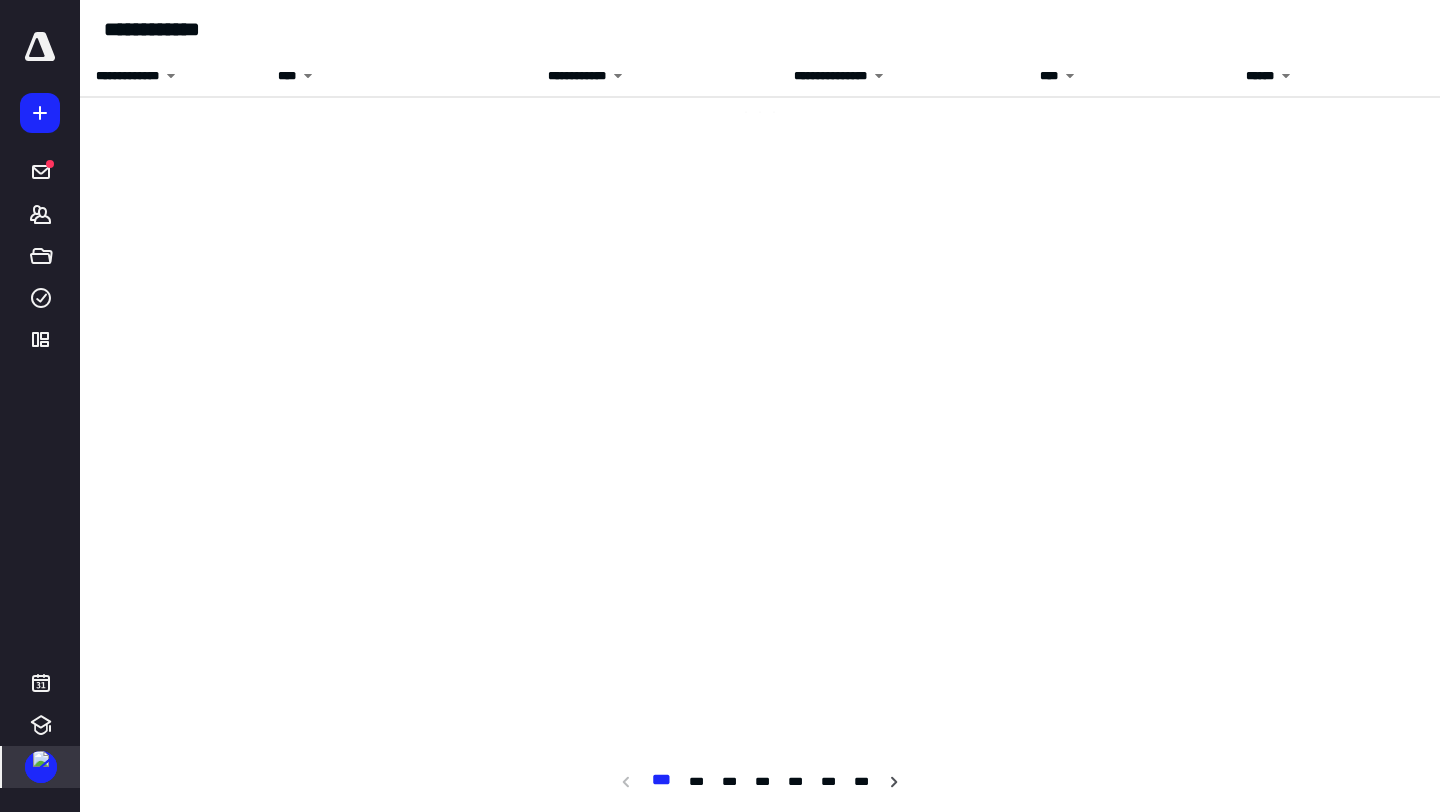 scroll, scrollTop: 0, scrollLeft: 0, axis: both 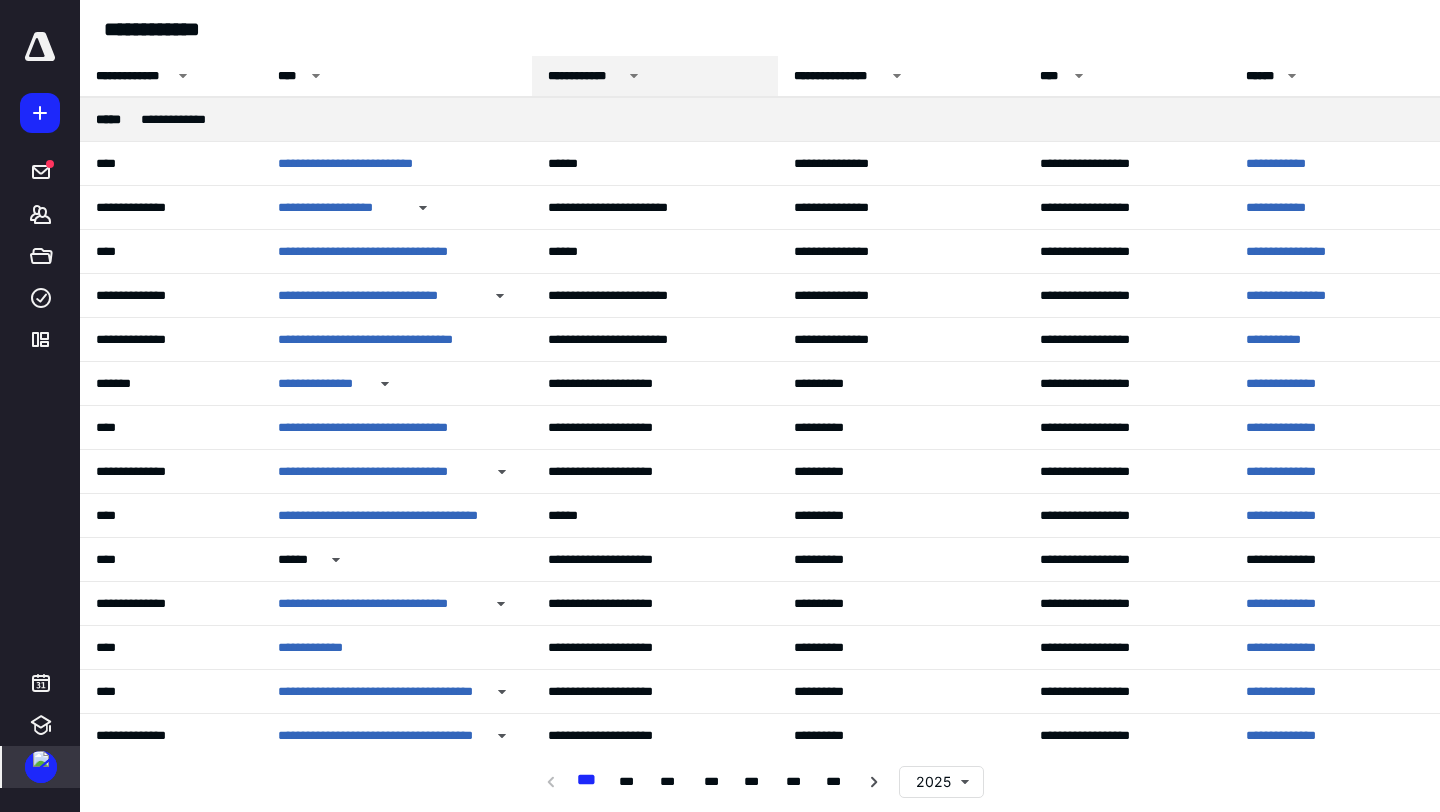 click on "**********" at bounding box center [585, 76] 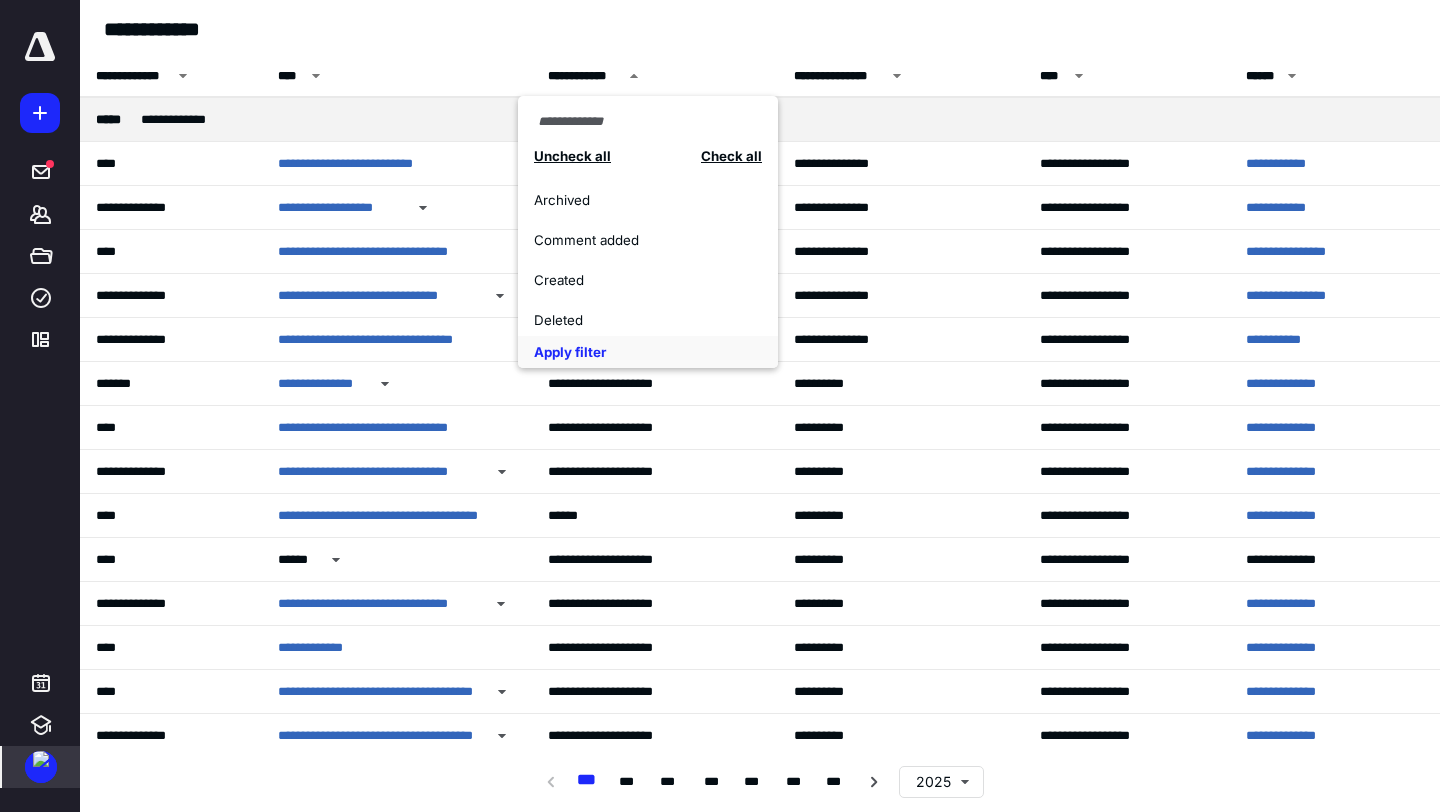 click on "Comment added" at bounding box center (637, 240) 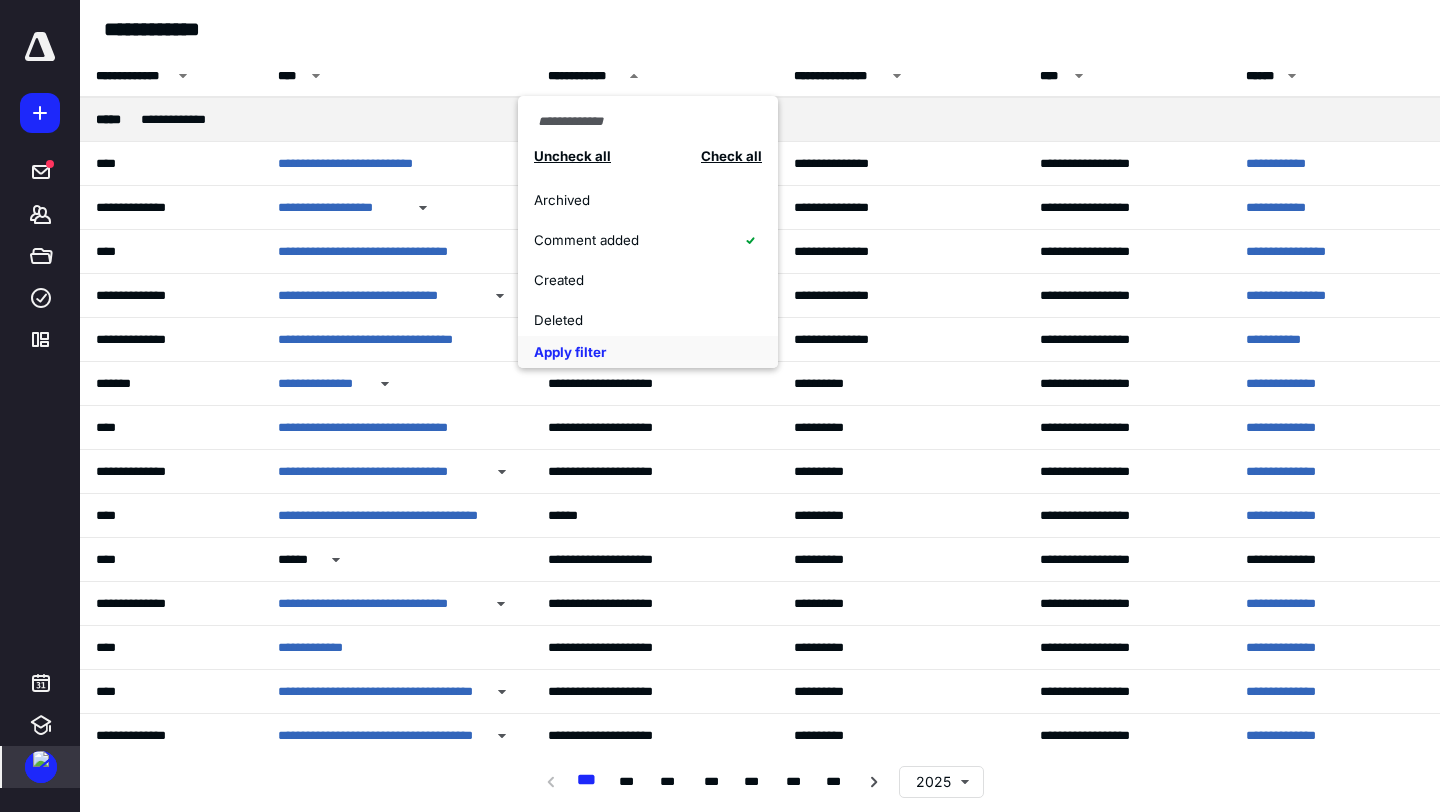 click on "Apply filter" at bounding box center (648, 352) 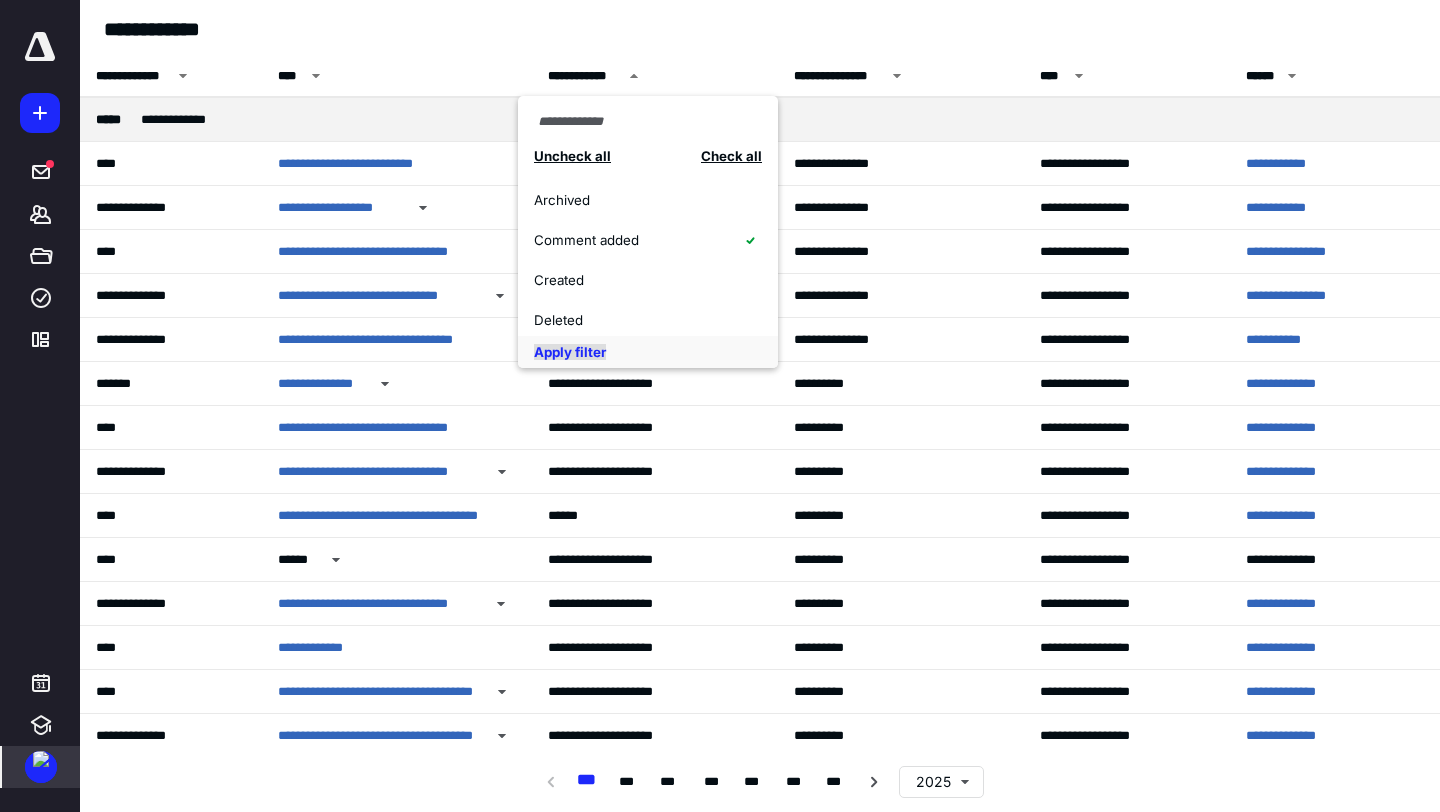 click on "Apply filter" at bounding box center [570, 352] 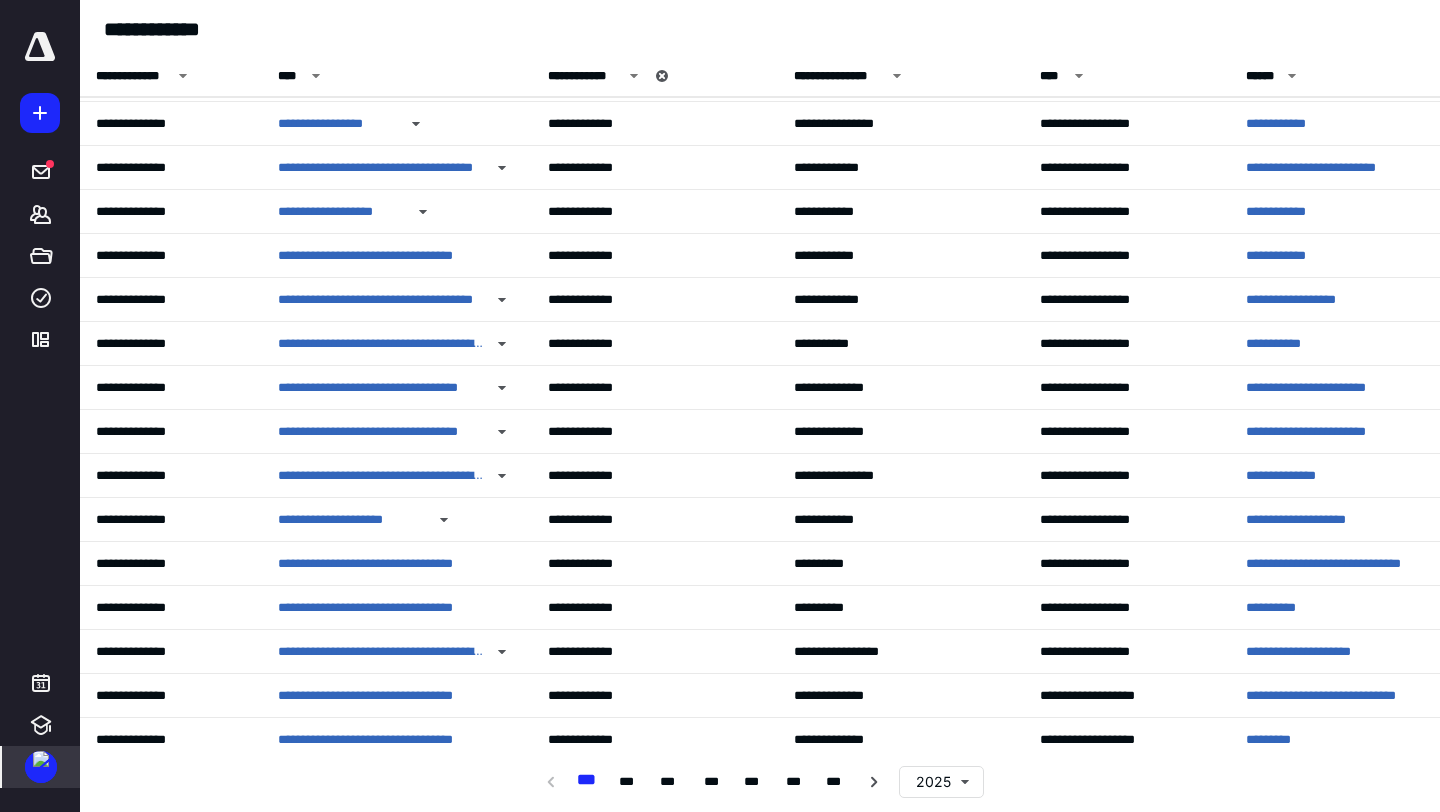 scroll, scrollTop: 363, scrollLeft: 0, axis: vertical 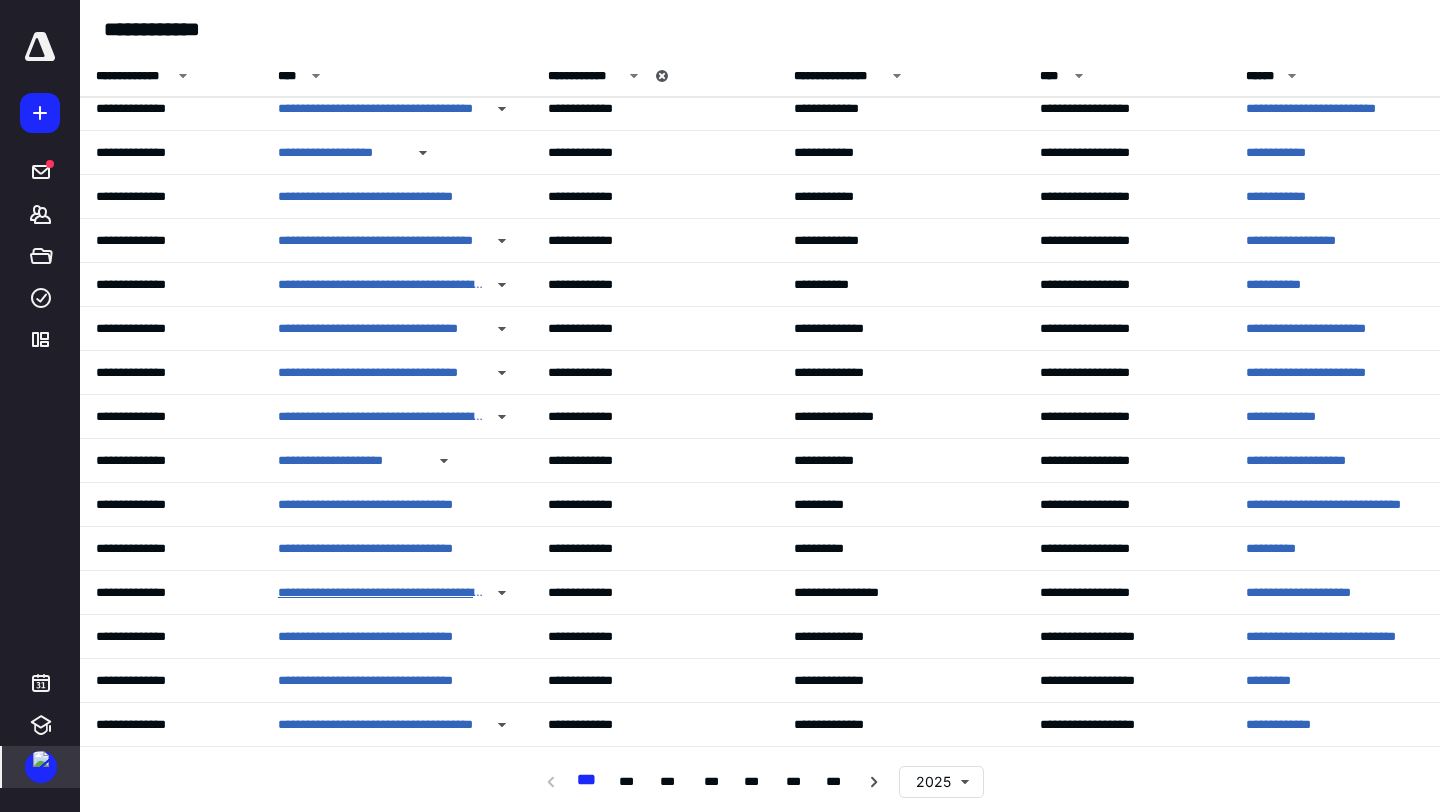 click on "**********" at bounding box center [381, 593] 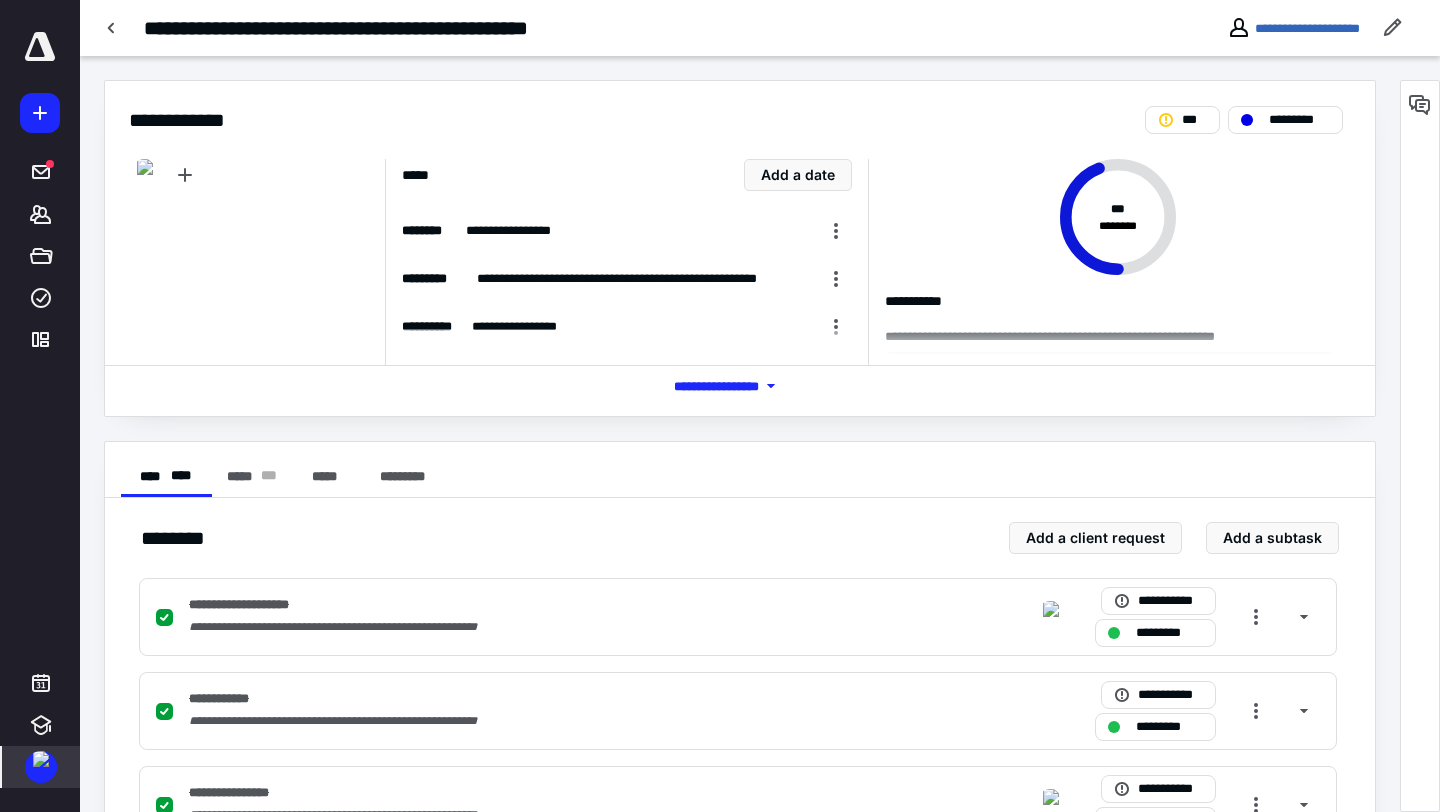 scroll, scrollTop: 177, scrollLeft: 0, axis: vertical 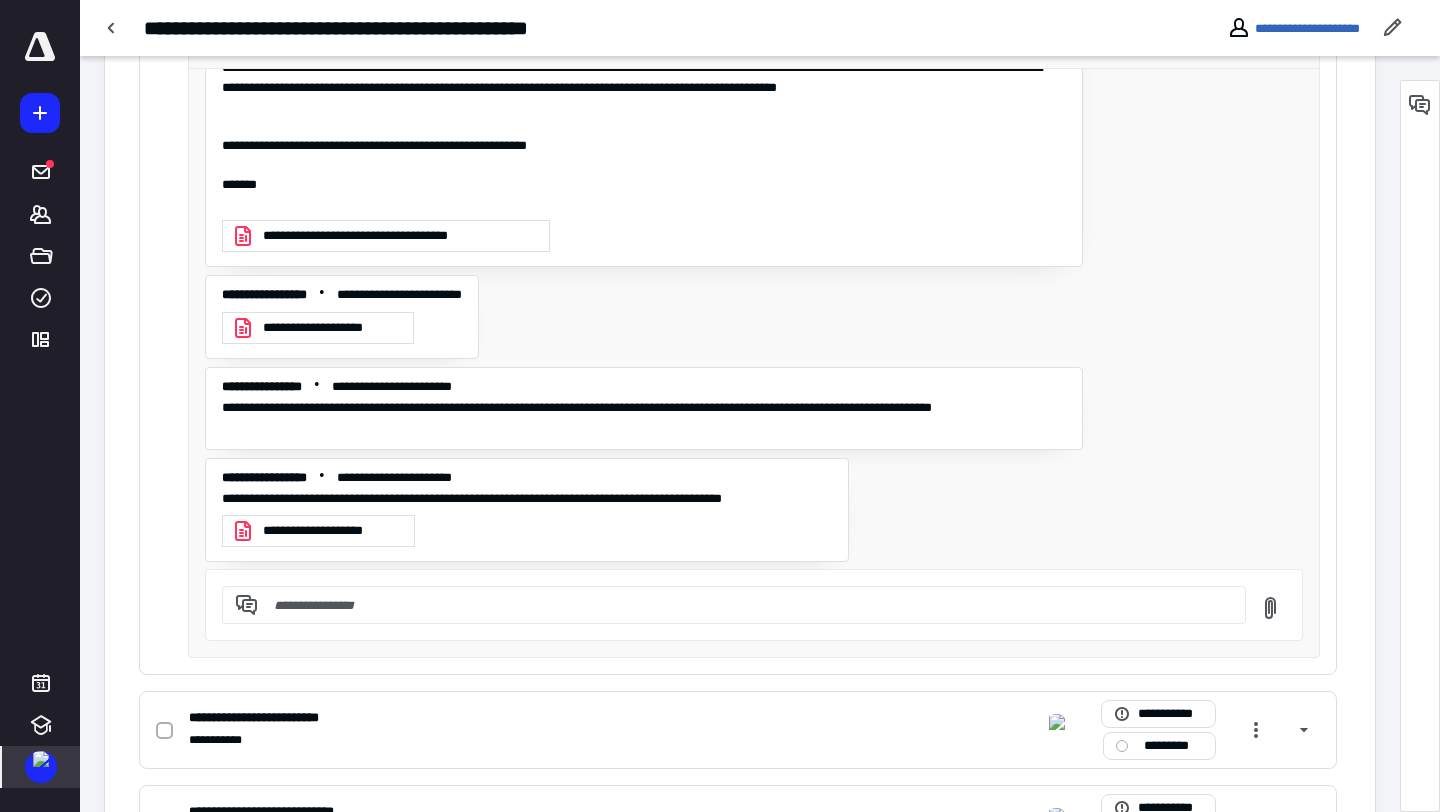 click at bounding box center (41, 759) 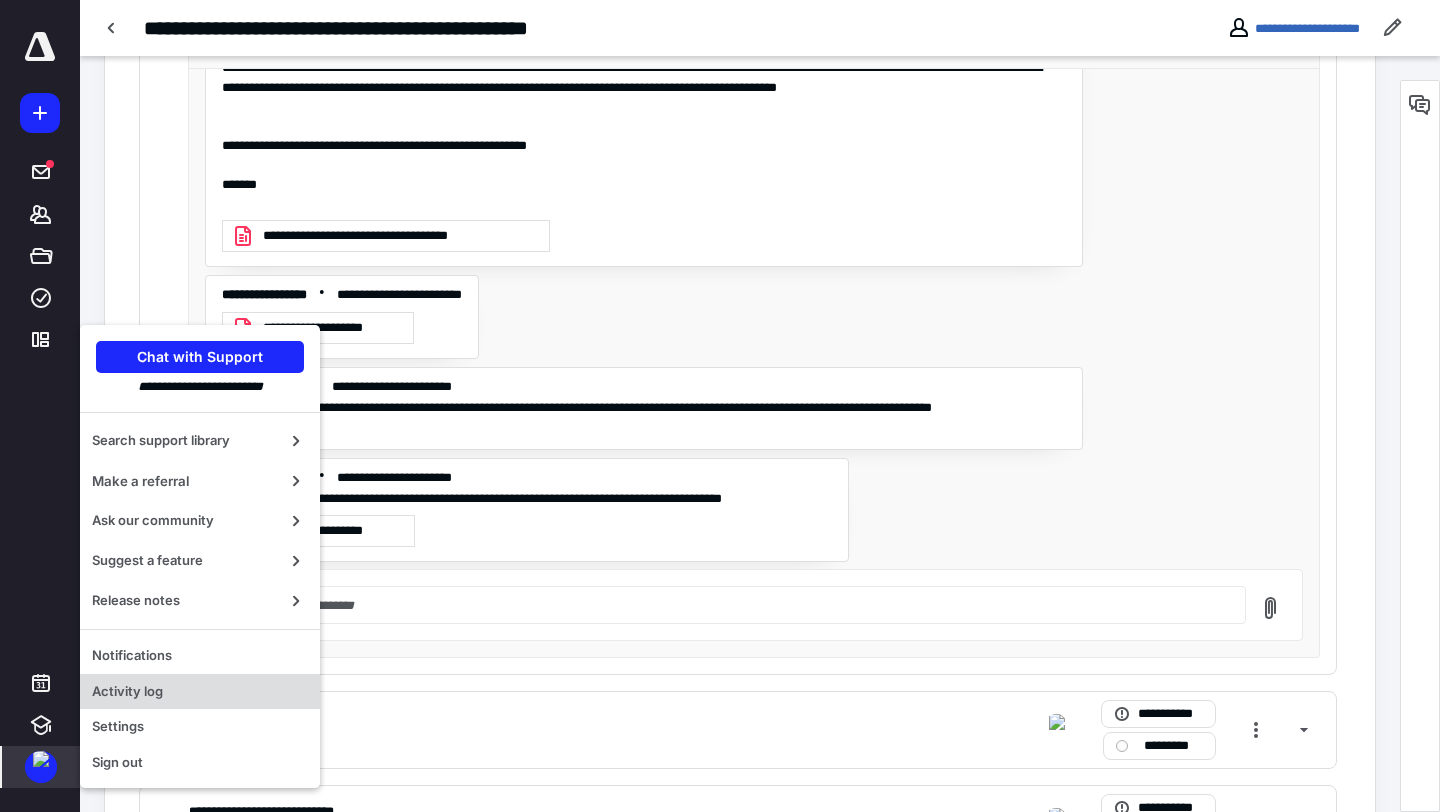 click on "Activity log" at bounding box center [200, 692] 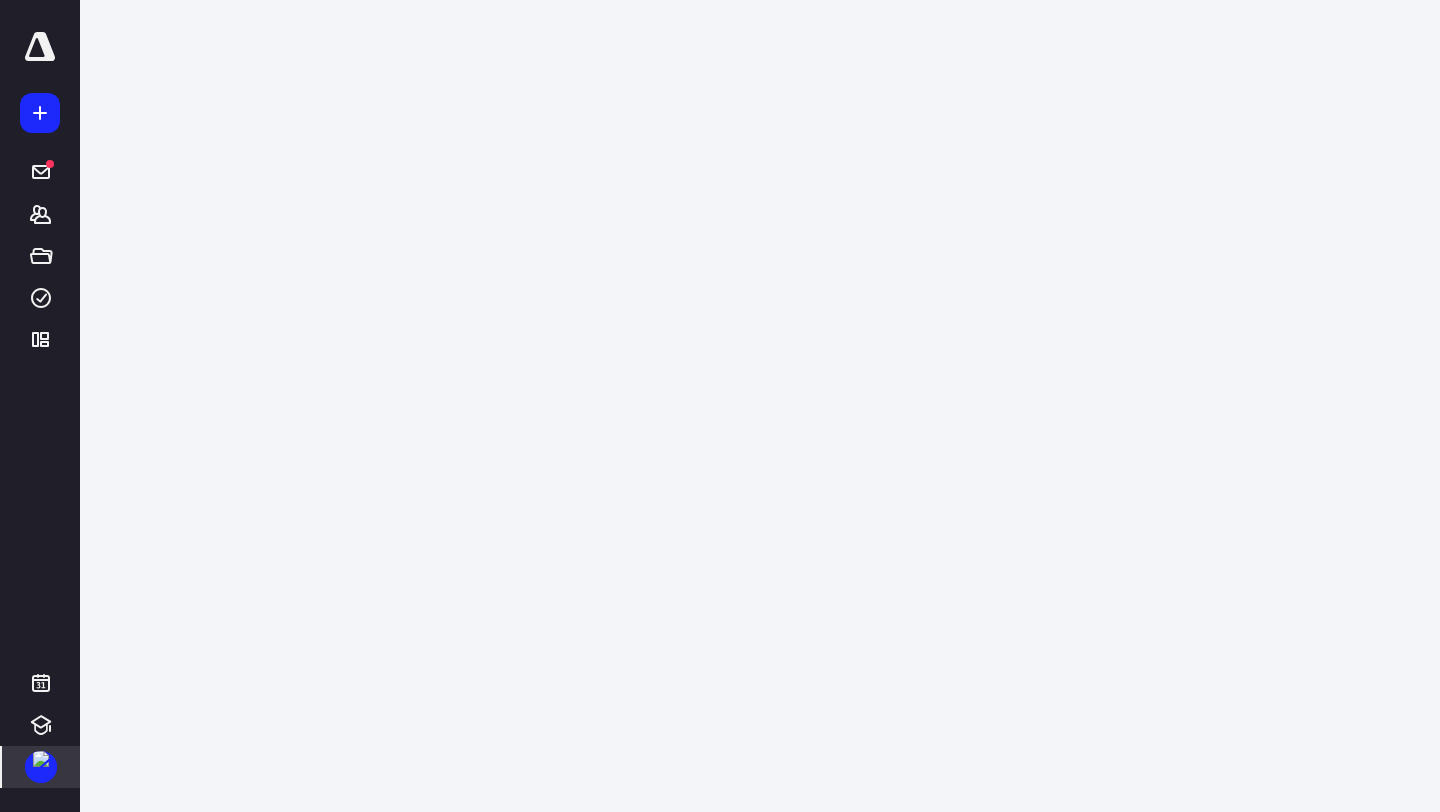 scroll, scrollTop: 0, scrollLeft: 0, axis: both 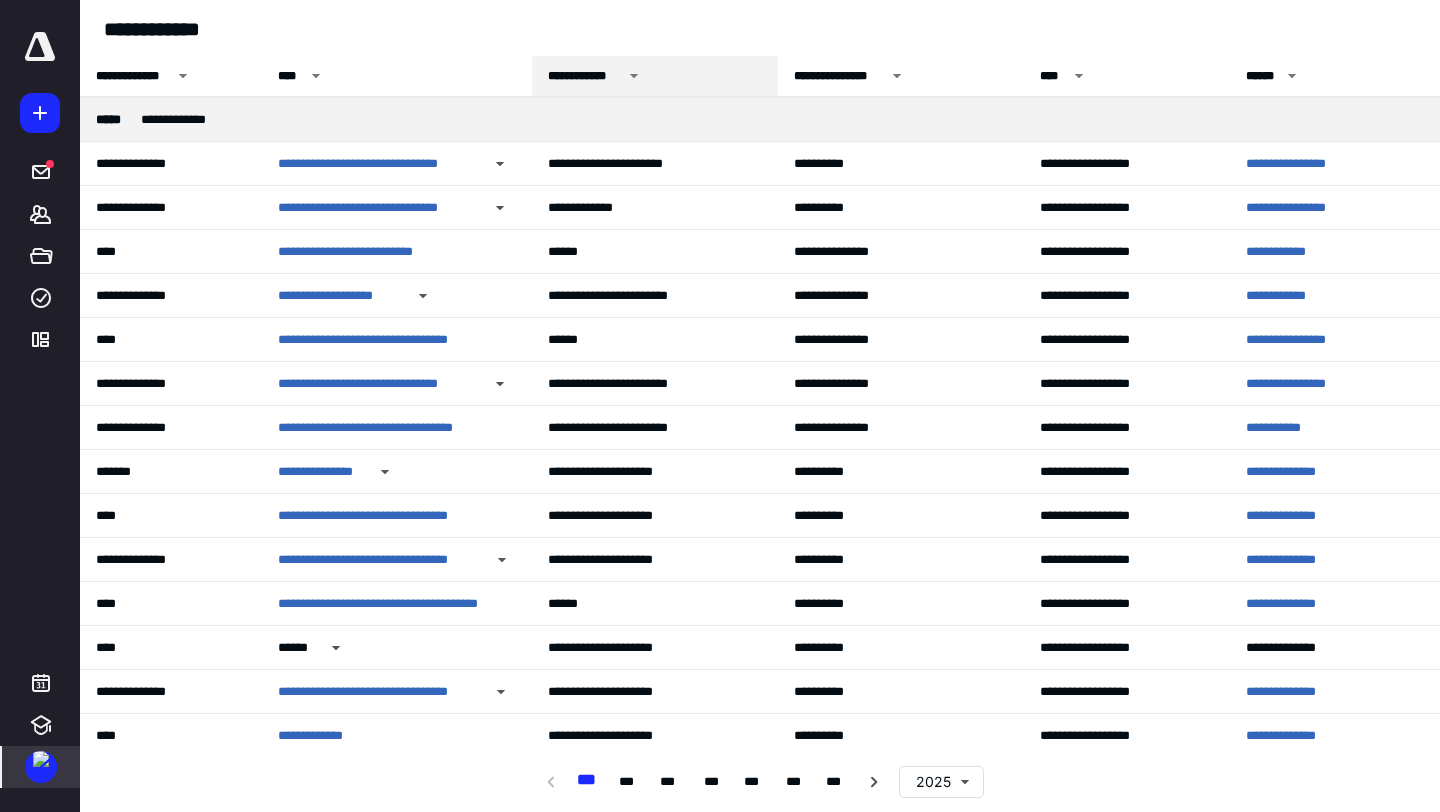 click on "**********" at bounding box center [655, 76] 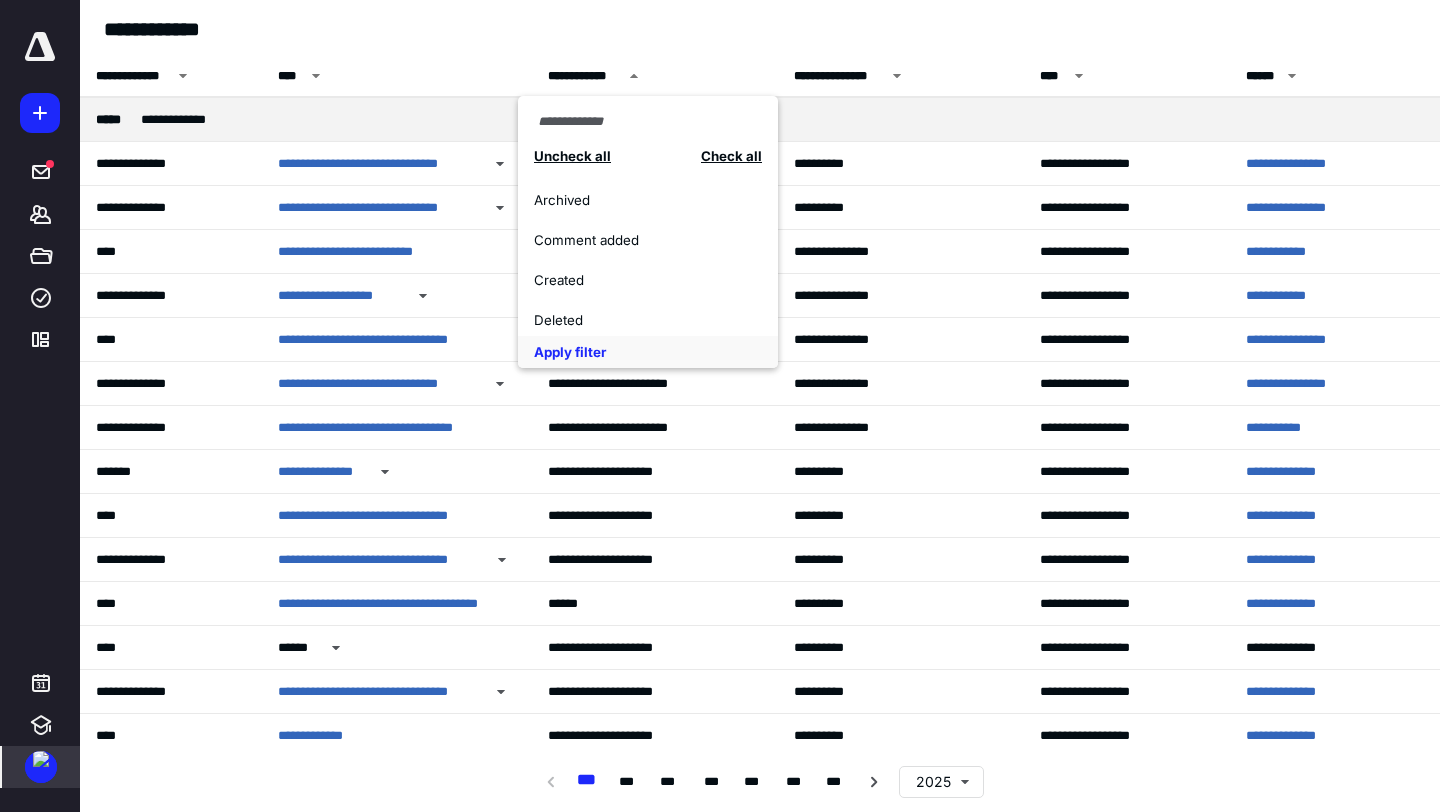 click on "Comment added" at bounding box center (637, 240) 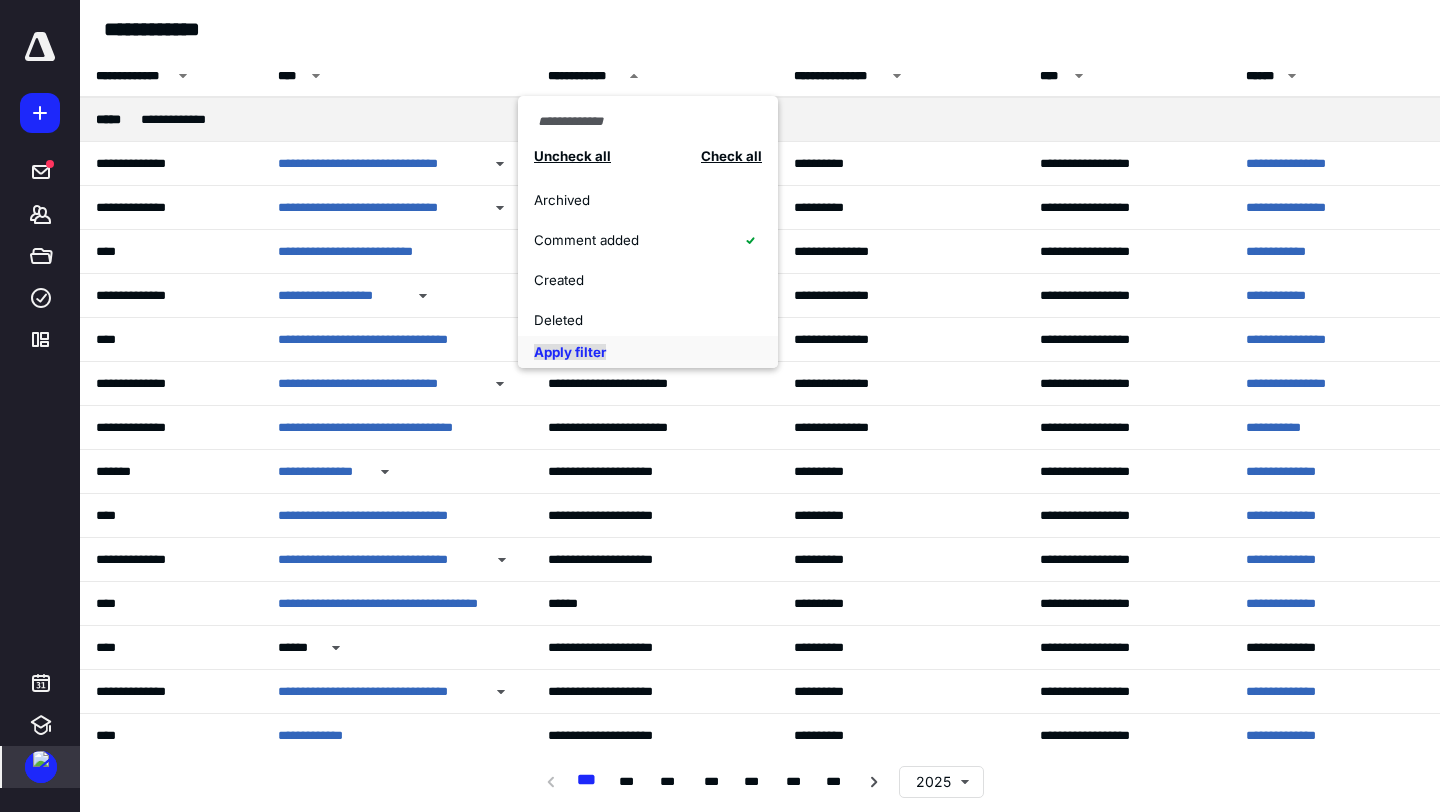 click on "Apply filter" at bounding box center [570, 352] 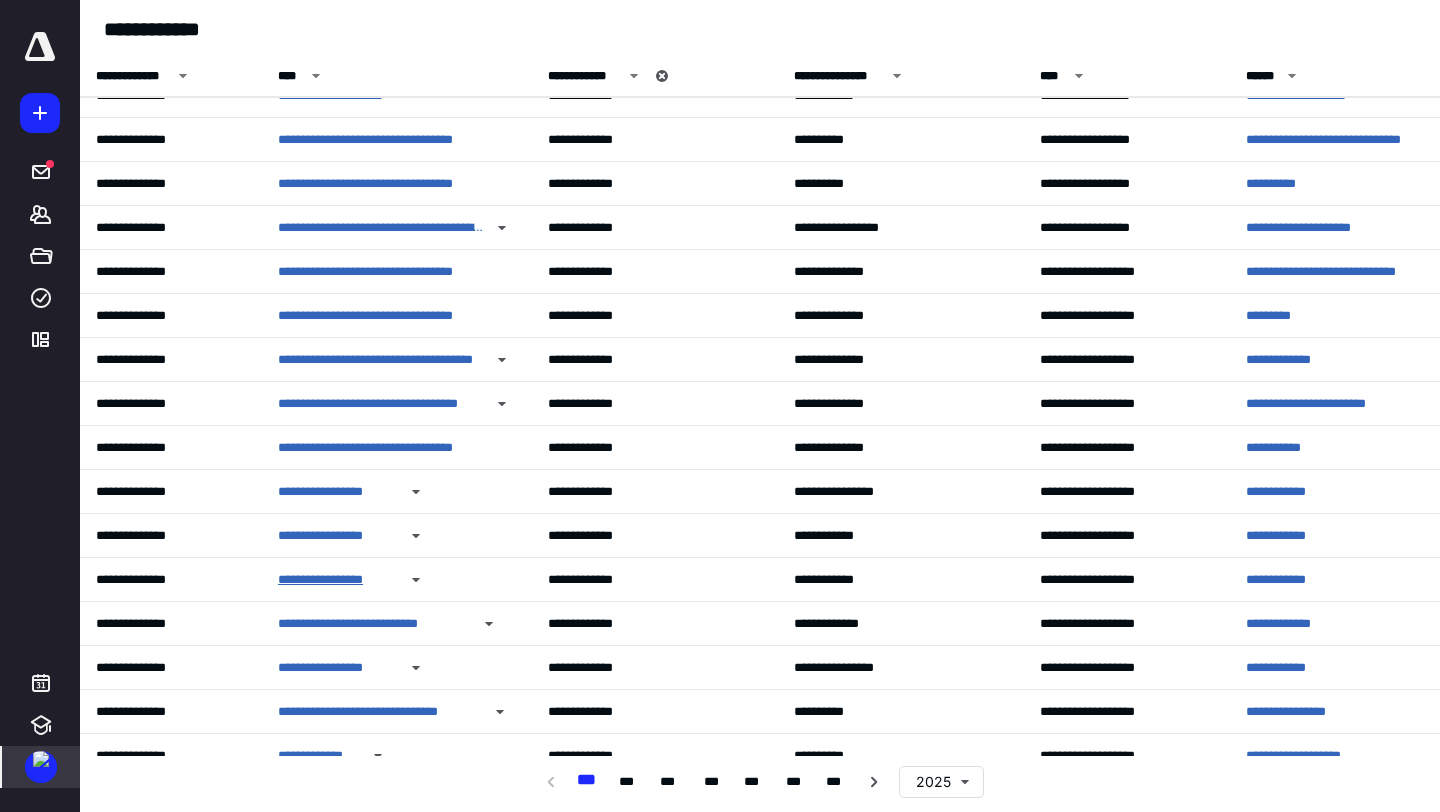 scroll, scrollTop: 784, scrollLeft: 0, axis: vertical 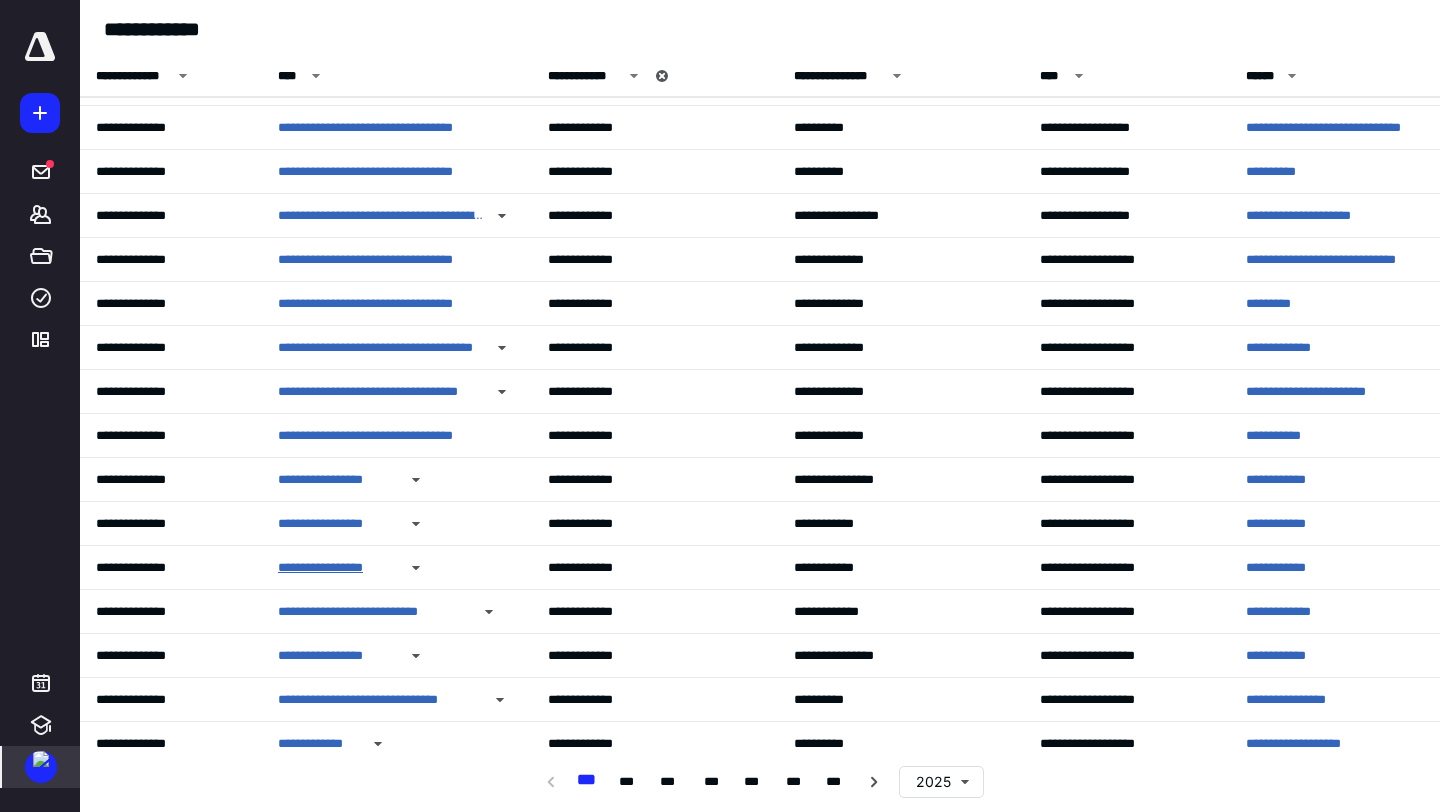 click on "**********" at bounding box center (373, 612) 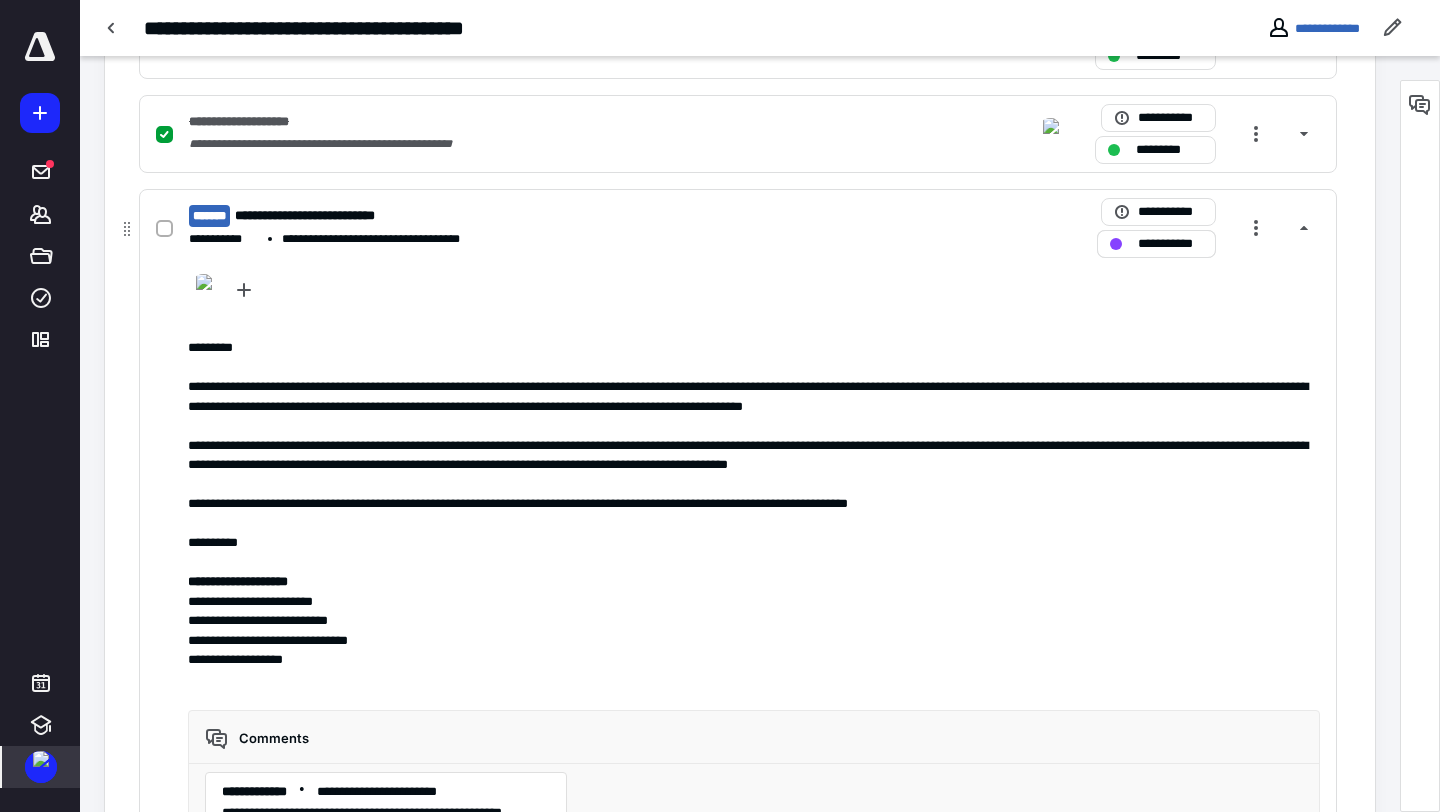 scroll, scrollTop: 686, scrollLeft: 0, axis: vertical 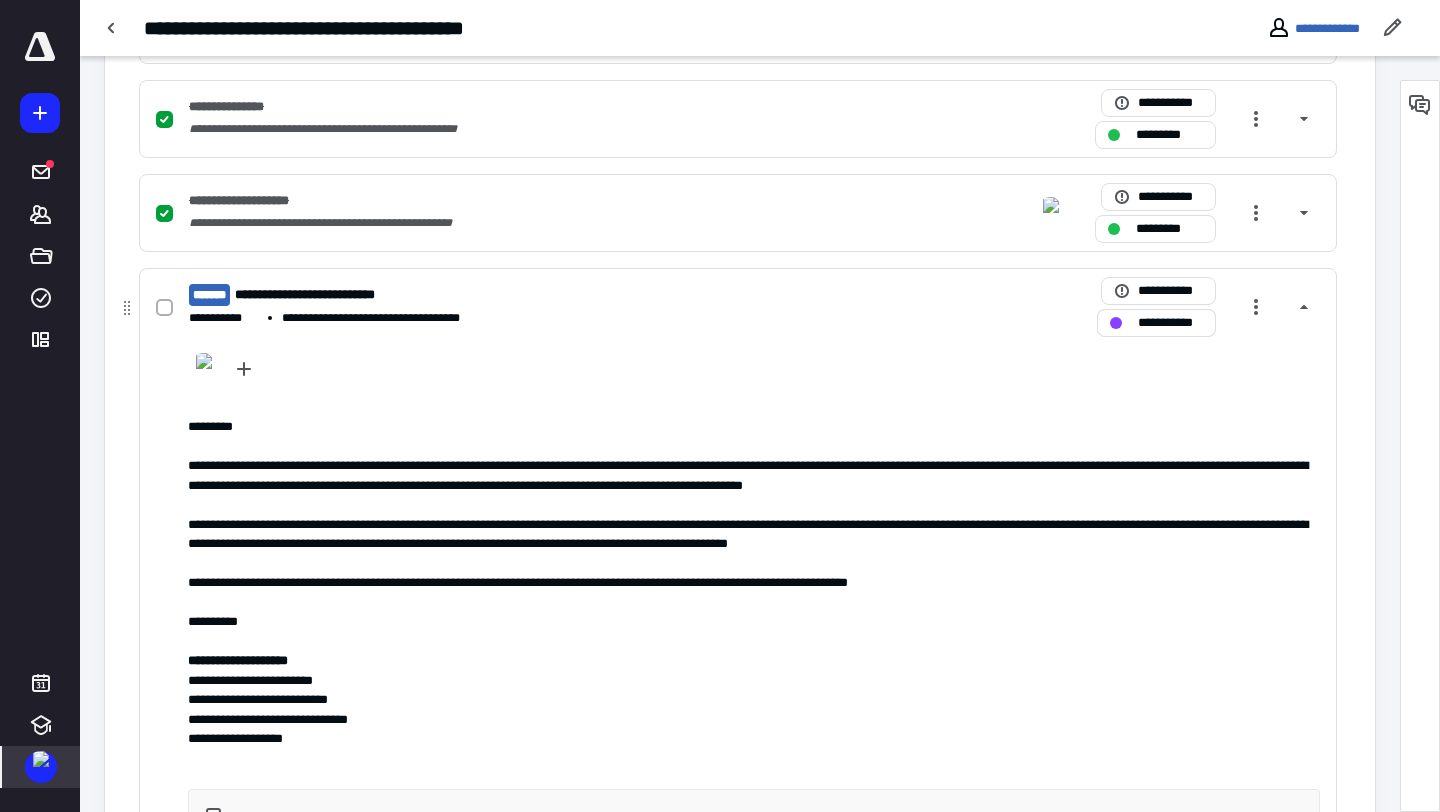 click on "**********" at bounding box center (1156, 323) 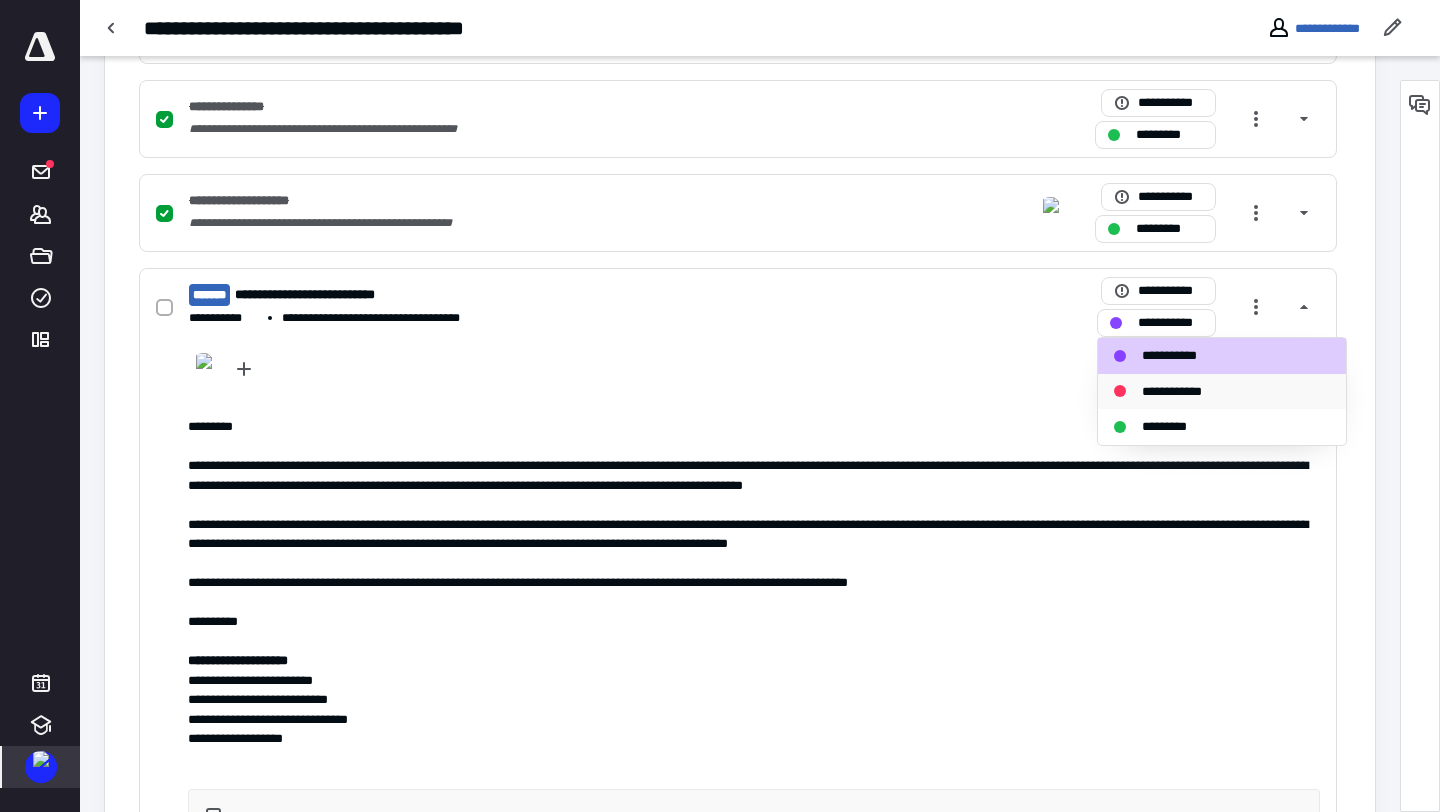 click on "**********" at bounding box center (1222, 392) 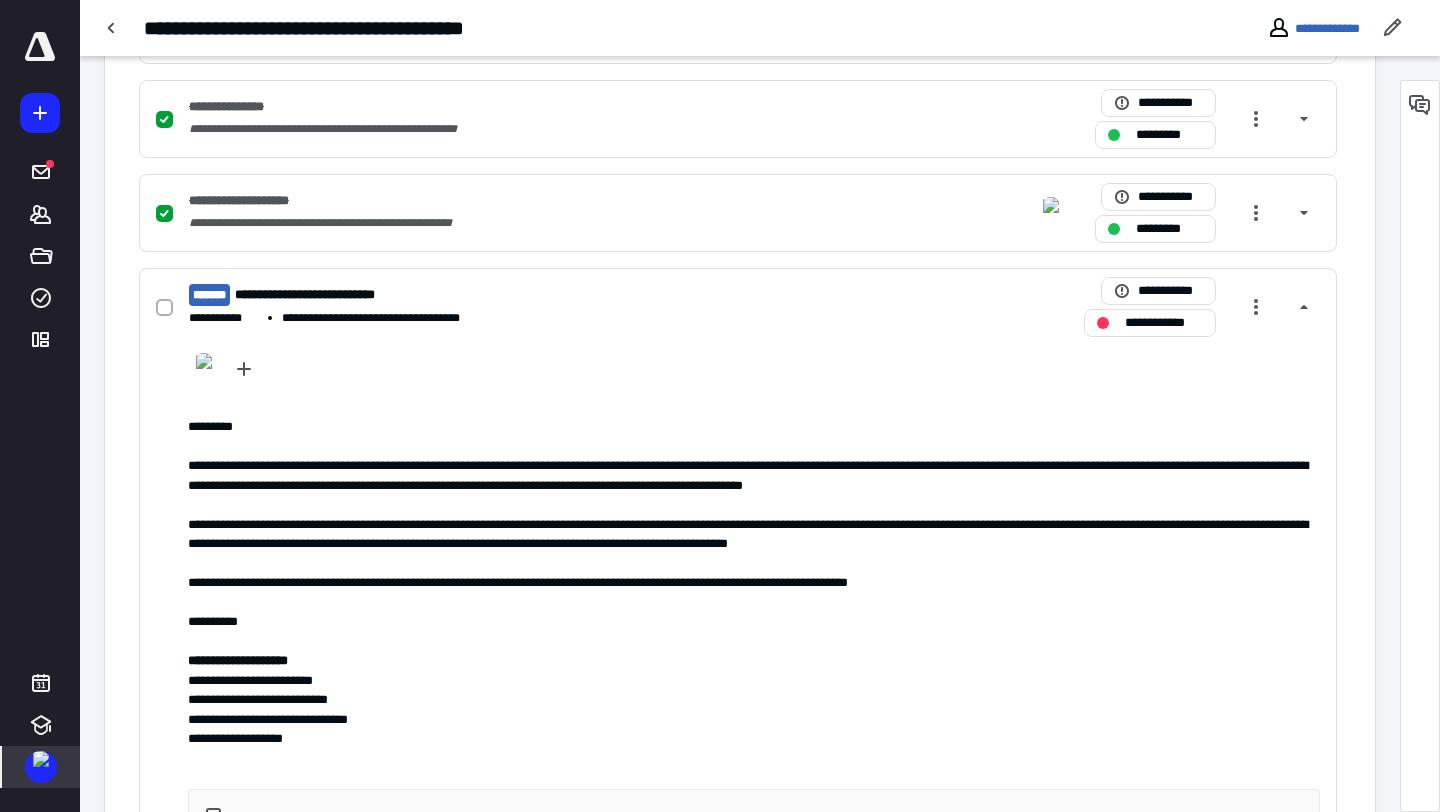 click at bounding box center (41, 759) 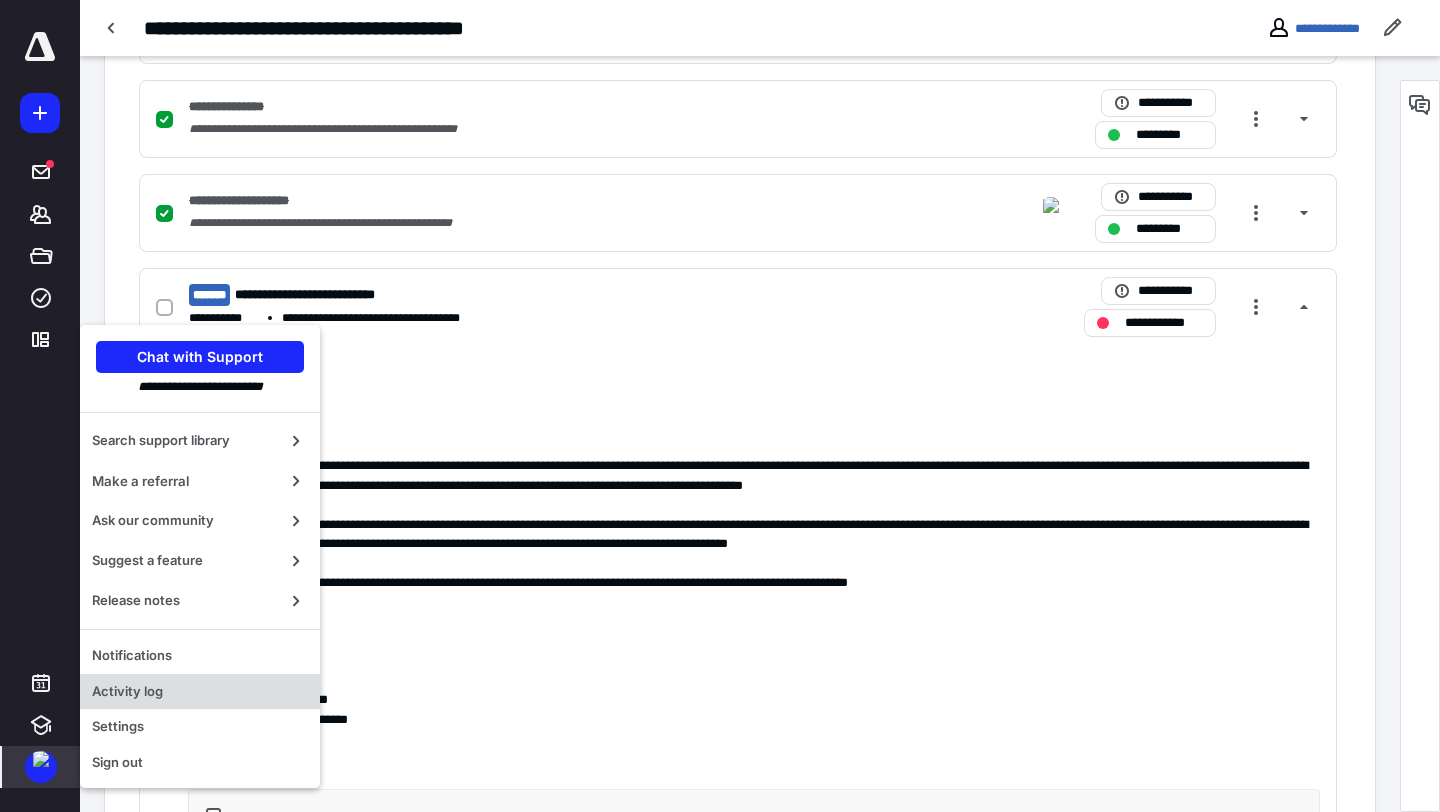 click on "Activity log" at bounding box center [200, 692] 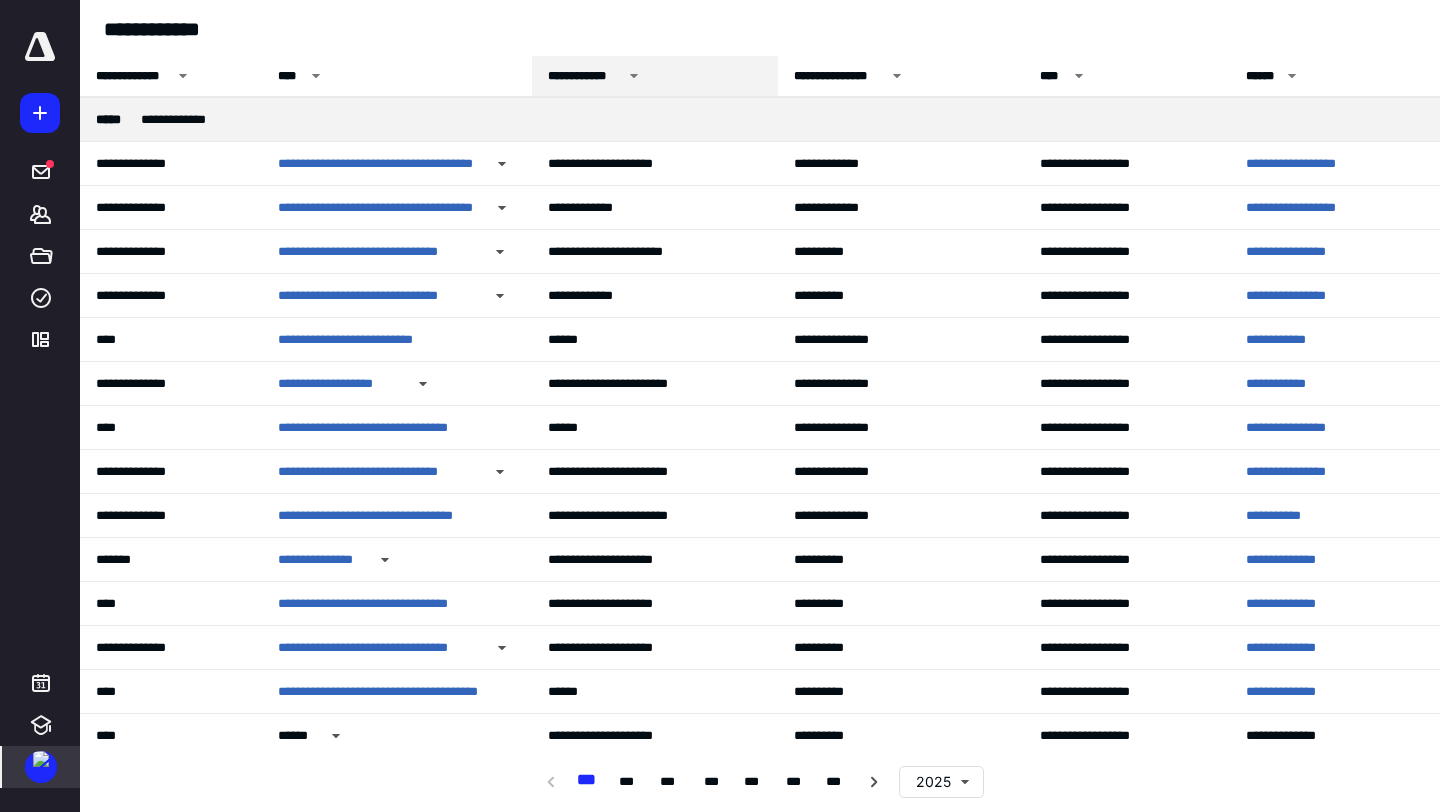 click on "**********" at bounding box center [585, 76] 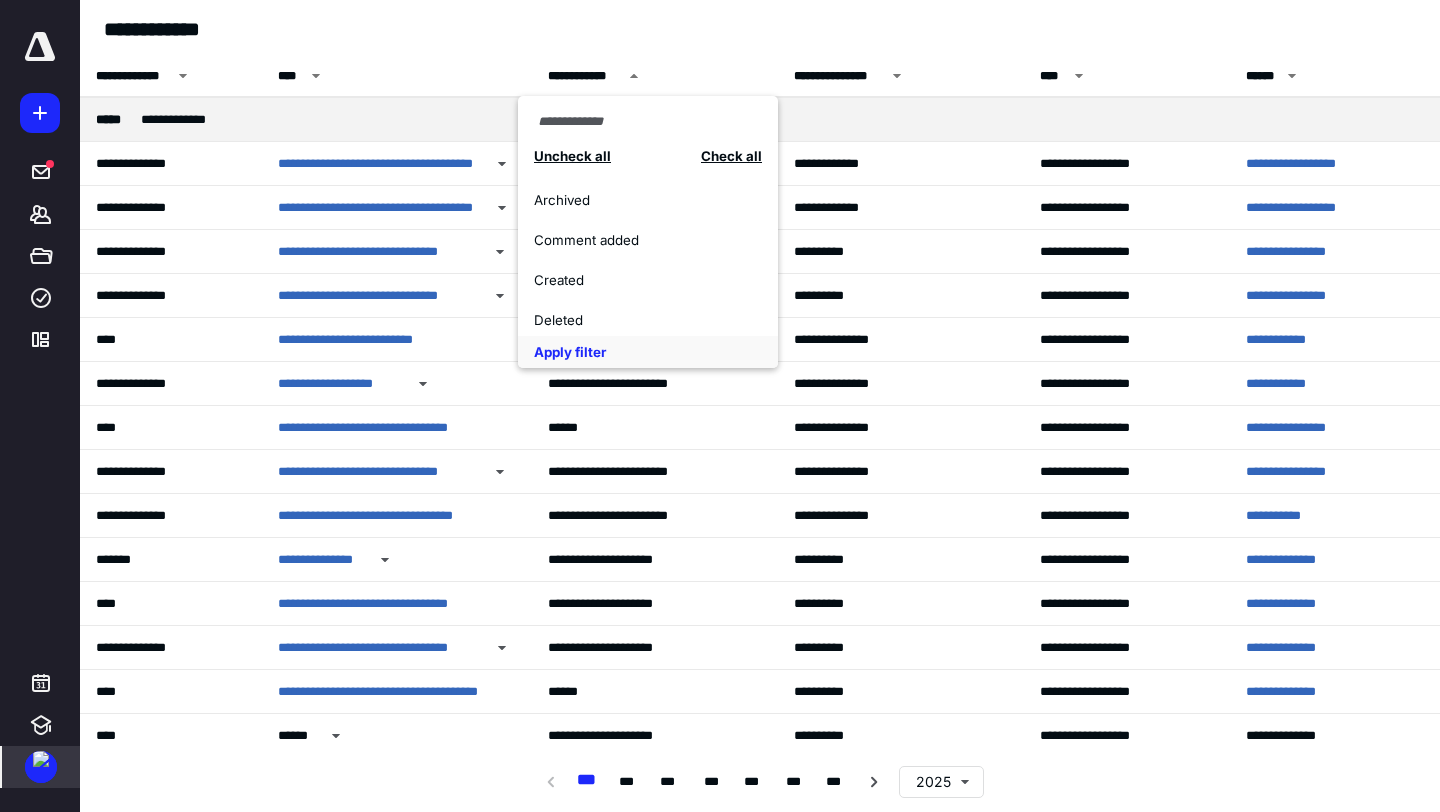 click on "Comment added" at bounding box center [637, 240] 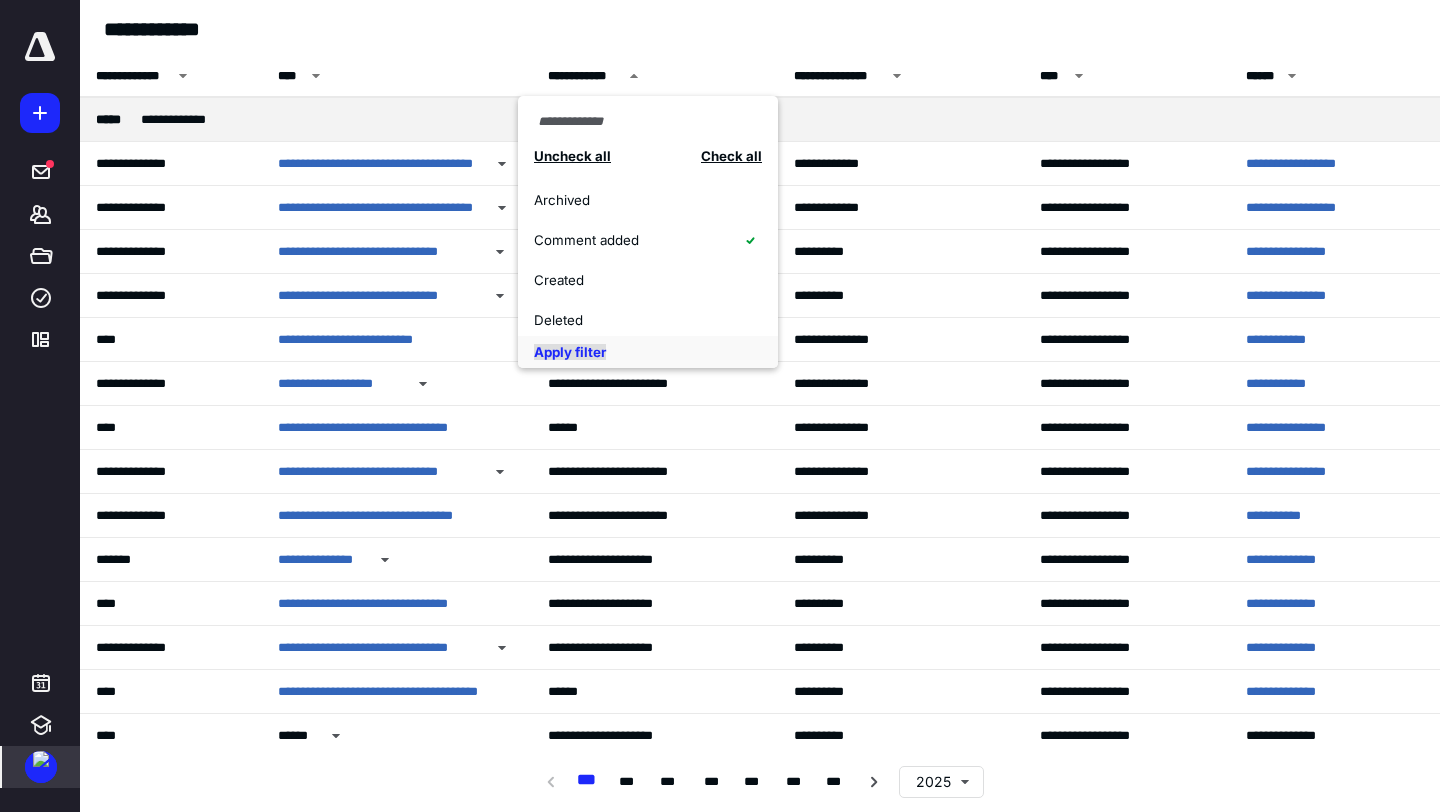 click on "Apply filter" at bounding box center [570, 352] 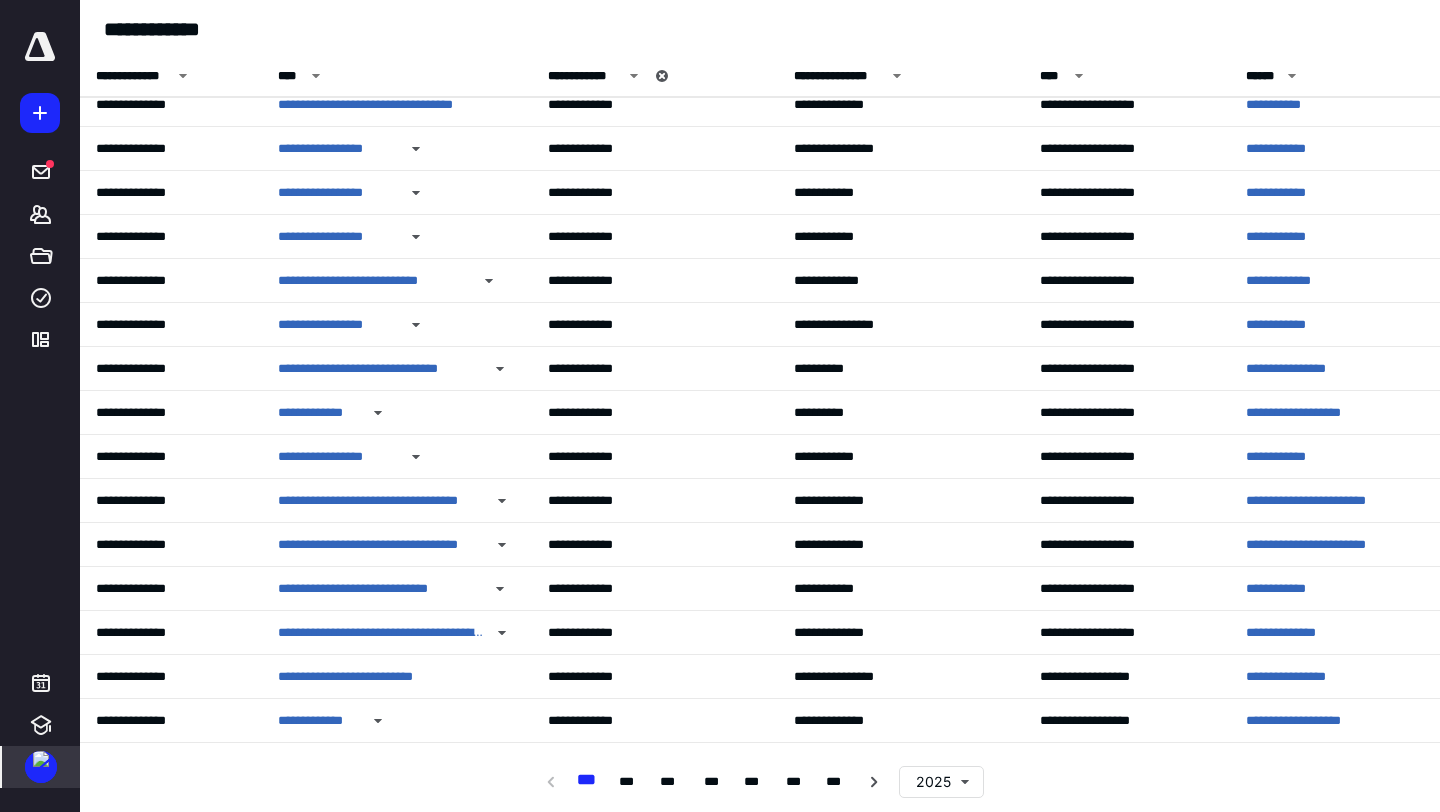 scroll, scrollTop: 1205, scrollLeft: 0, axis: vertical 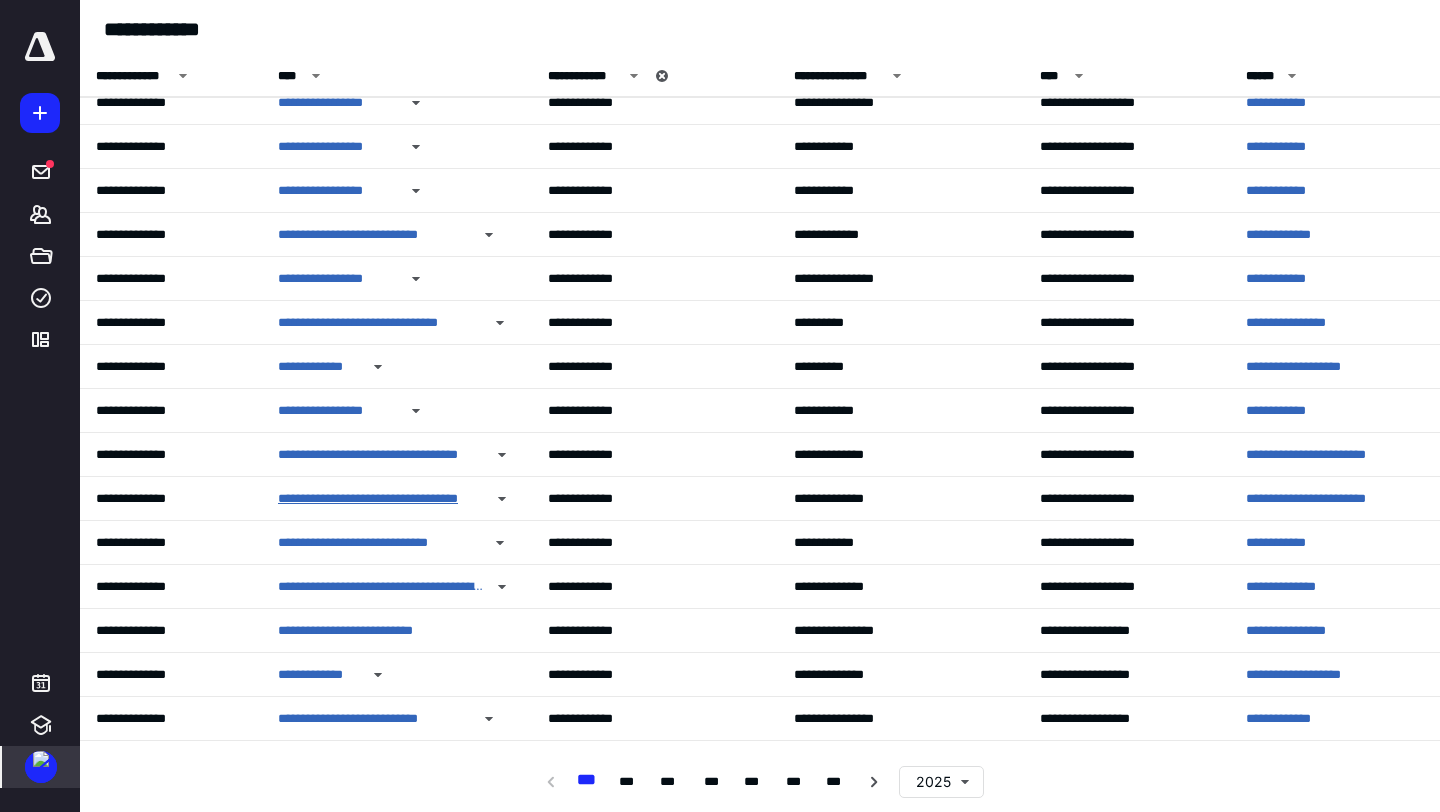 click on "**********" at bounding box center (381, 499) 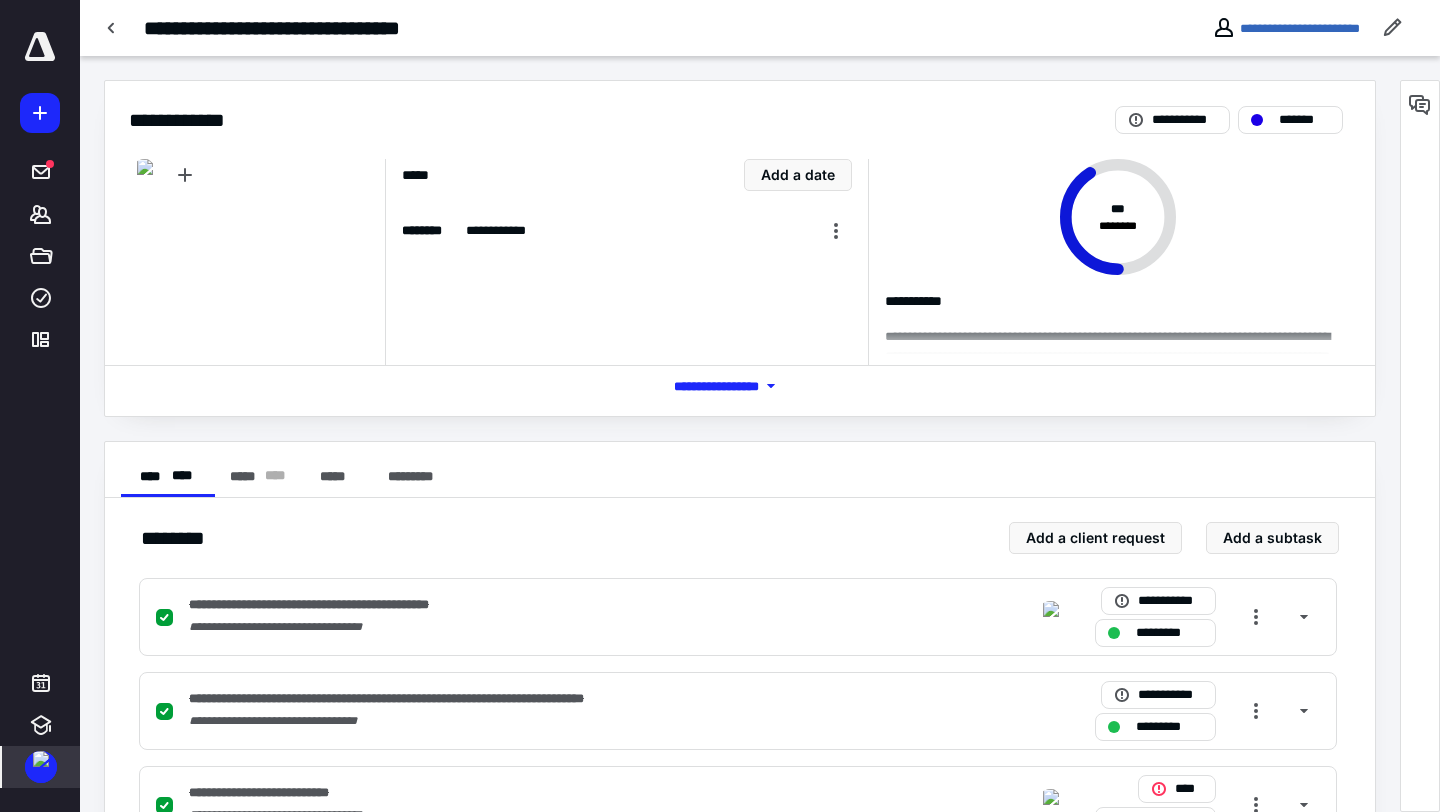scroll, scrollTop: 481, scrollLeft: 0, axis: vertical 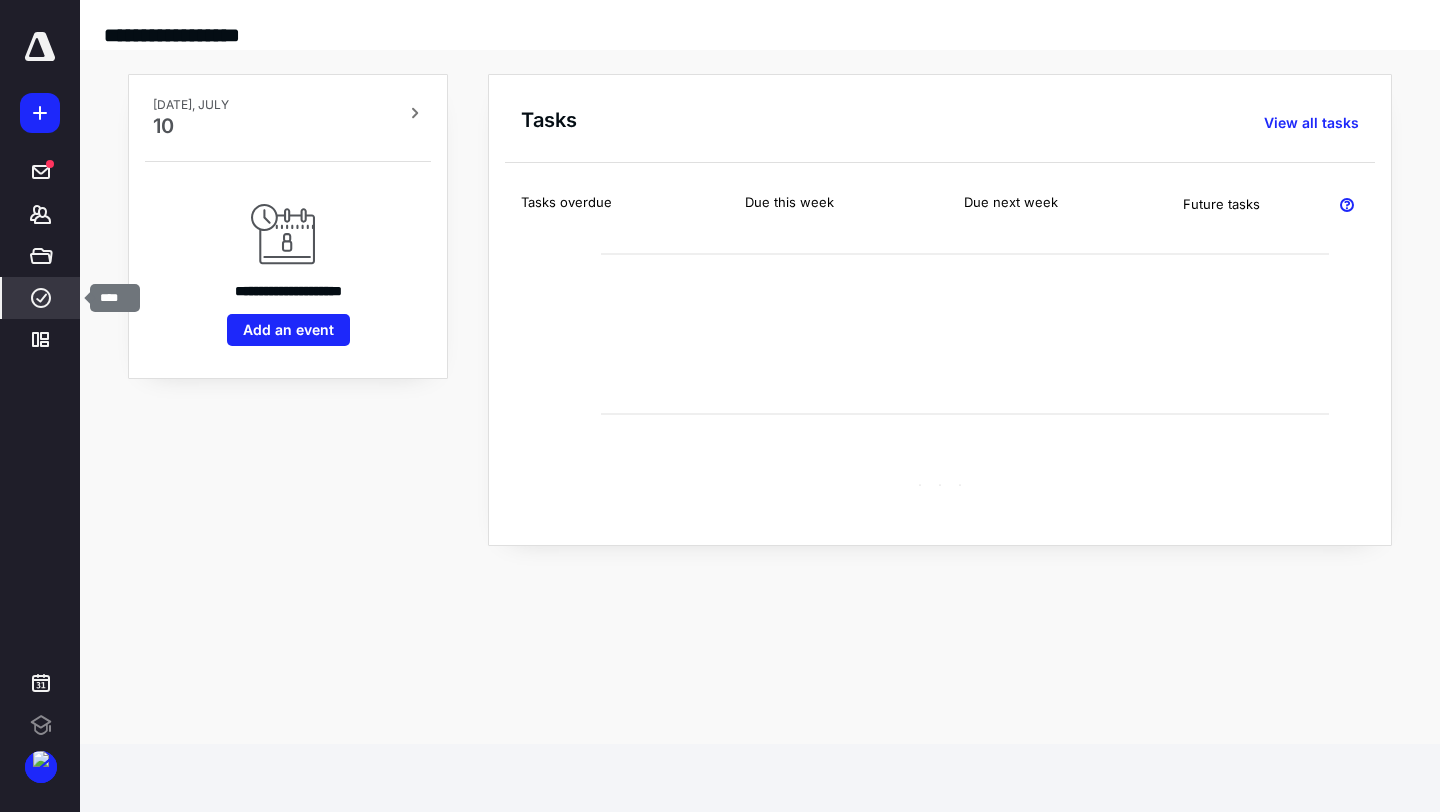 click on "****" at bounding box center (41, 298) 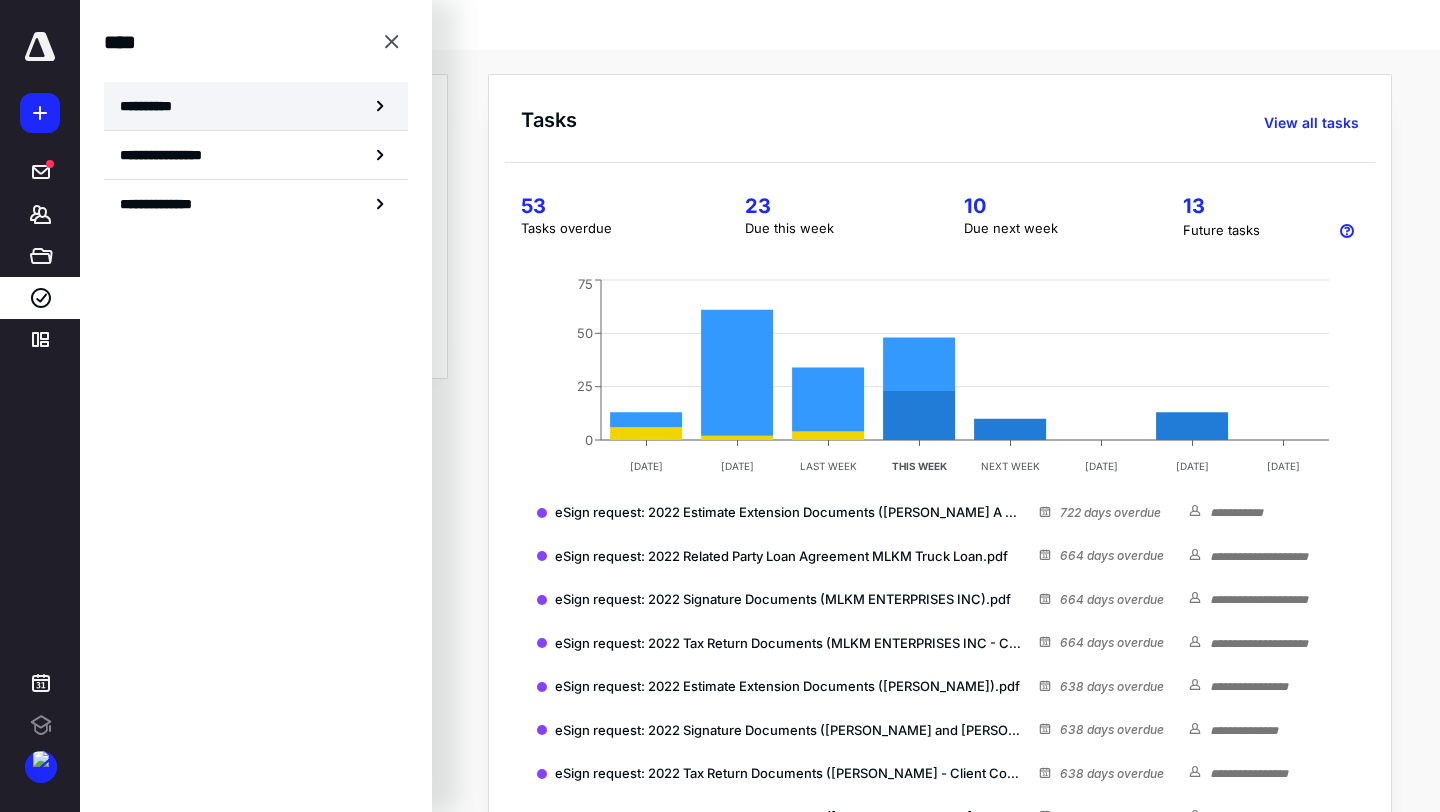 click on "**********" at bounding box center [153, 106] 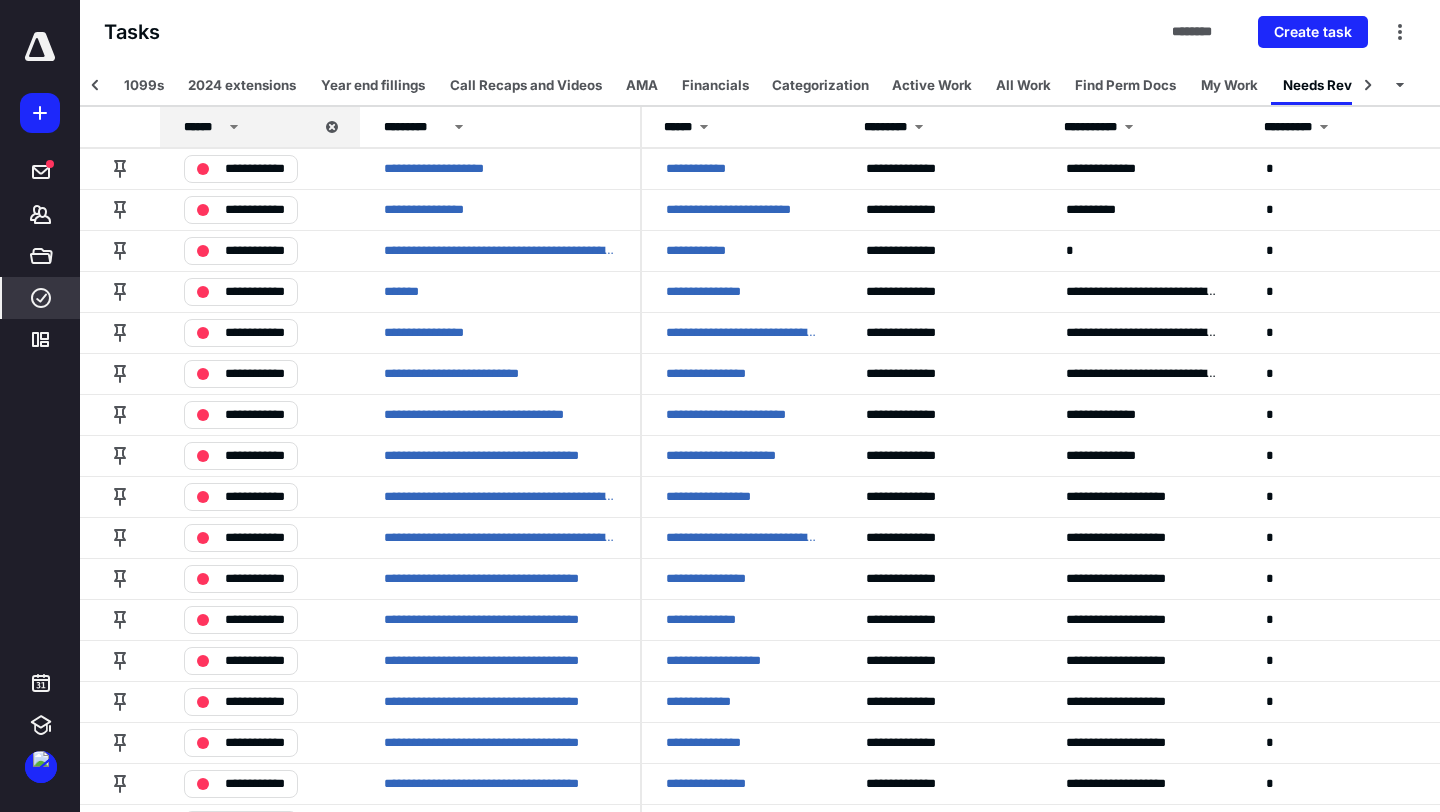 scroll, scrollTop: 0, scrollLeft: 35, axis: horizontal 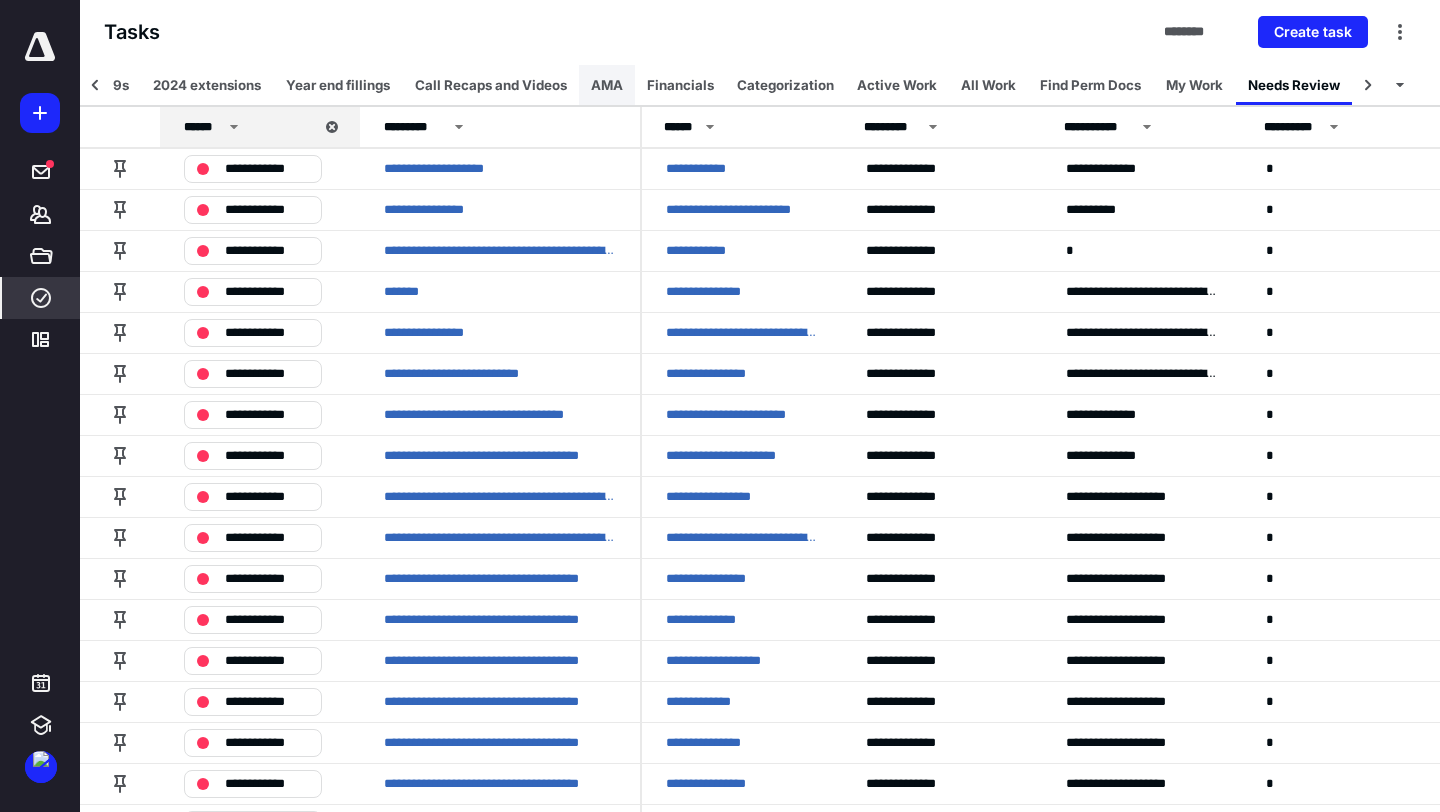 click on "AMA" at bounding box center [607, 85] 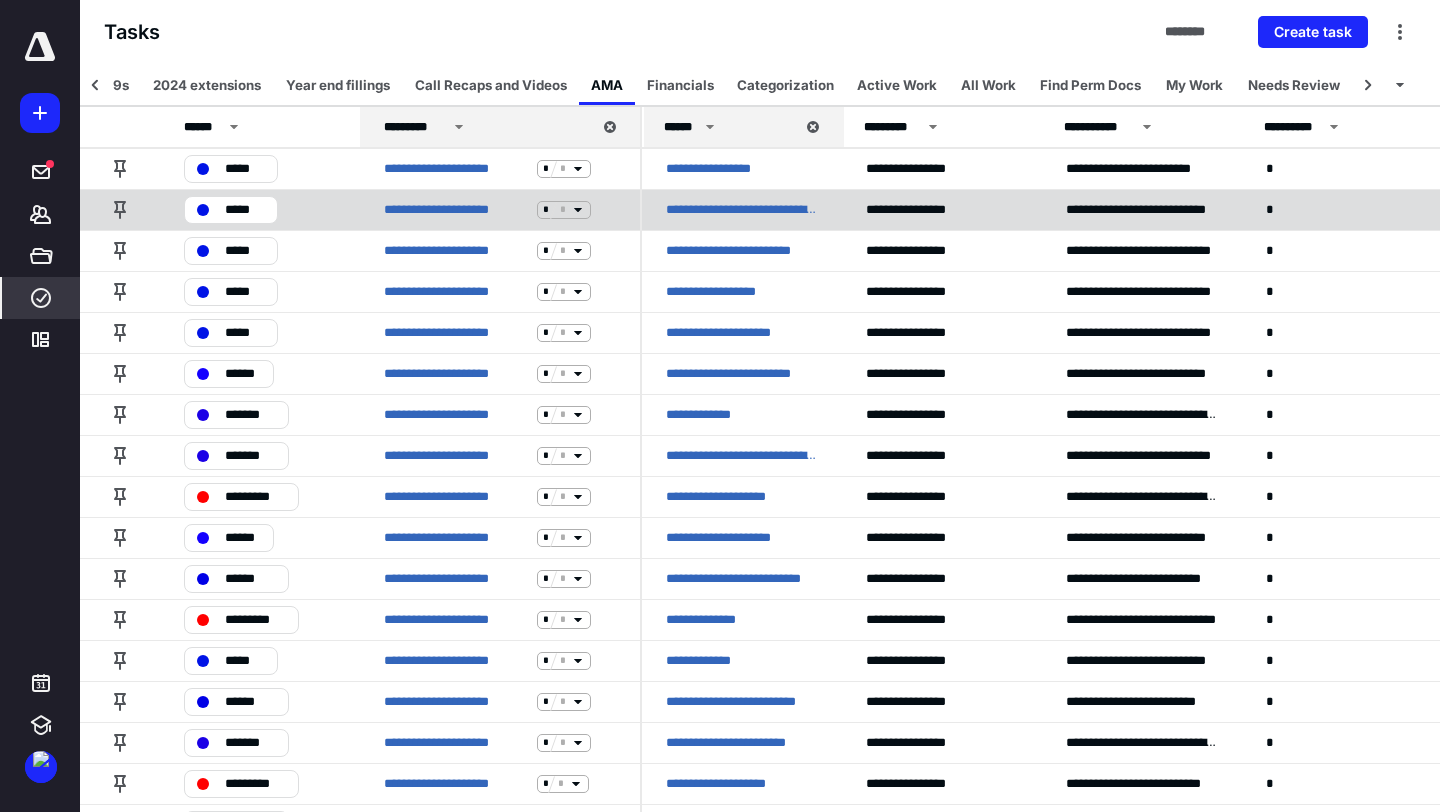 click 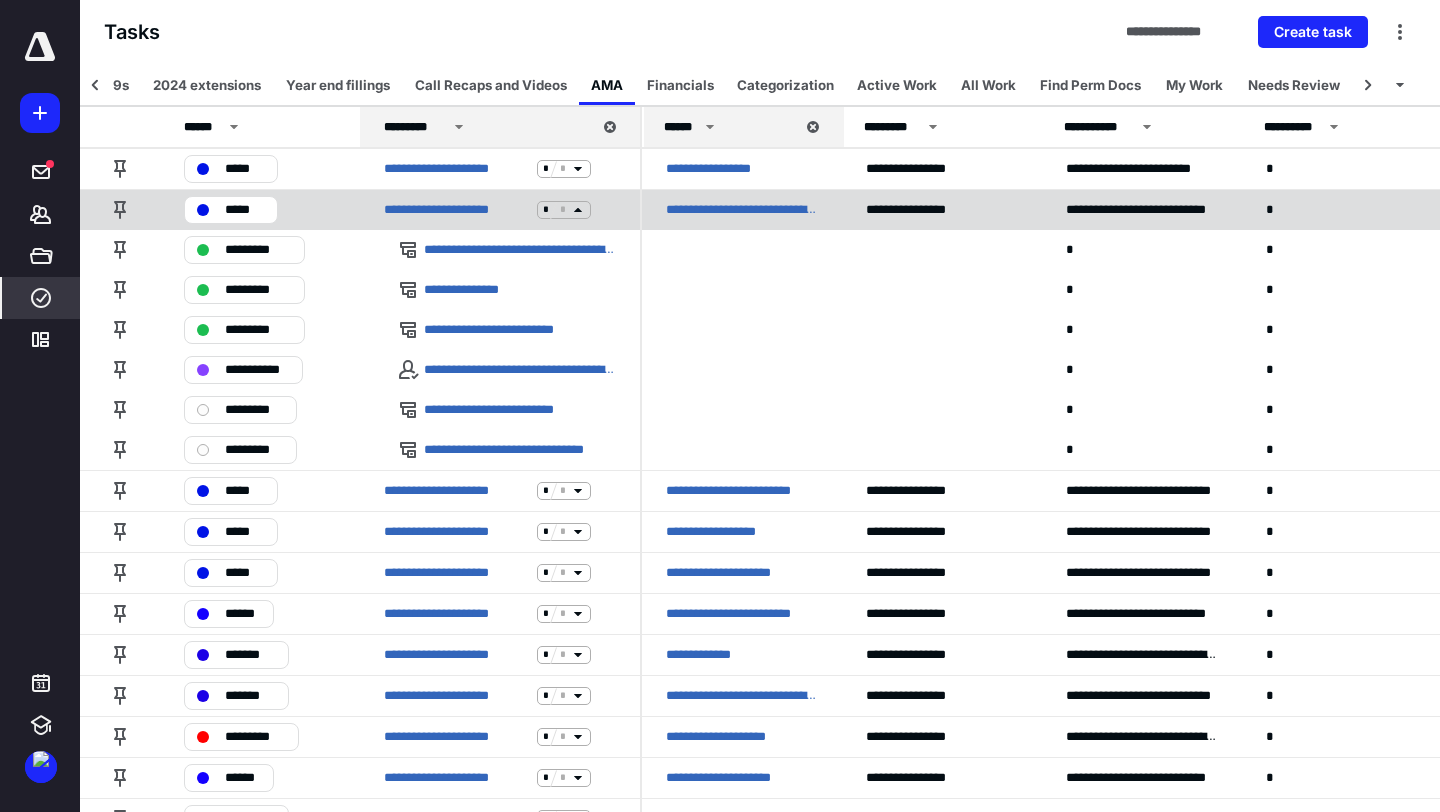 click 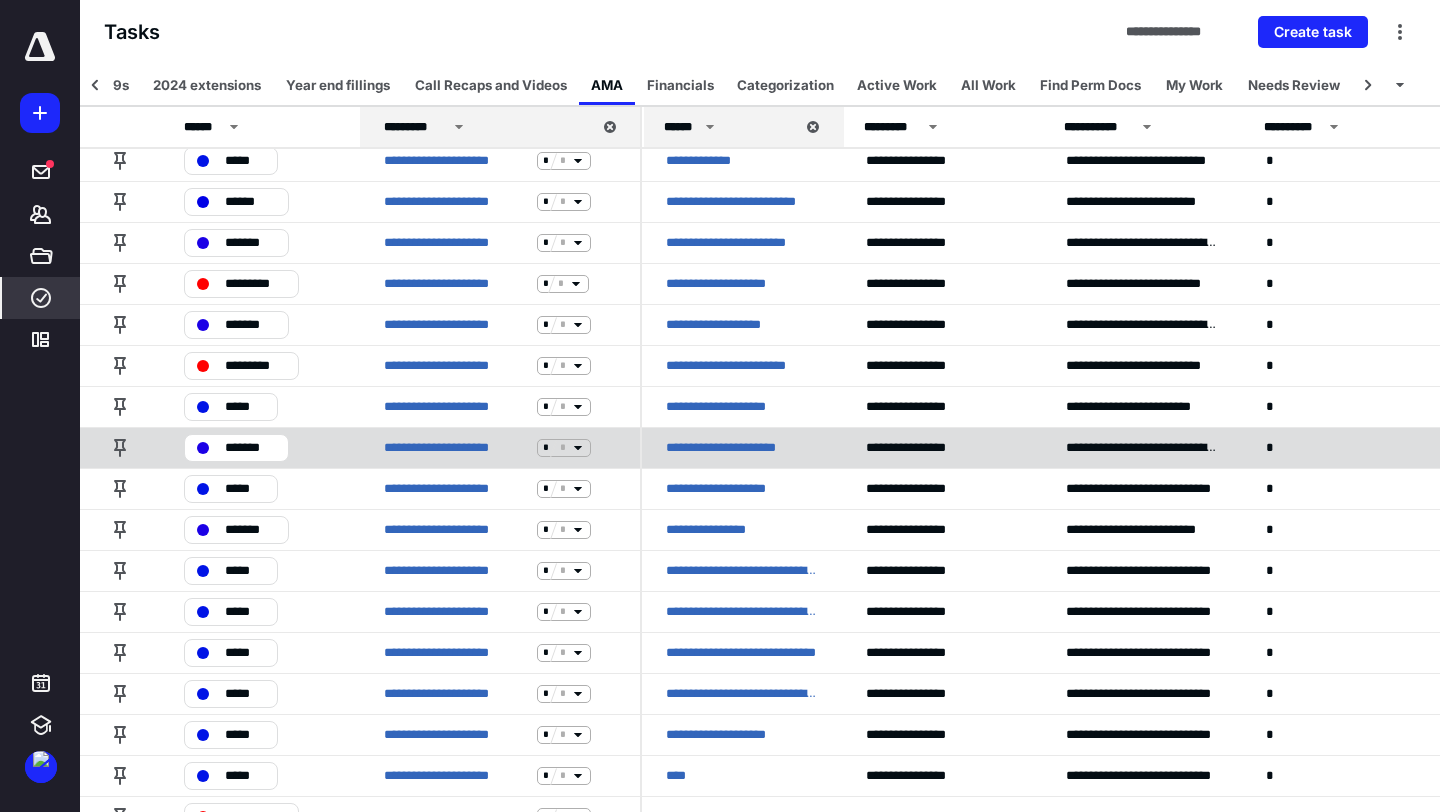 scroll, scrollTop: 550, scrollLeft: 0, axis: vertical 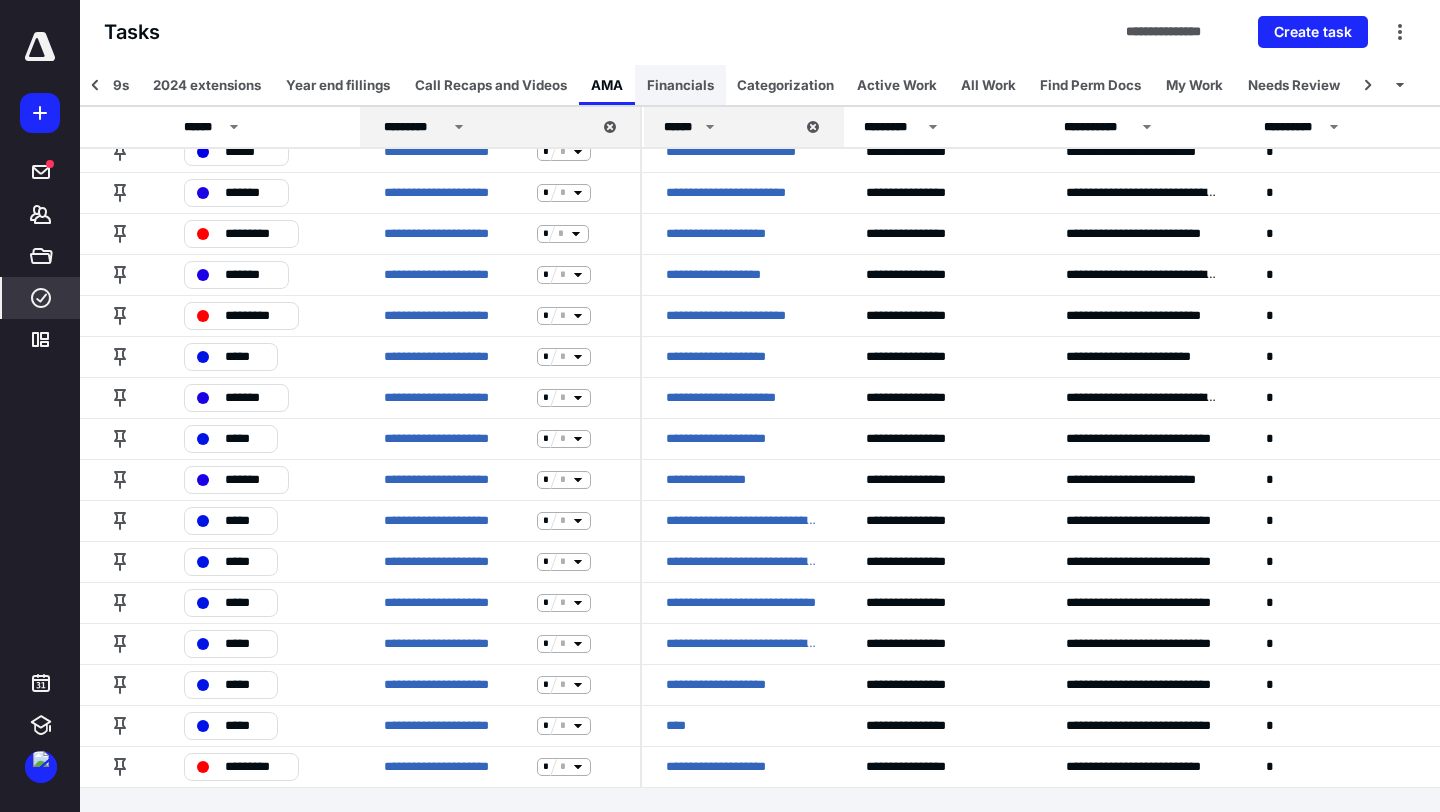 click on "Financials" at bounding box center (680, 85) 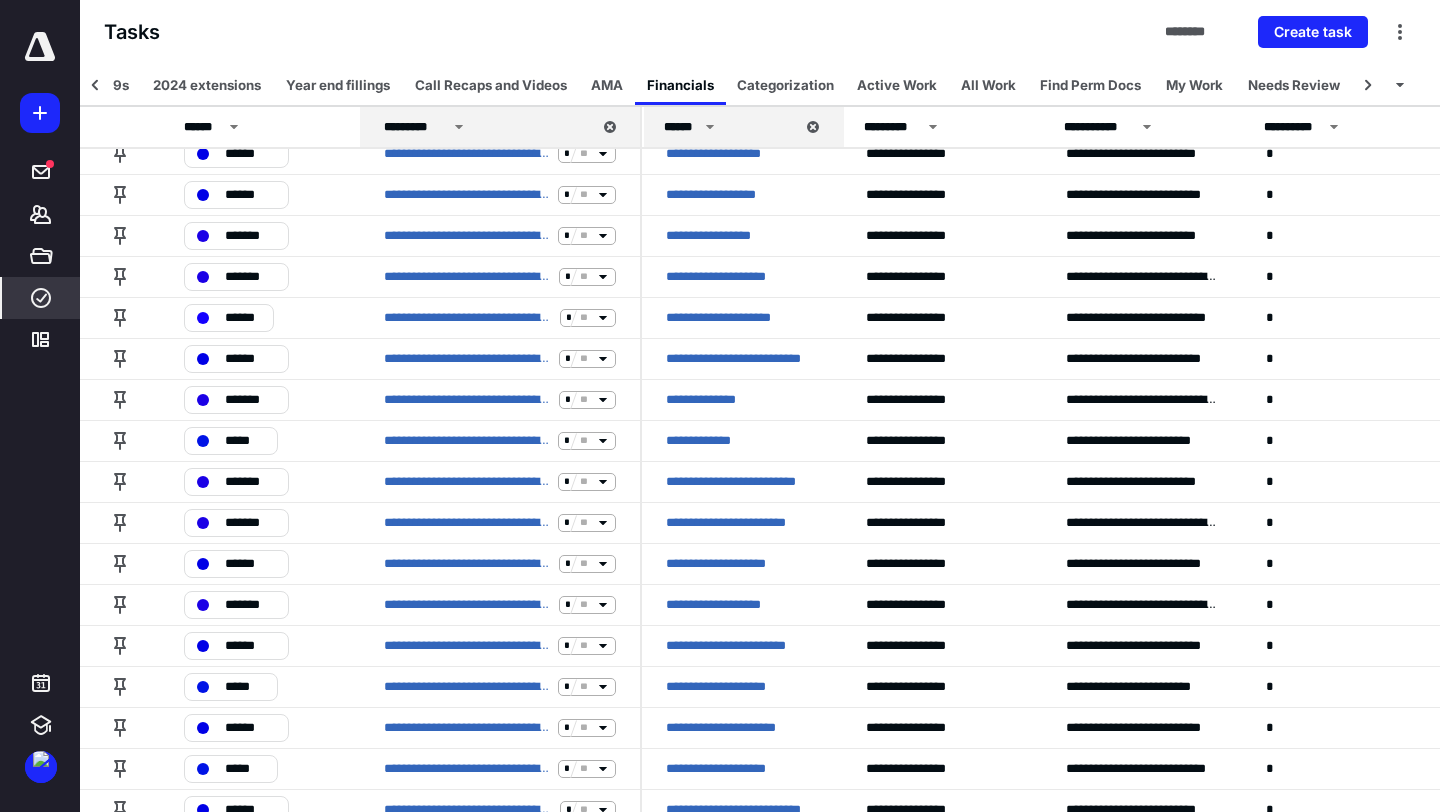 scroll, scrollTop: 483, scrollLeft: 0, axis: vertical 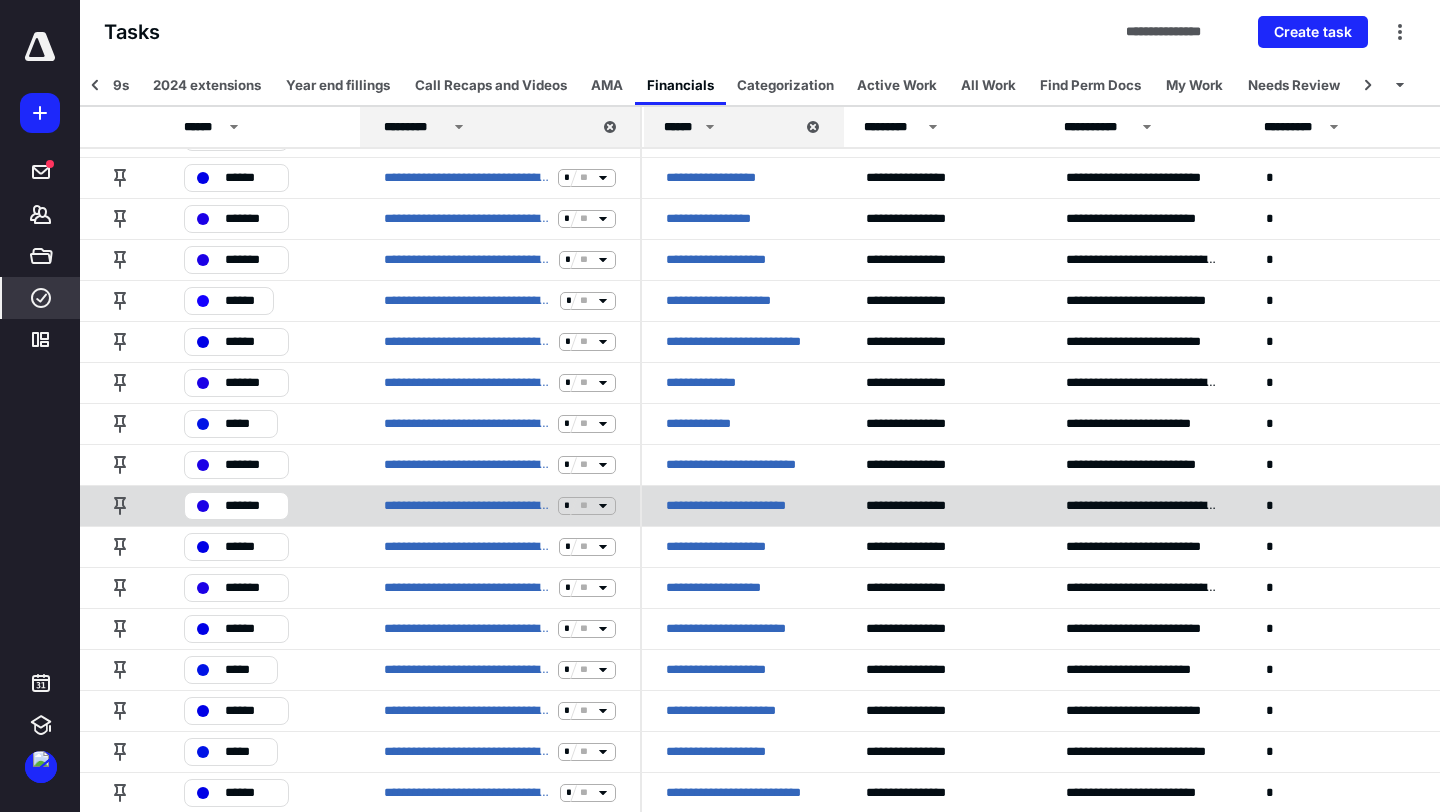 click 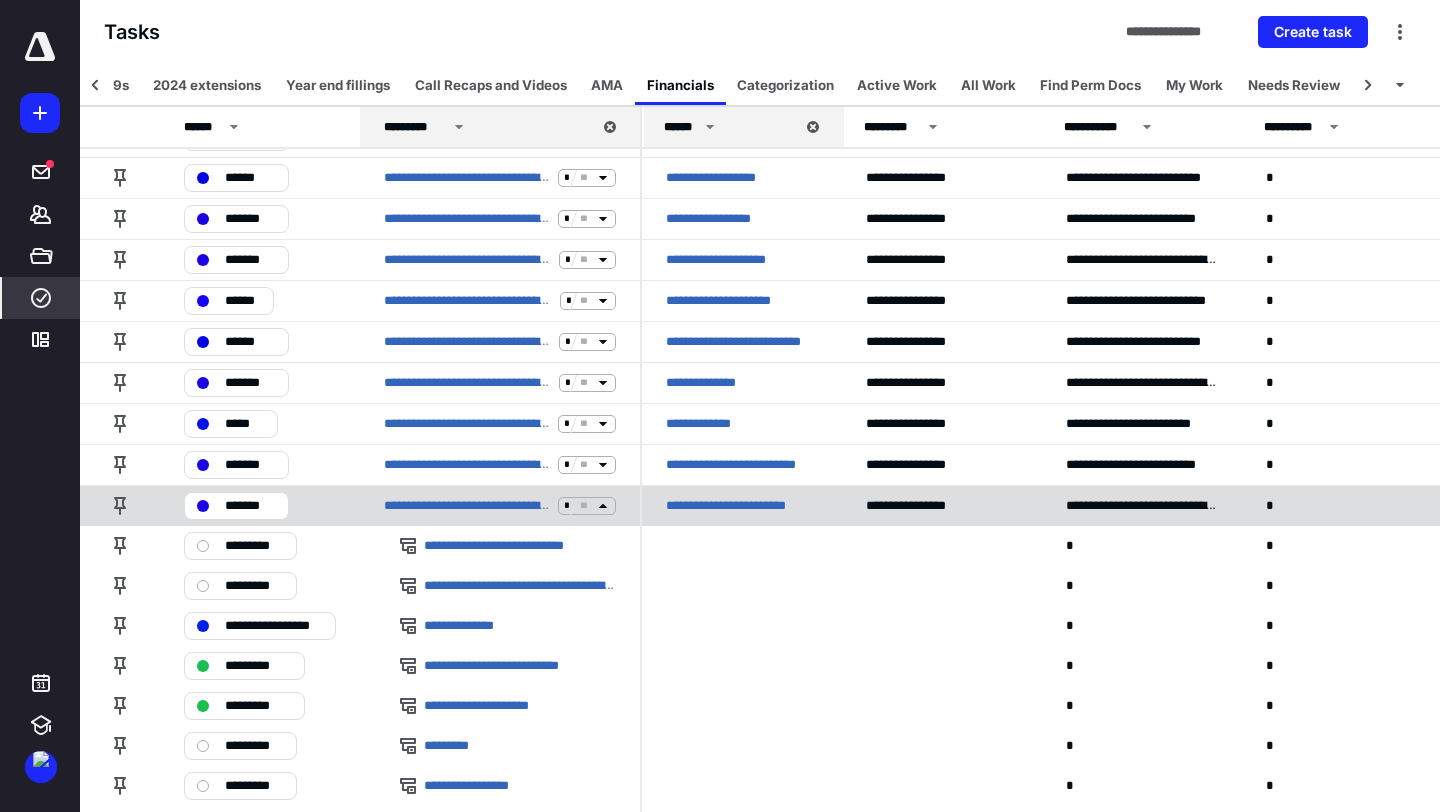 click 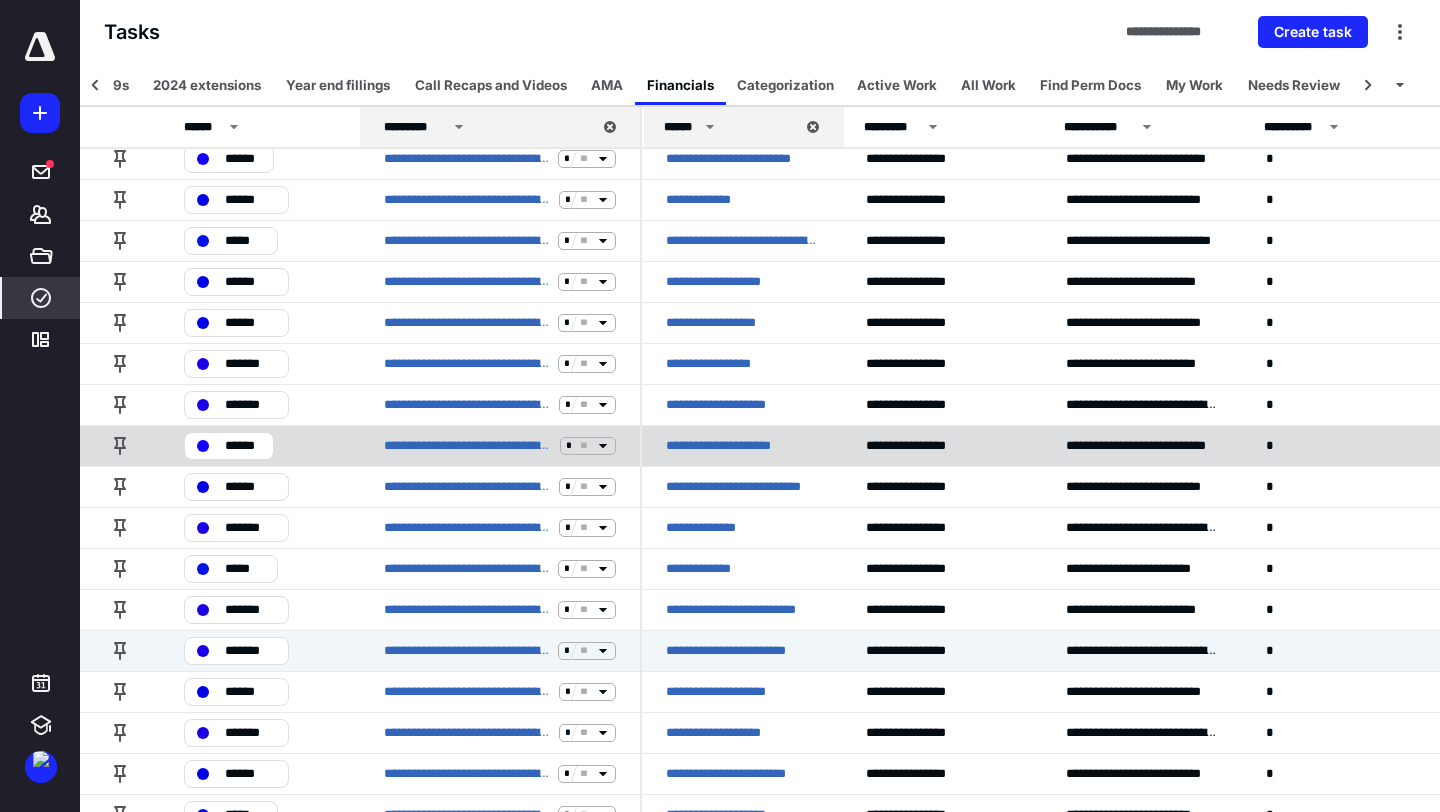 scroll, scrollTop: 303, scrollLeft: 0, axis: vertical 